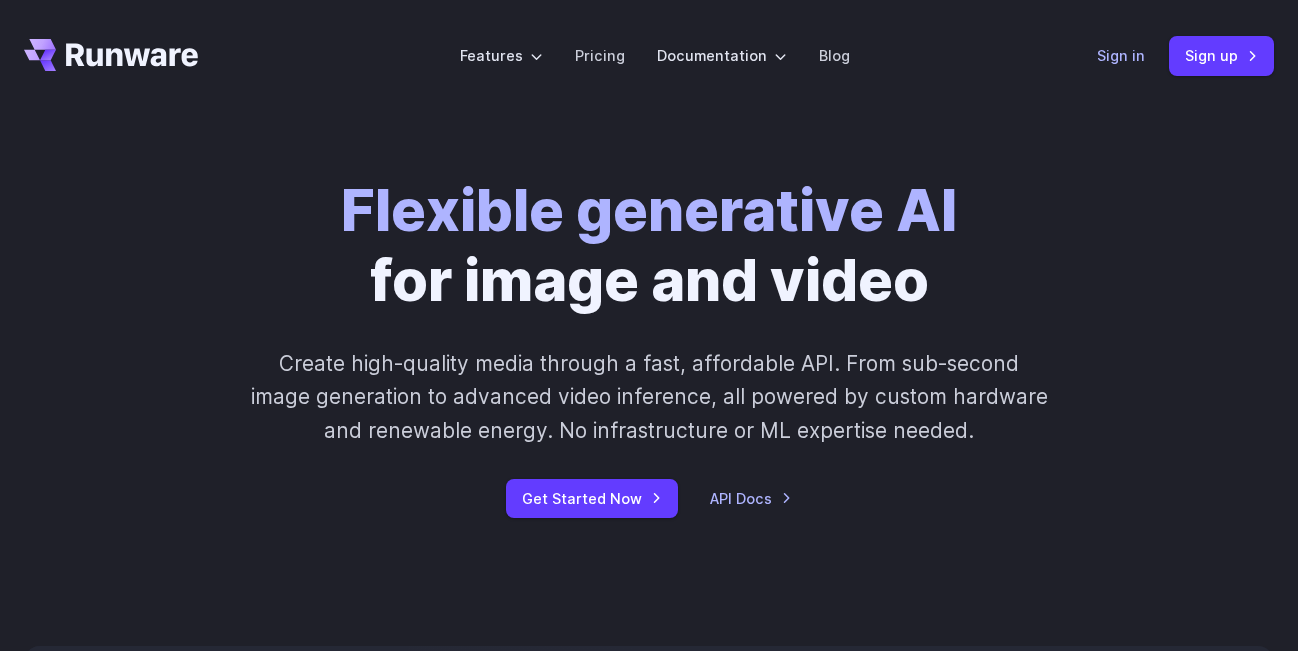 scroll, scrollTop: 0, scrollLeft: 0, axis: both 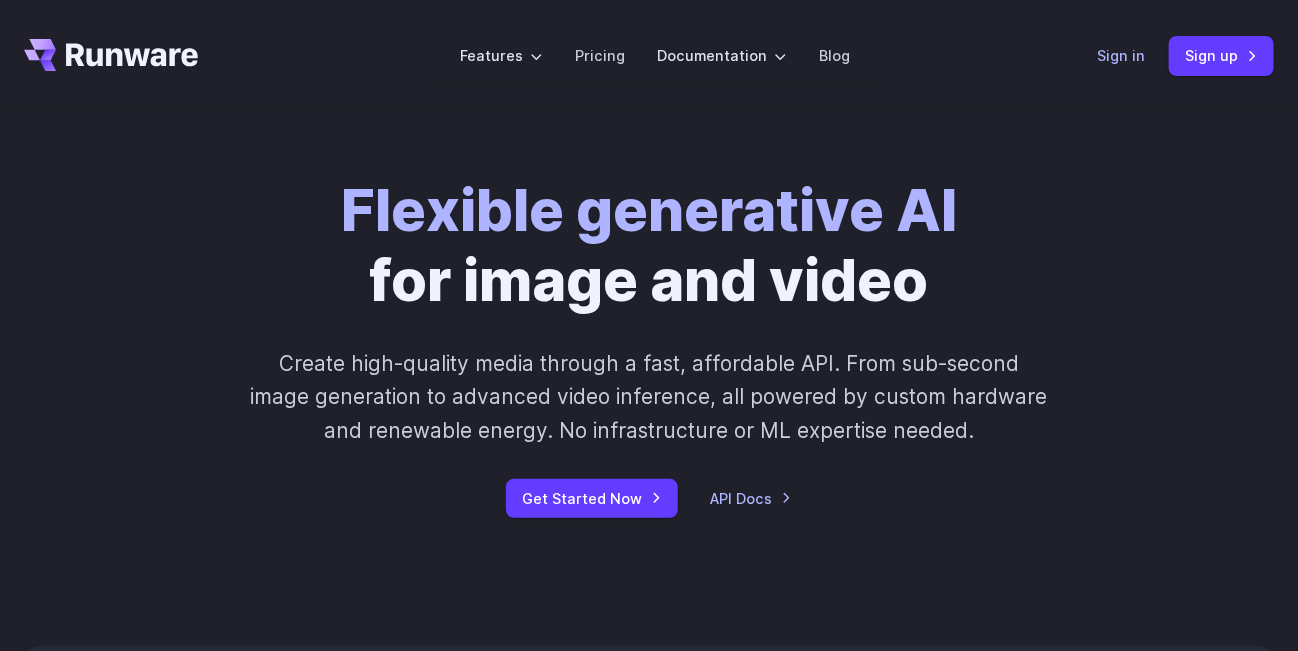 click on "Sign in" at bounding box center (1121, 55) 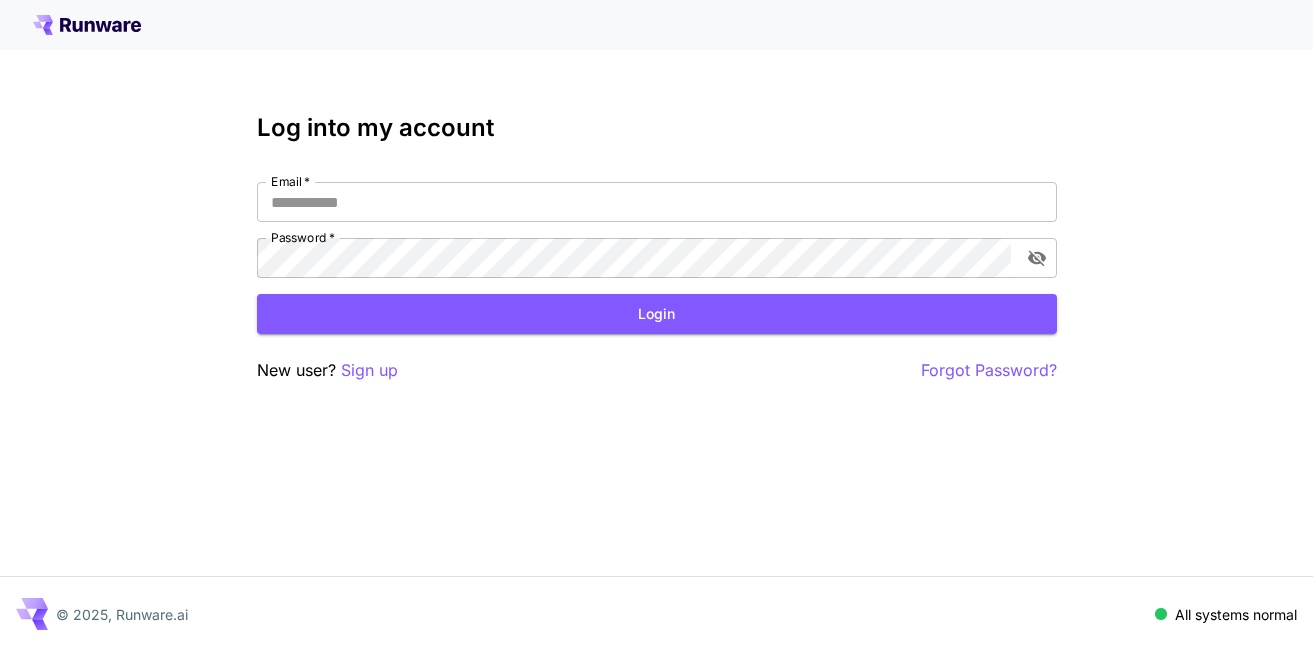scroll, scrollTop: 0, scrollLeft: 0, axis: both 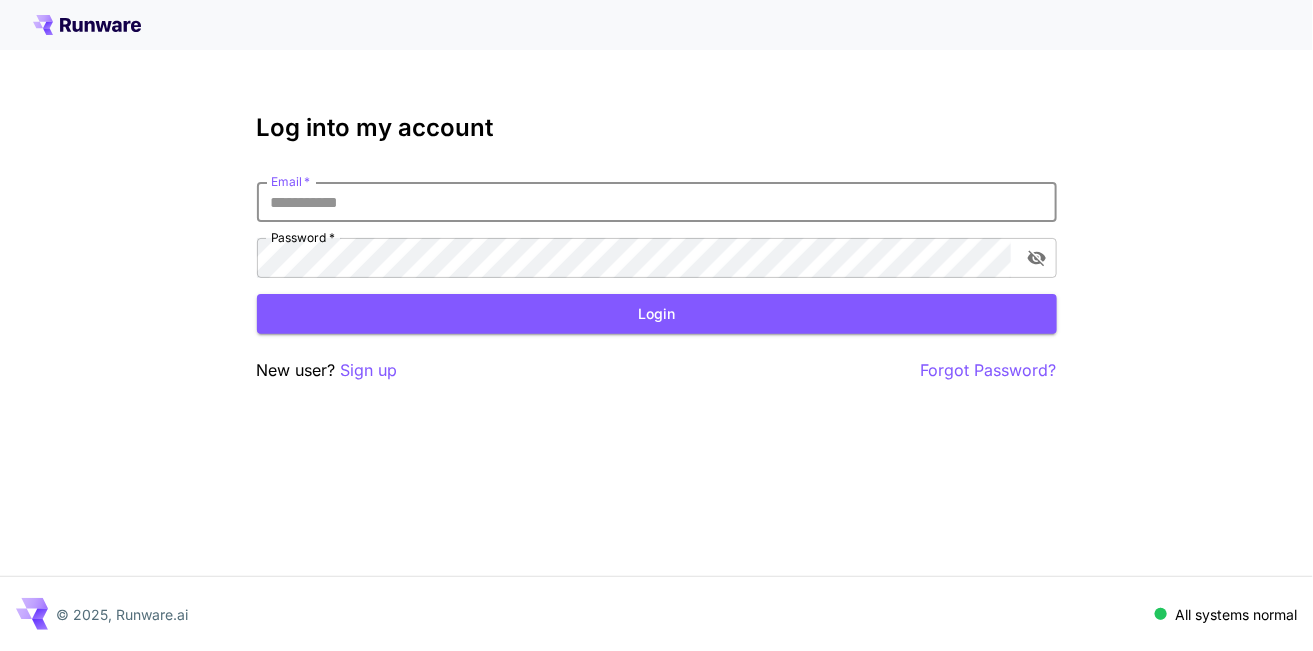 click on "Email   *" at bounding box center (657, 202) 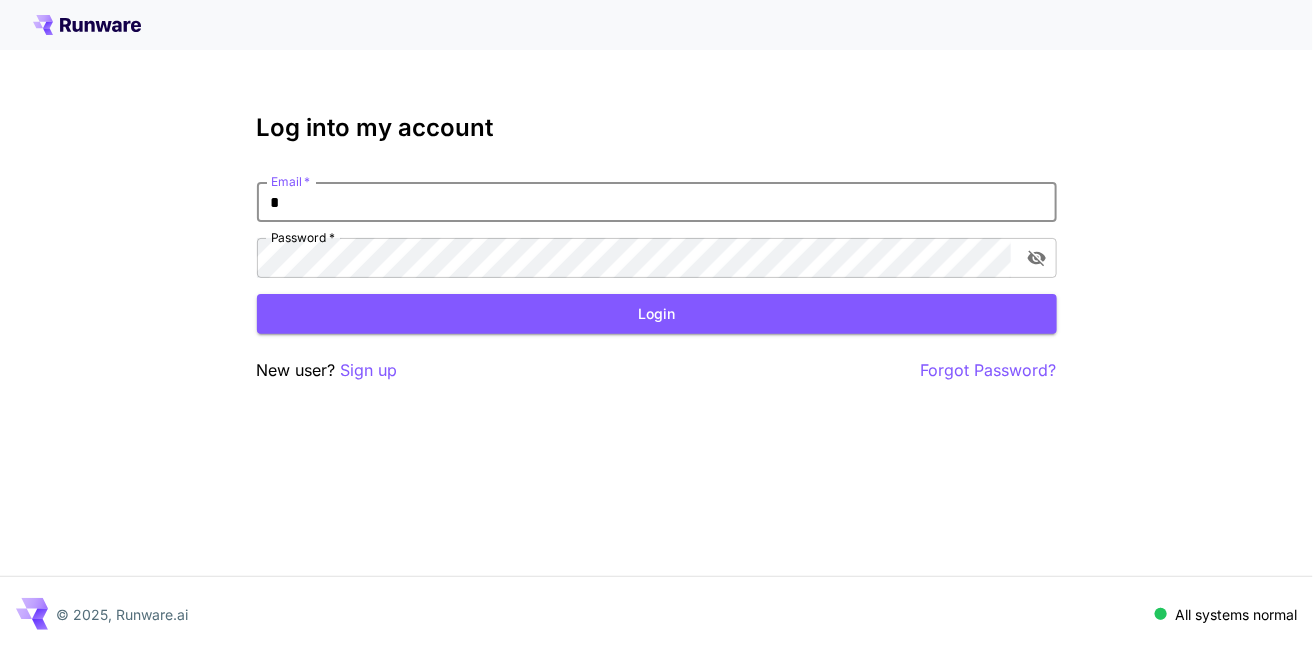 type on "**********" 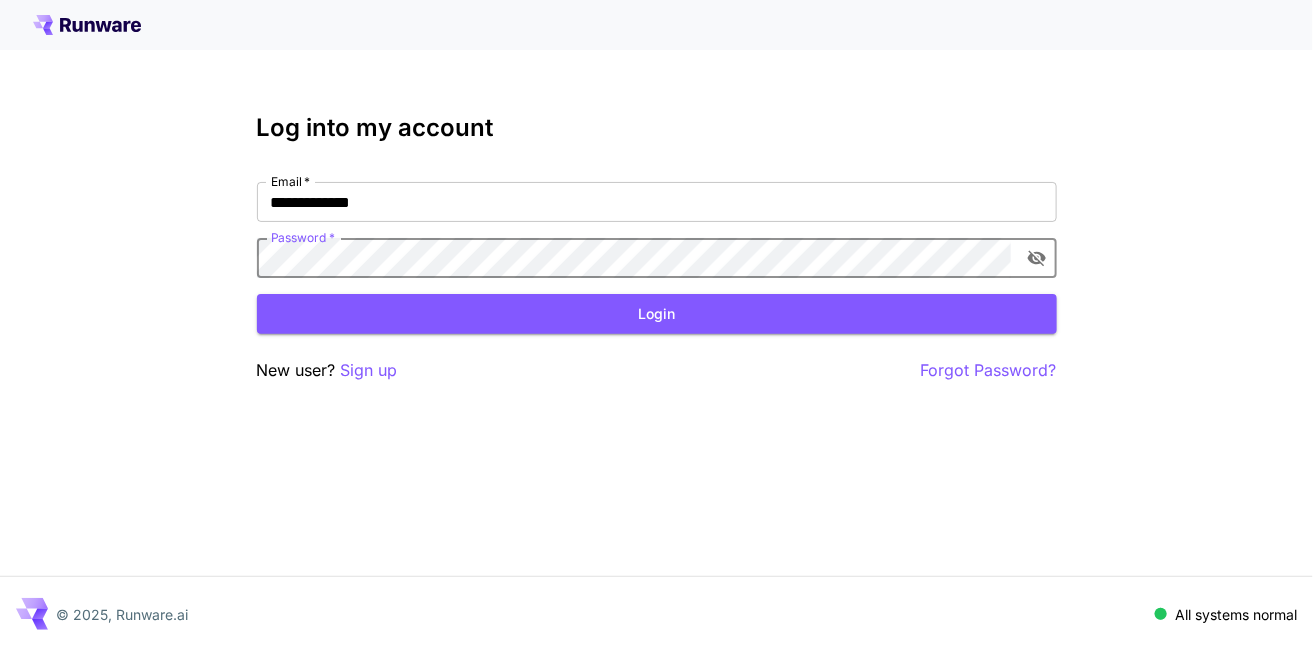 click on "Login" at bounding box center (657, 314) 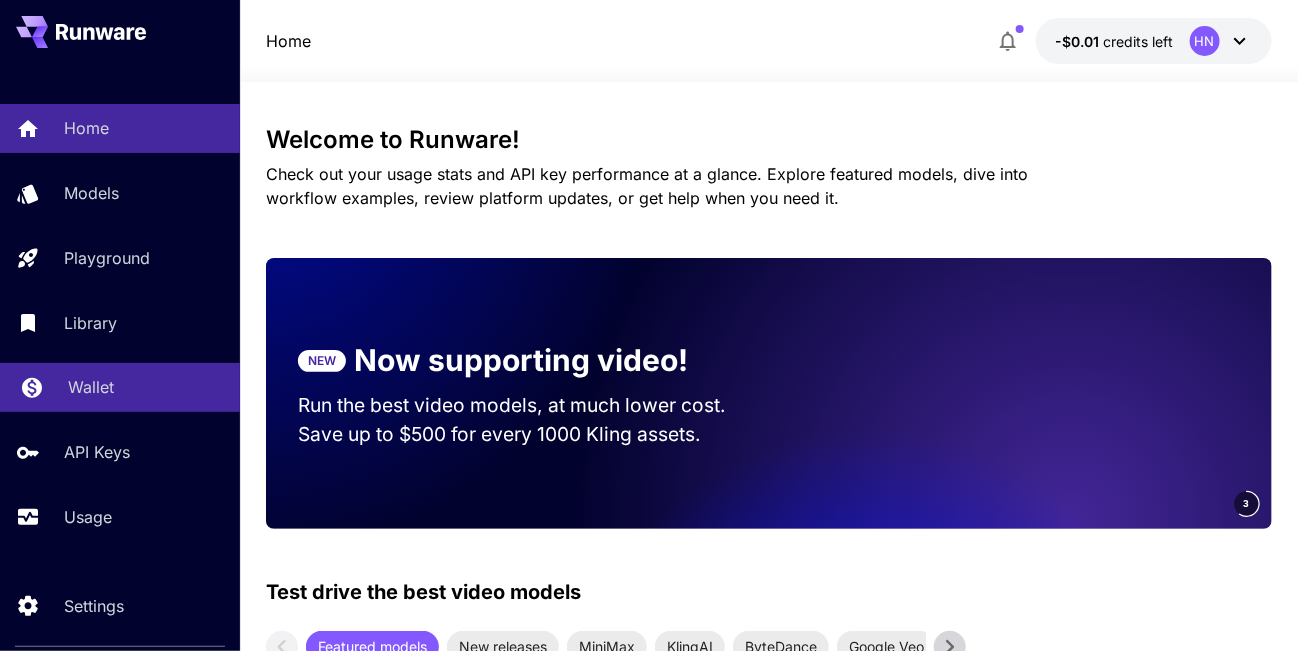 click on "Wallet" at bounding box center (120, 387) 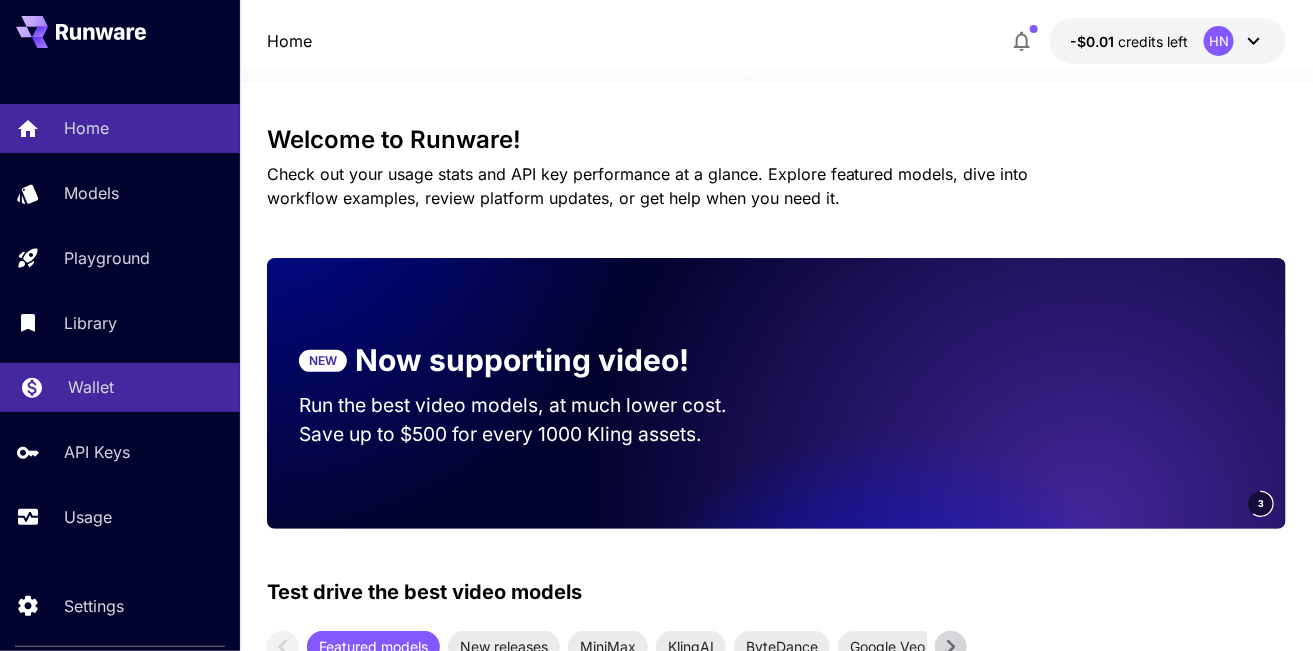 click on "Wallet" at bounding box center (120, 387) 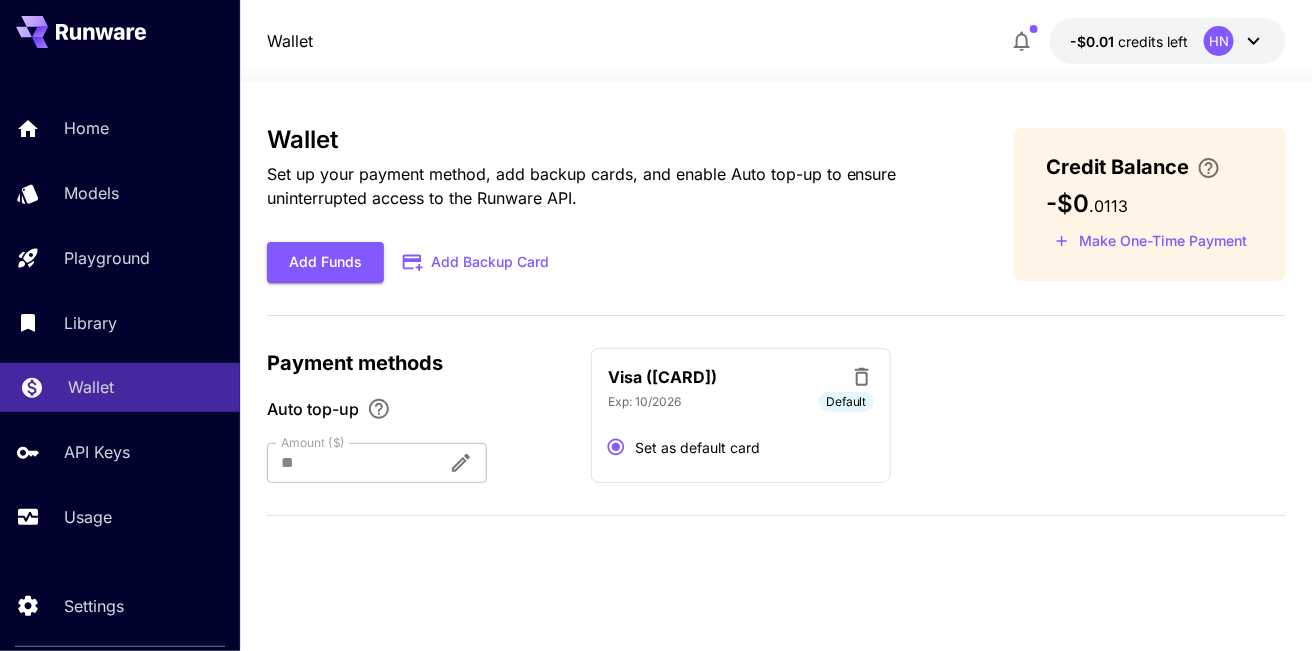 click on "Wallet" at bounding box center [120, 387] 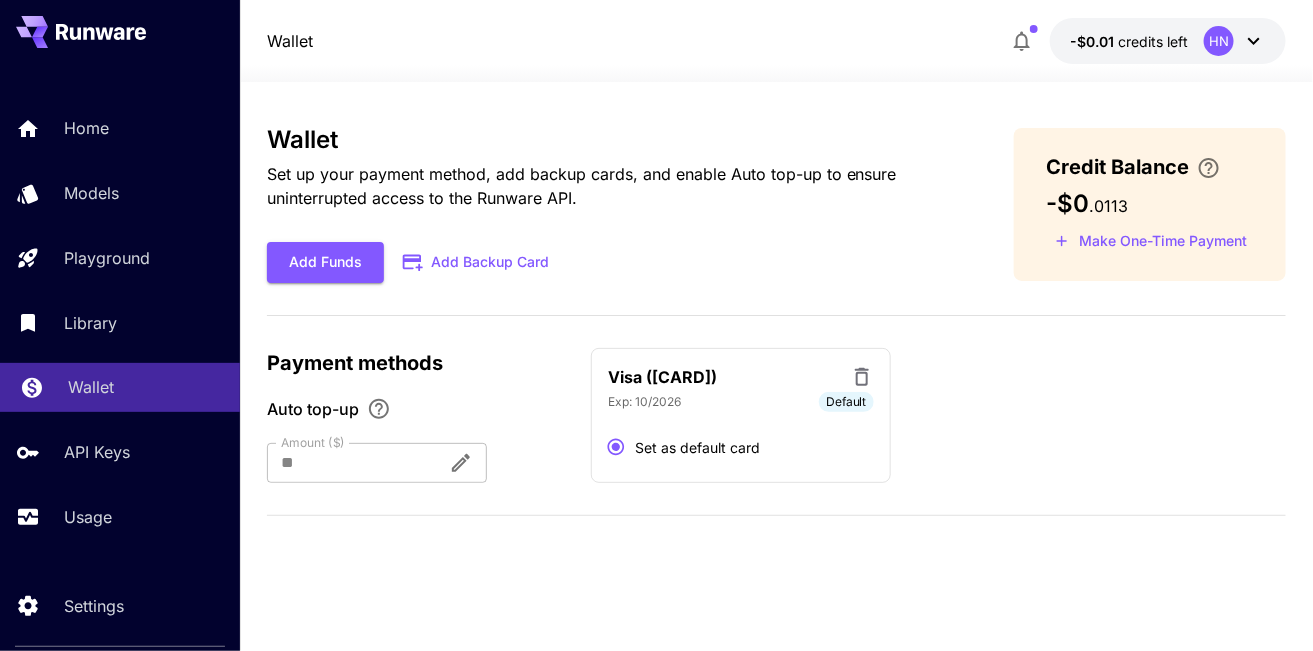 click on "Wallet" at bounding box center [120, 387] 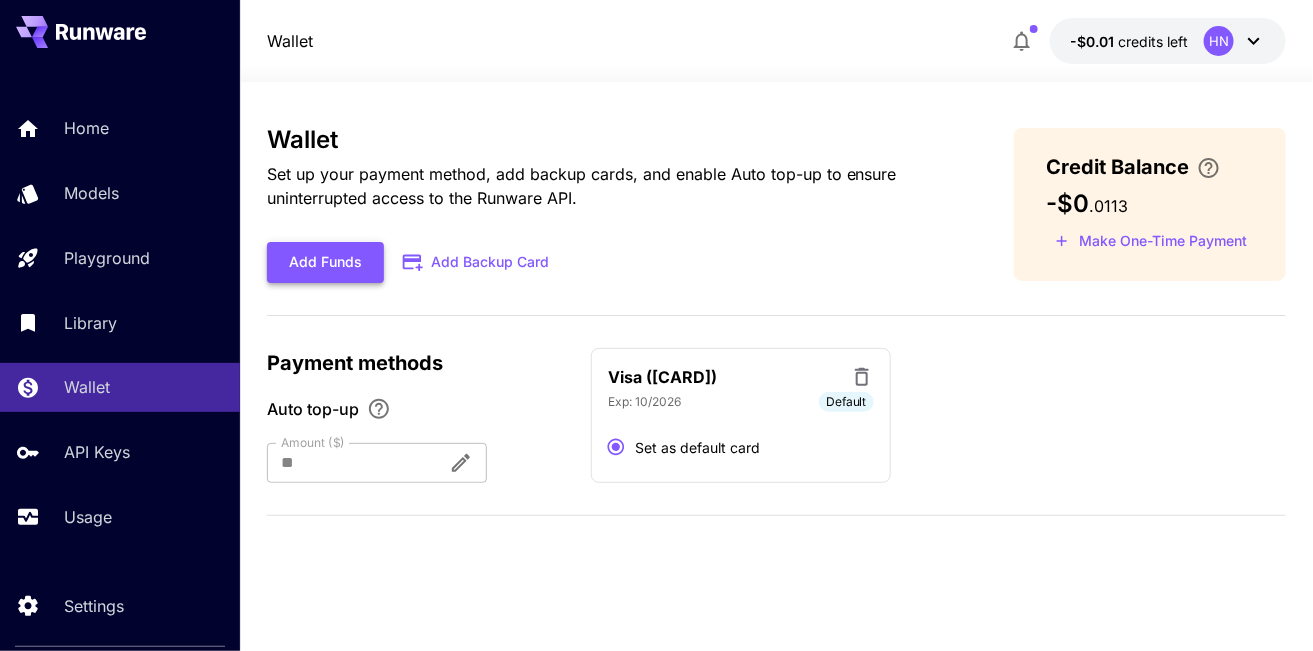 click on "Add Funds" at bounding box center (325, 262) 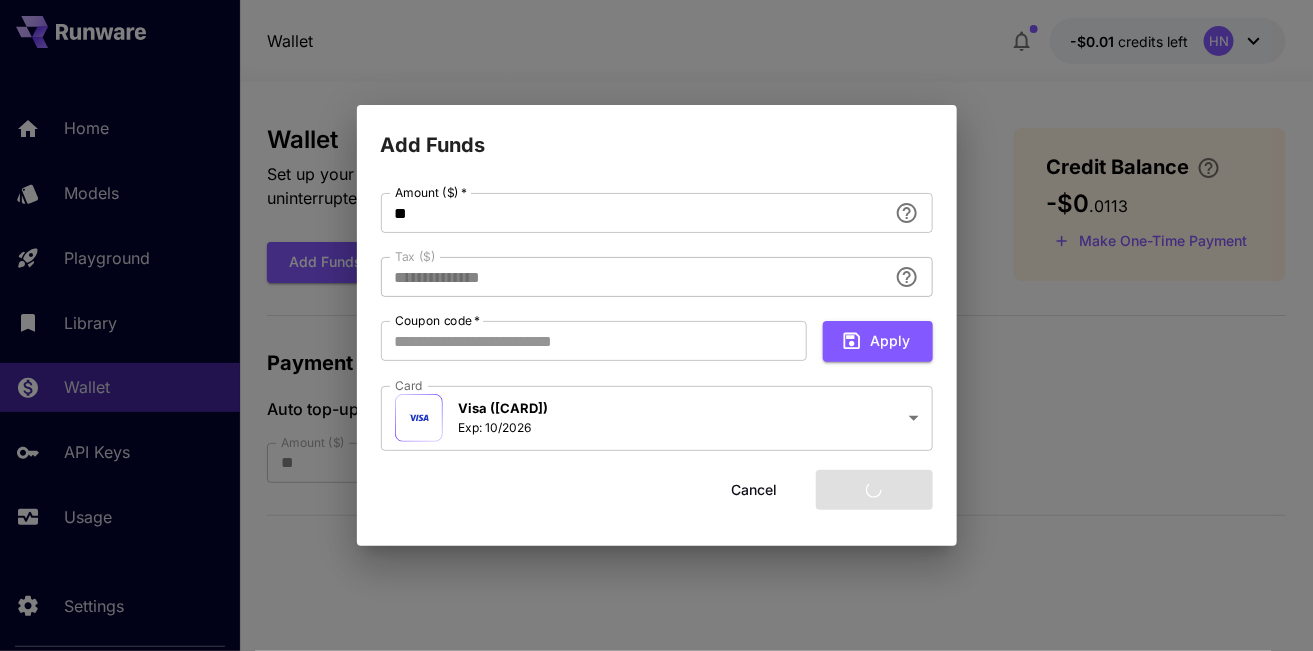 click on "**********" at bounding box center [656, 325] 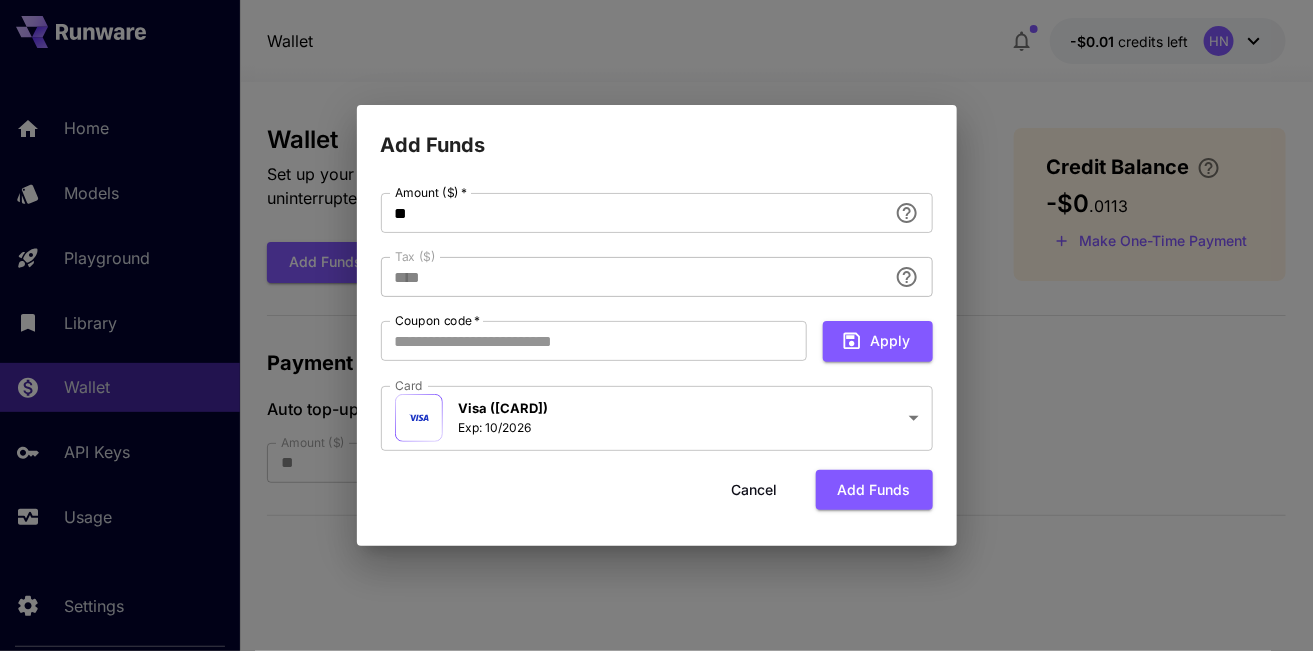 click on "**********" at bounding box center (657, 323) 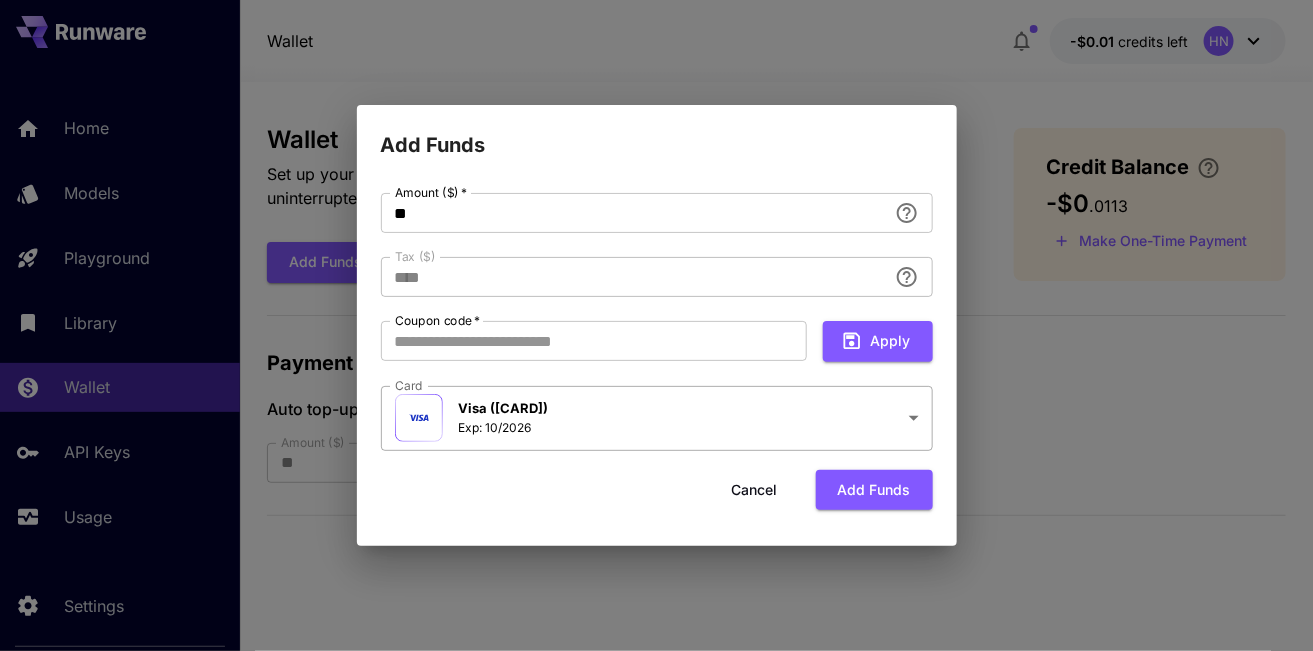 click on "**********" at bounding box center (656, 325) 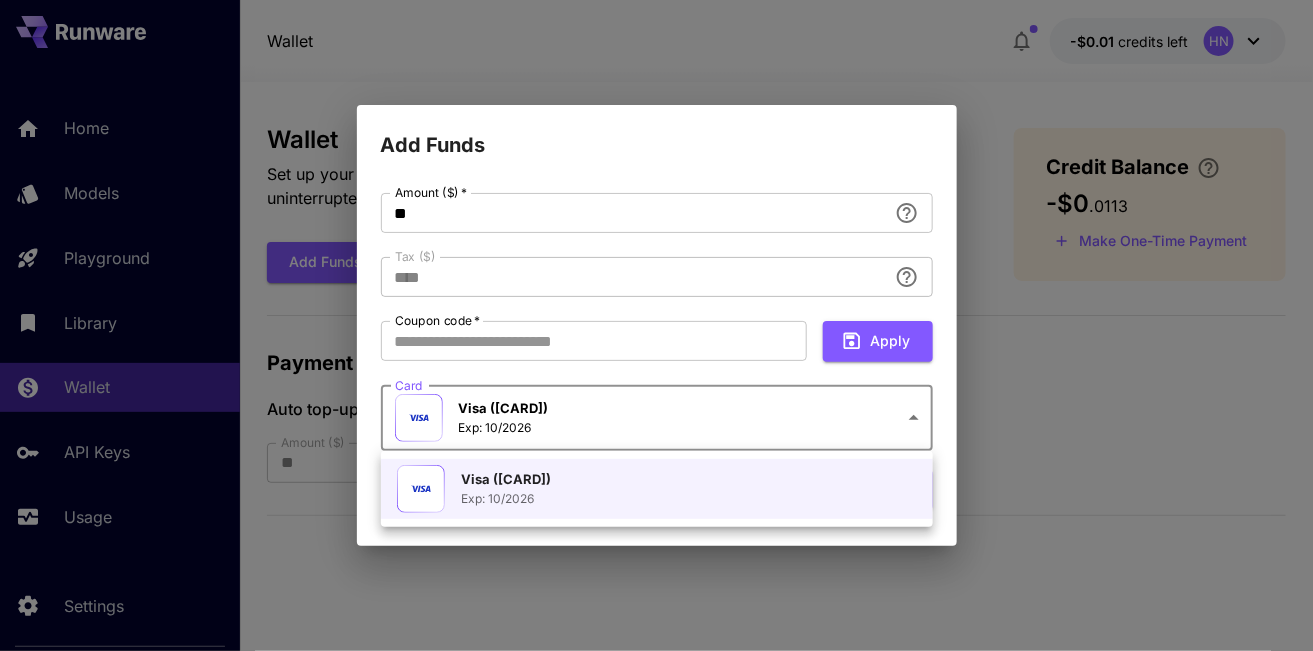 click at bounding box center [656, 325] 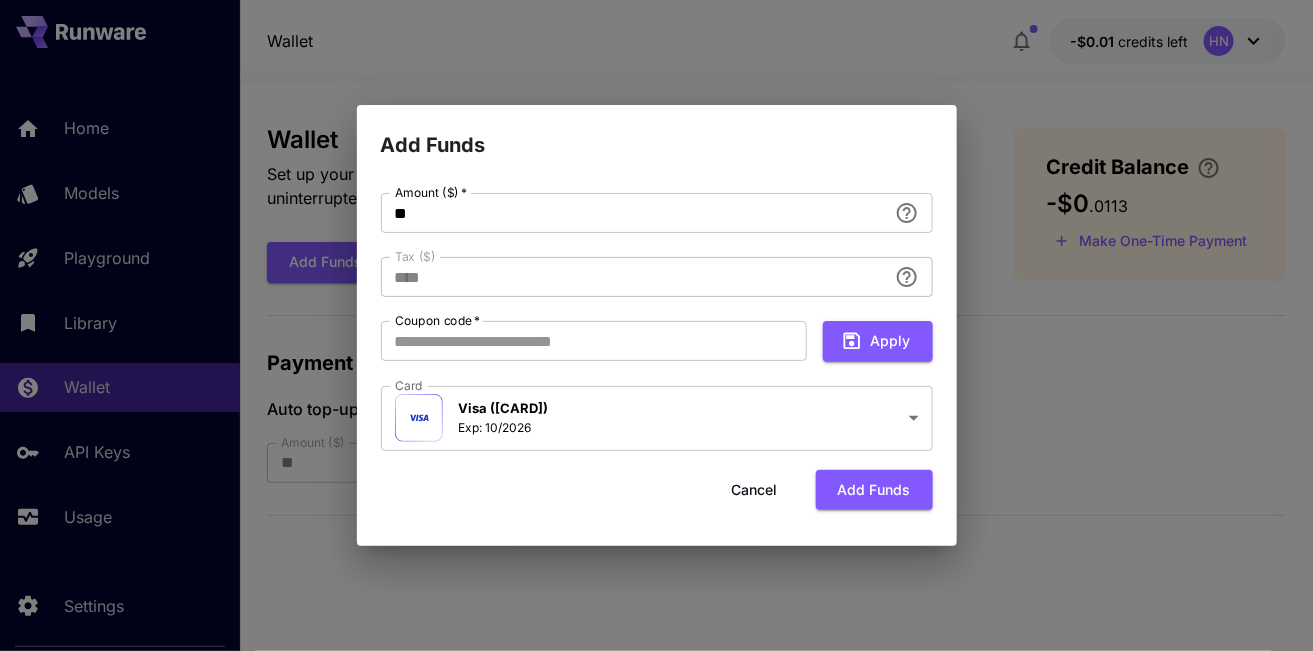 click on "**********" at bounding box center [656, 325] 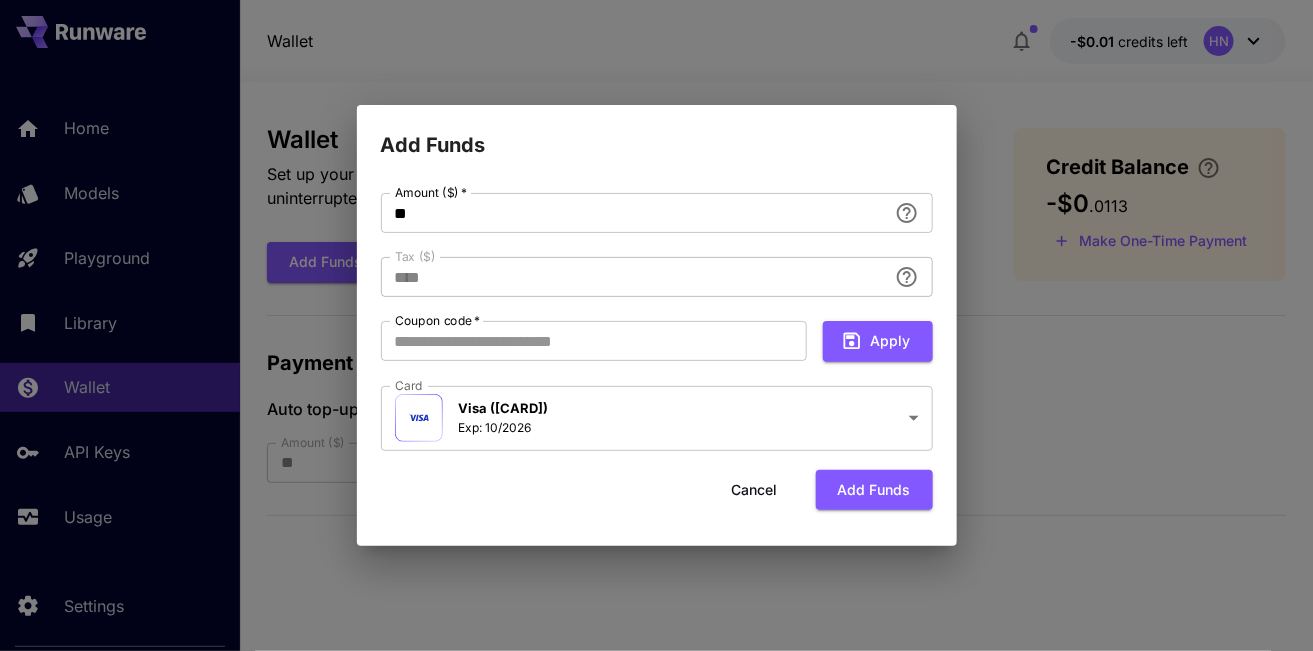click on "**********" at bounding box center (656, 325) 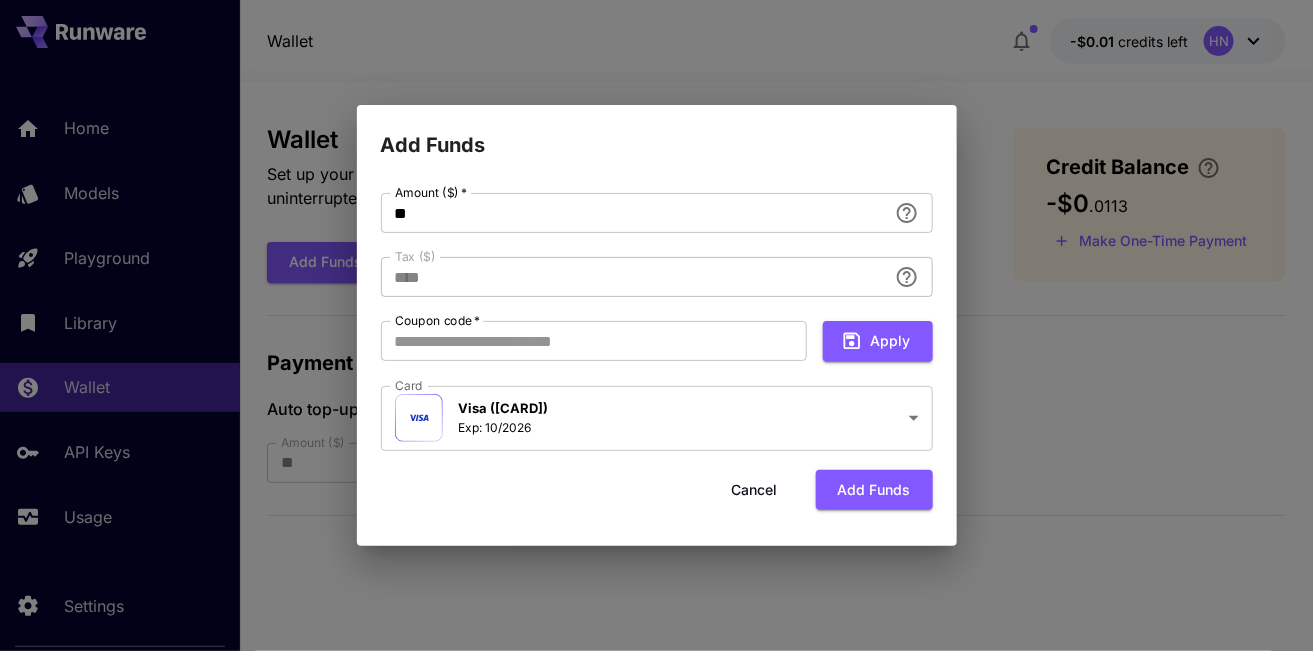 click on "**********" at bounding box center (656, 325) 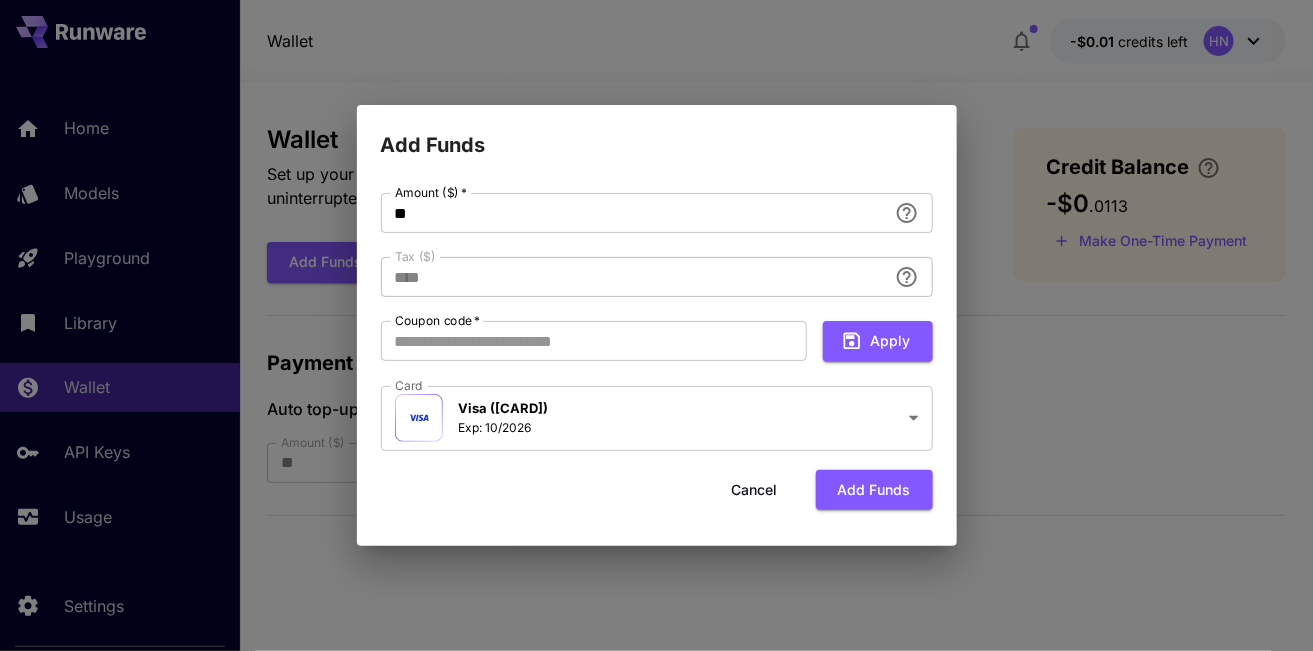 click on "**********" at bounding box center [656, 325] 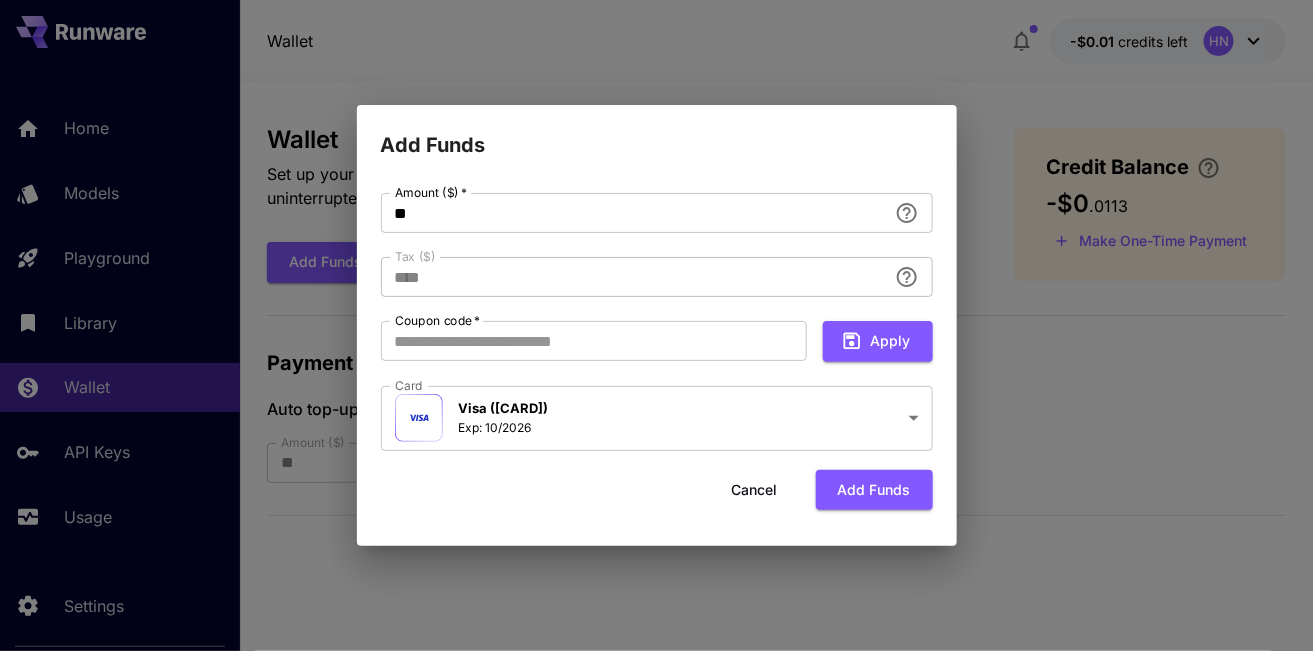 click on "**********" at bounding box center [656, 325] 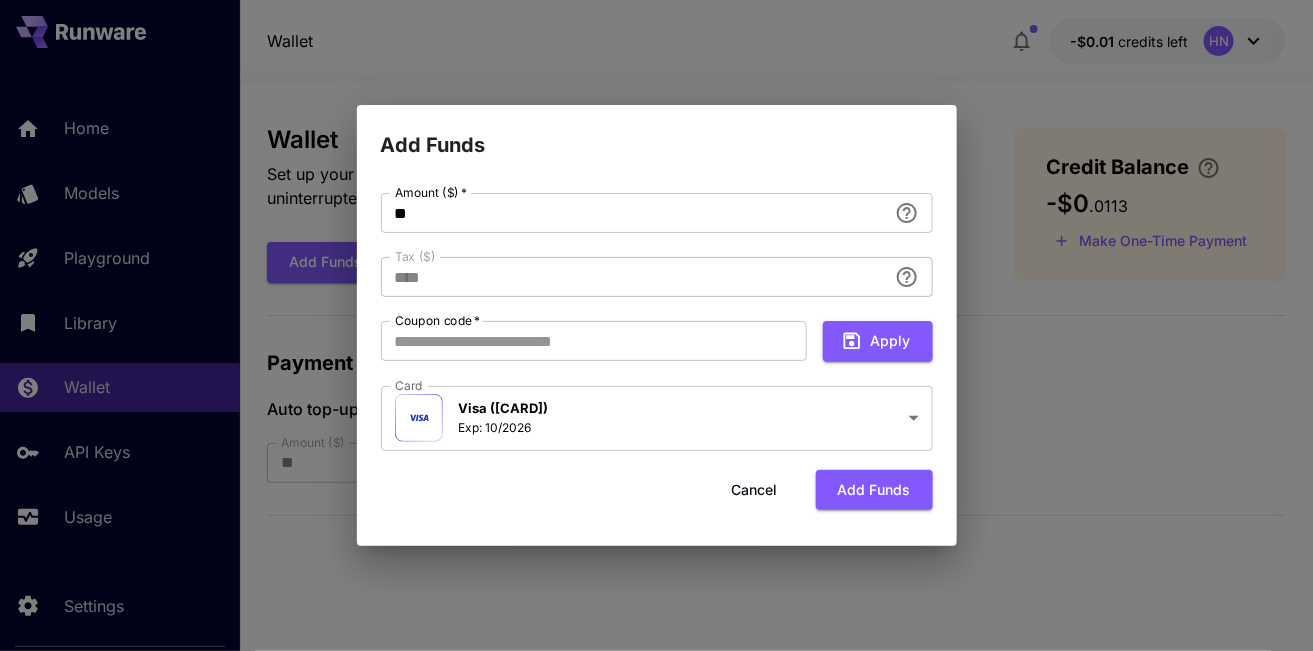click on "**********" at bounding box center [656, 325] 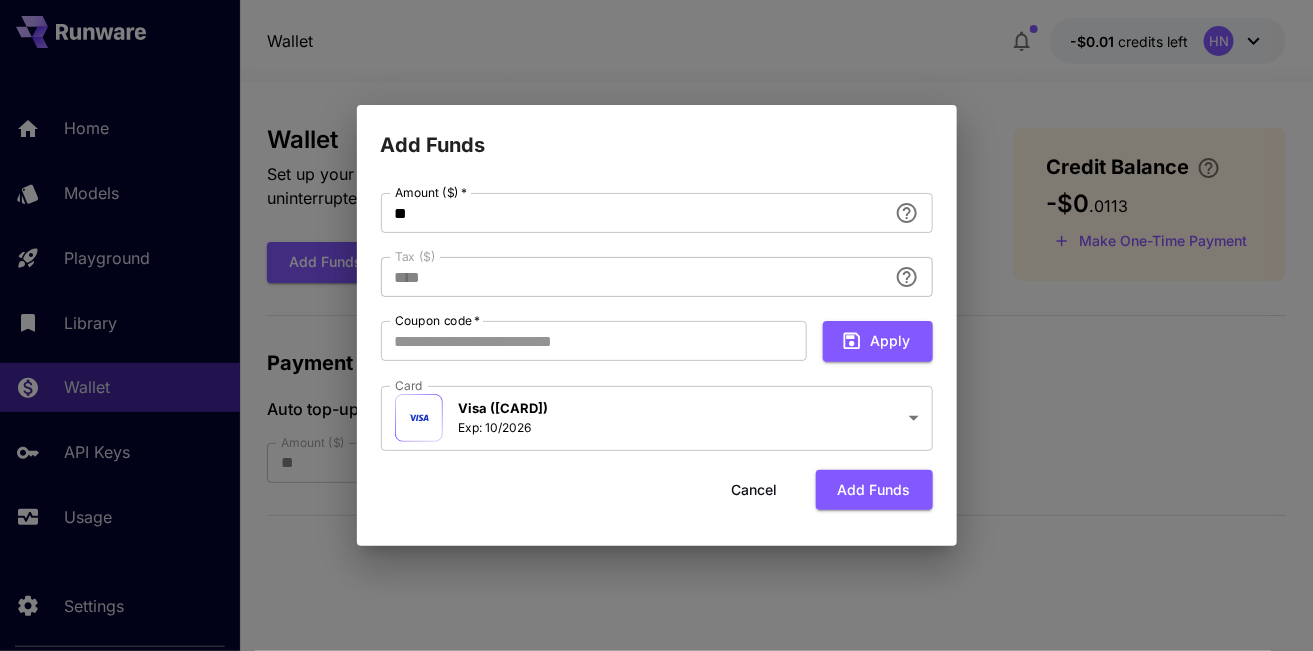 click on "**********" at bounding box center [656, 325] 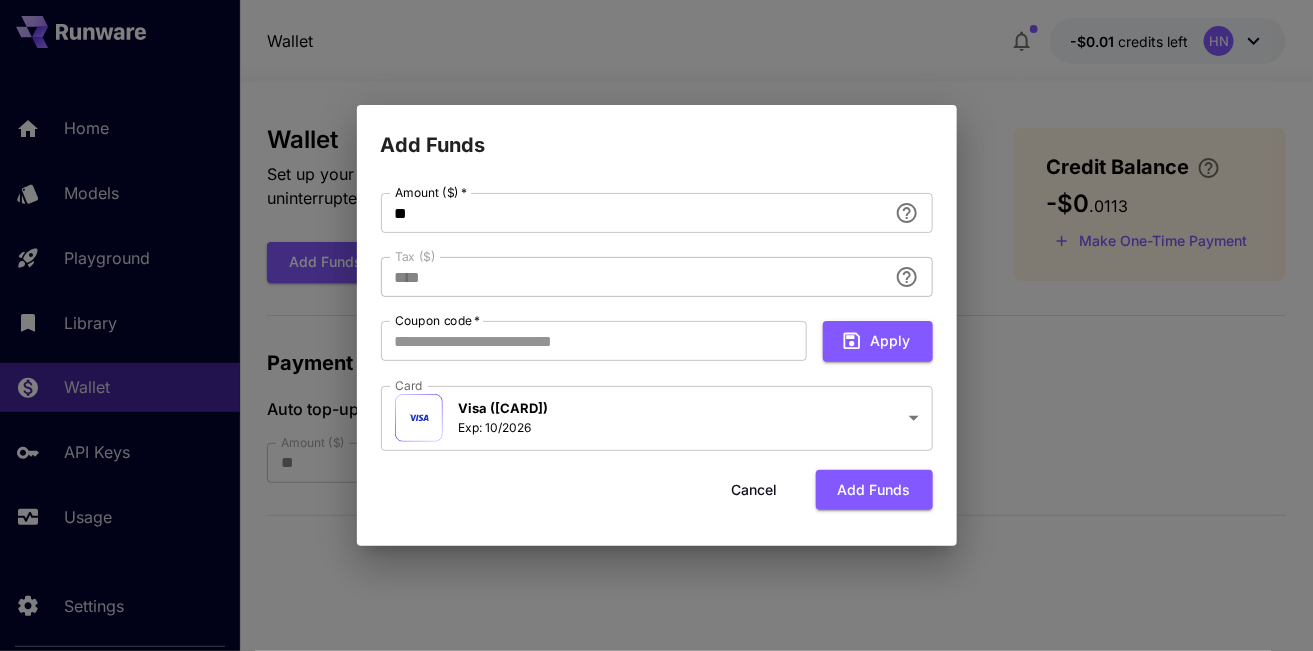 click on "**********" at bounding box center [656, 325] 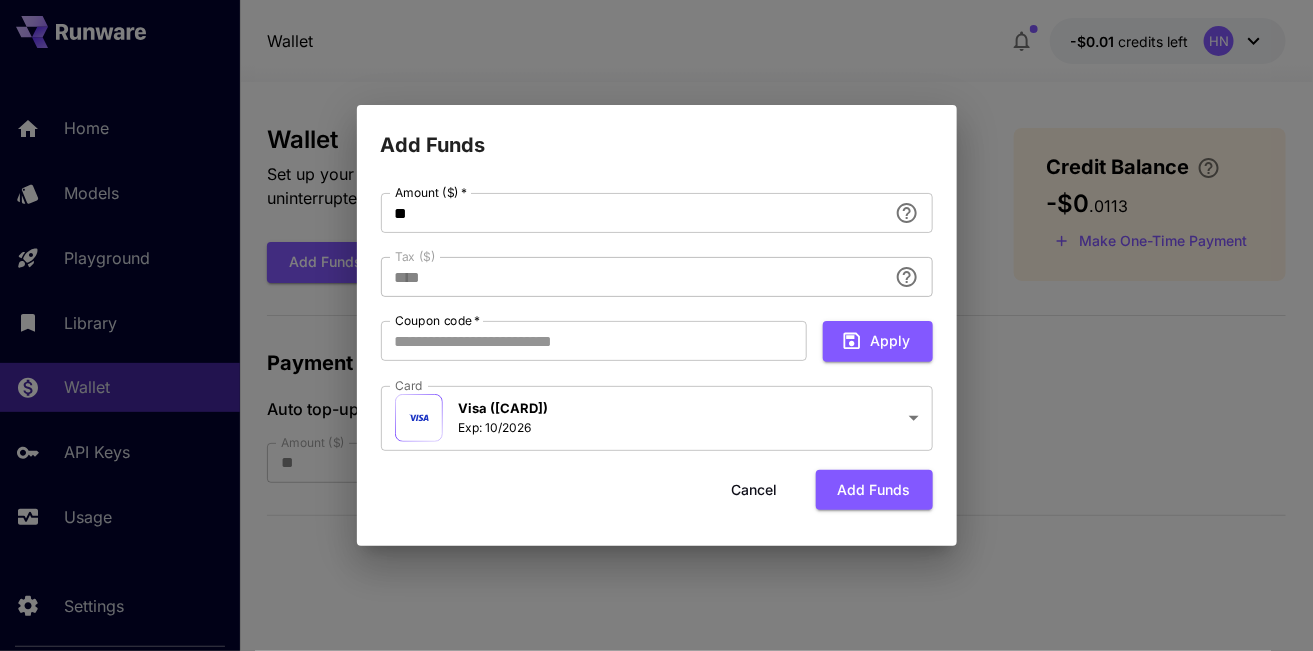 click on "**********" at bounding box center [656, 325] 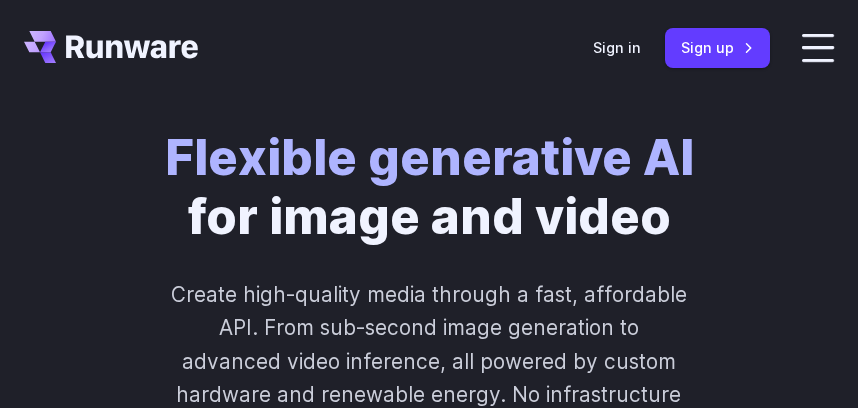 scroll, scrollTop: 0, scrollLeft: 0, axis: both 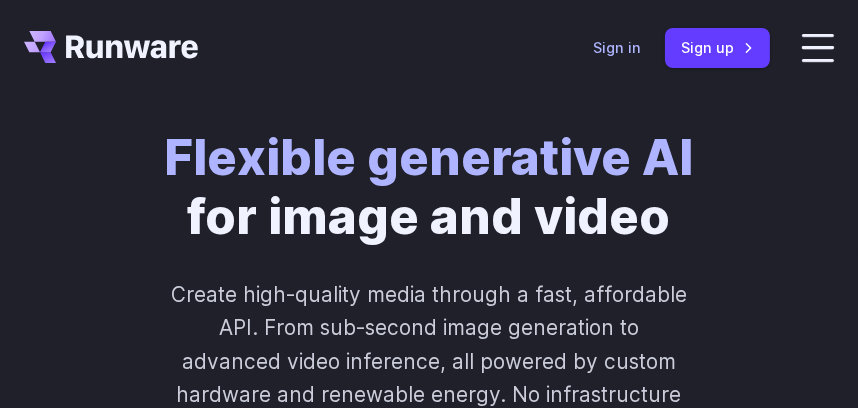 click on "Sign in" at bounding box center (617, 47) 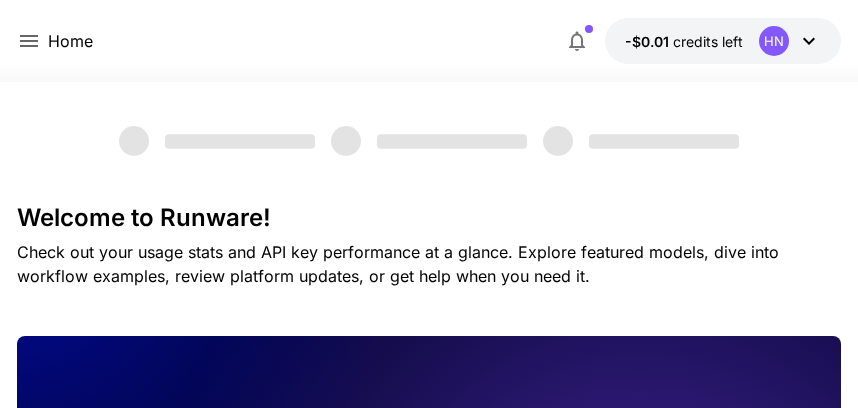scroll, scrollTop: 0, scrollLeft: 0, axis: both 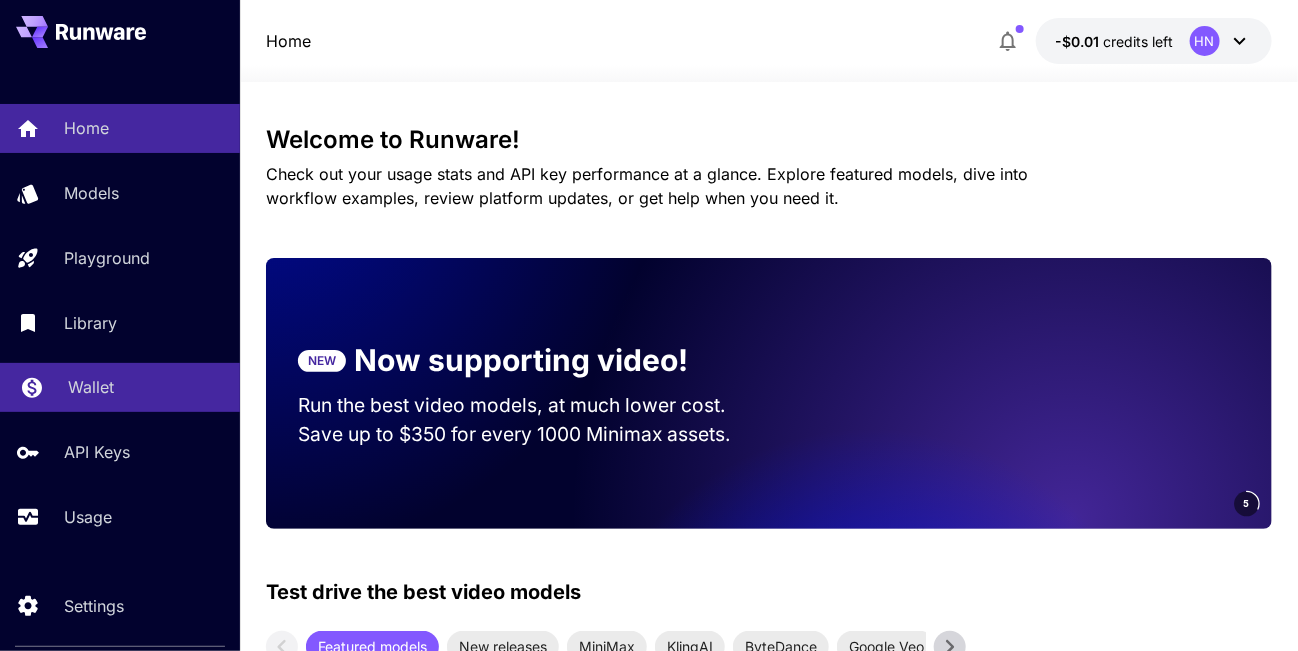 click on "Wallet" at bounding box center [91, 387] 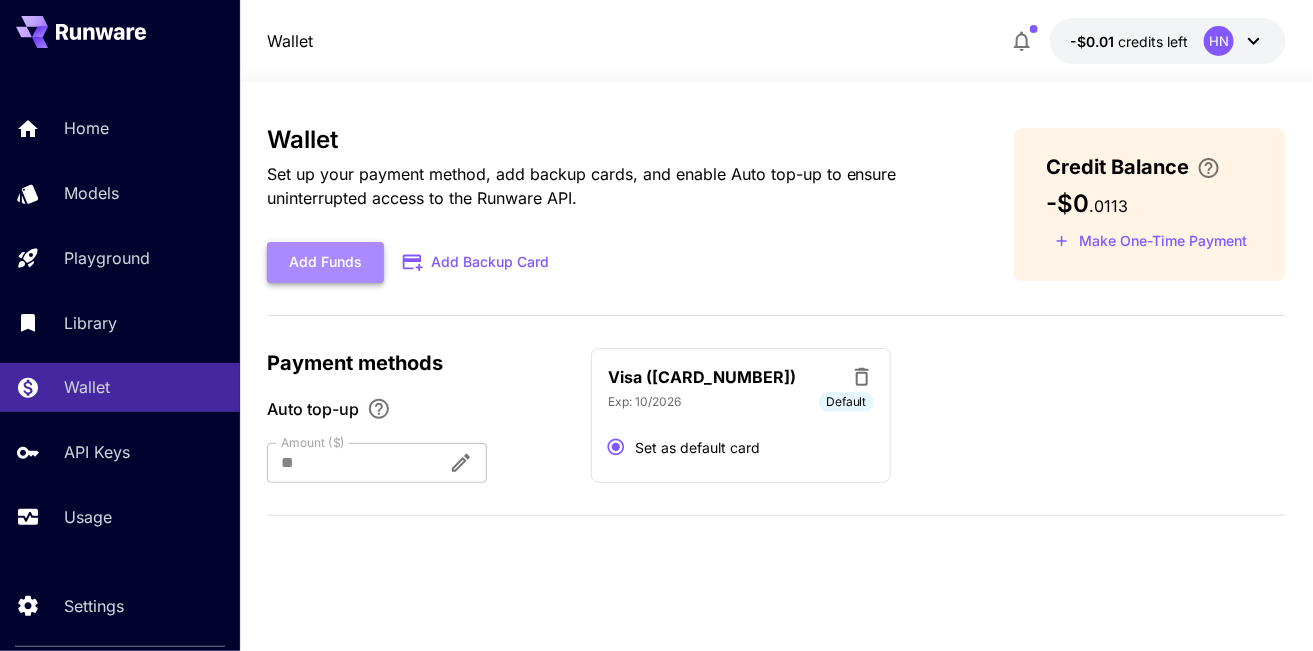 click on "Add Funds" at bounding box center (325, 262) 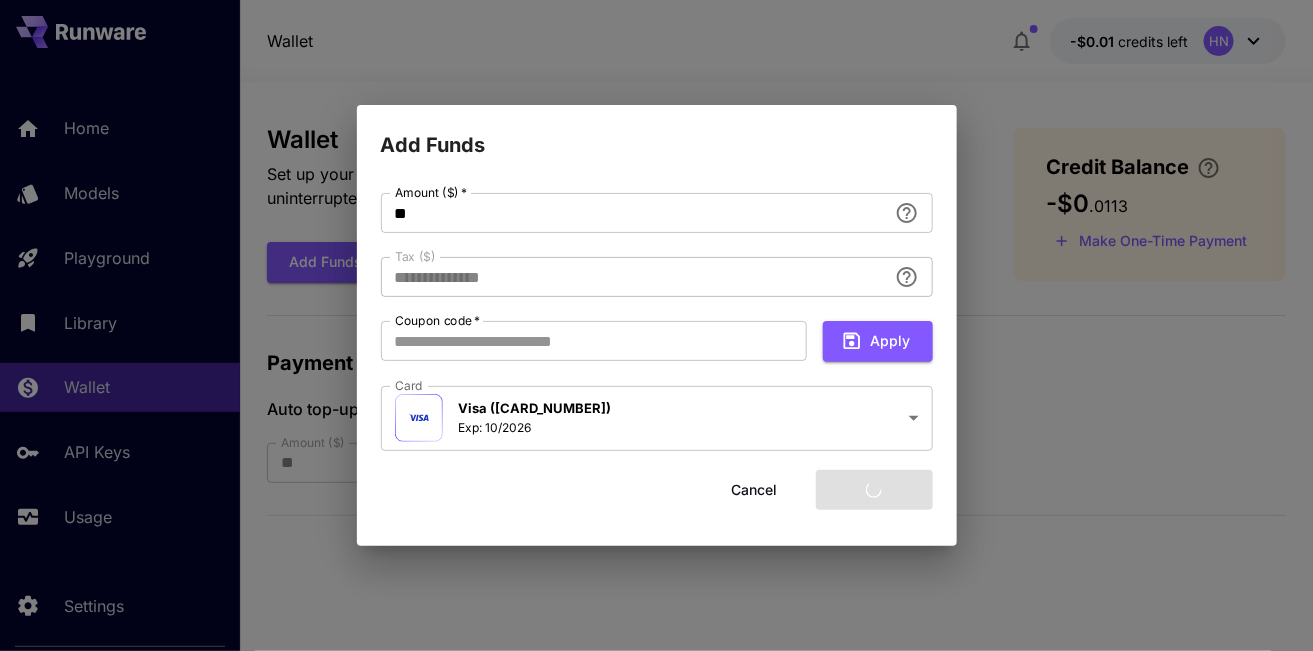 type on "****" 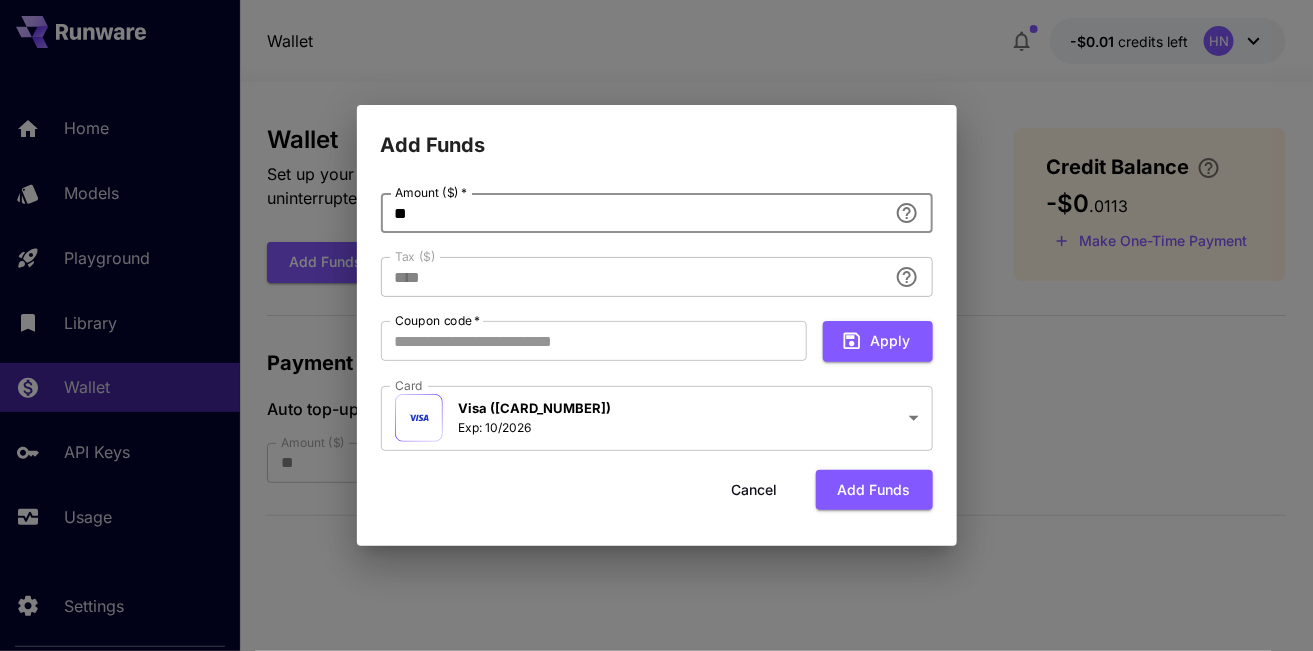 click on "**" at bounding box center (634, 213) 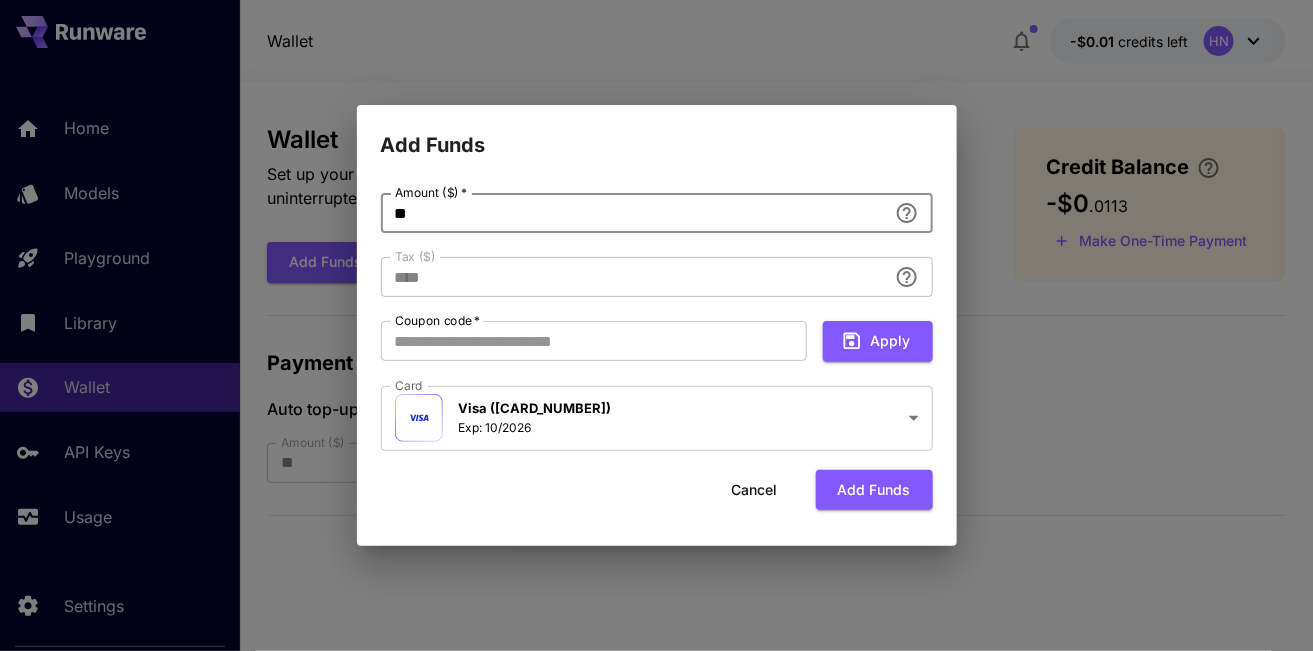 click on "**" at bounding box center [634, 213] 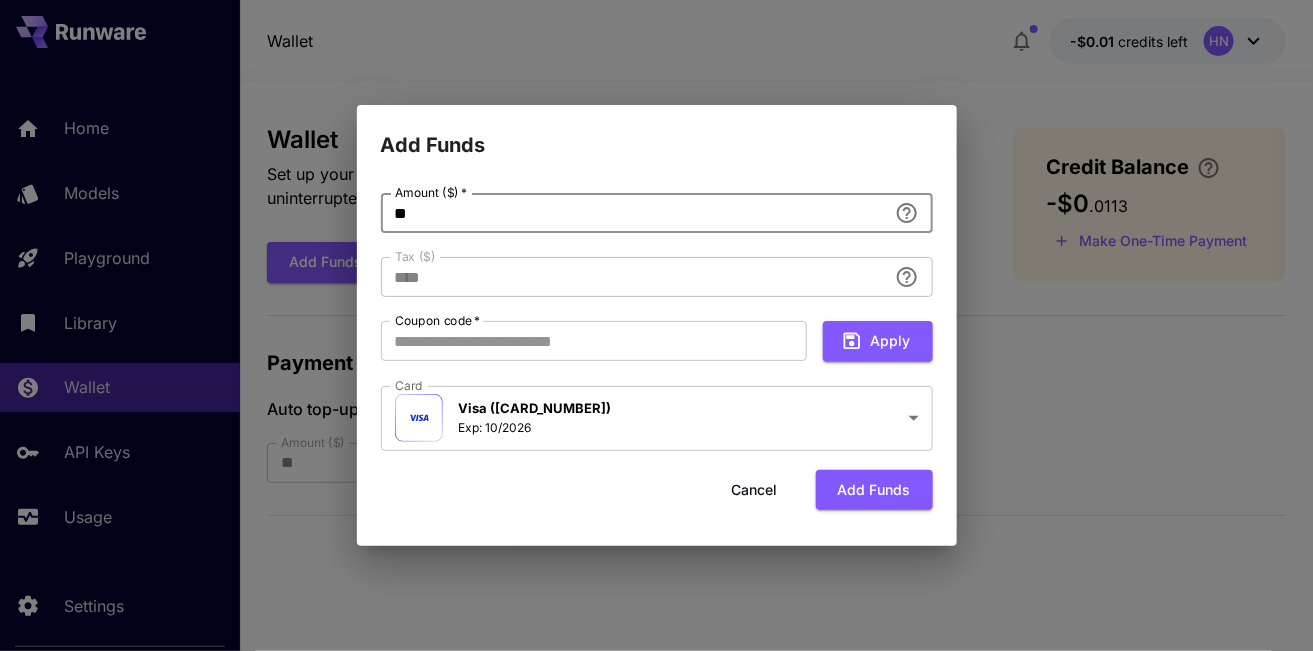 type on "*" 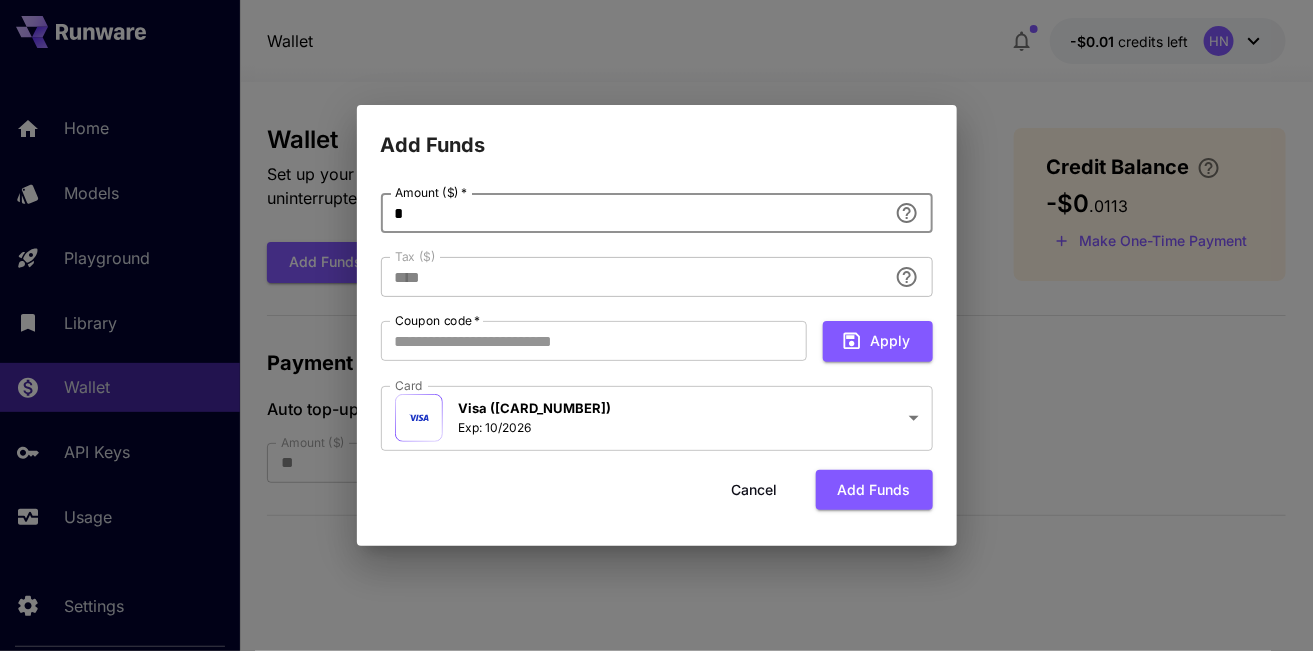 type 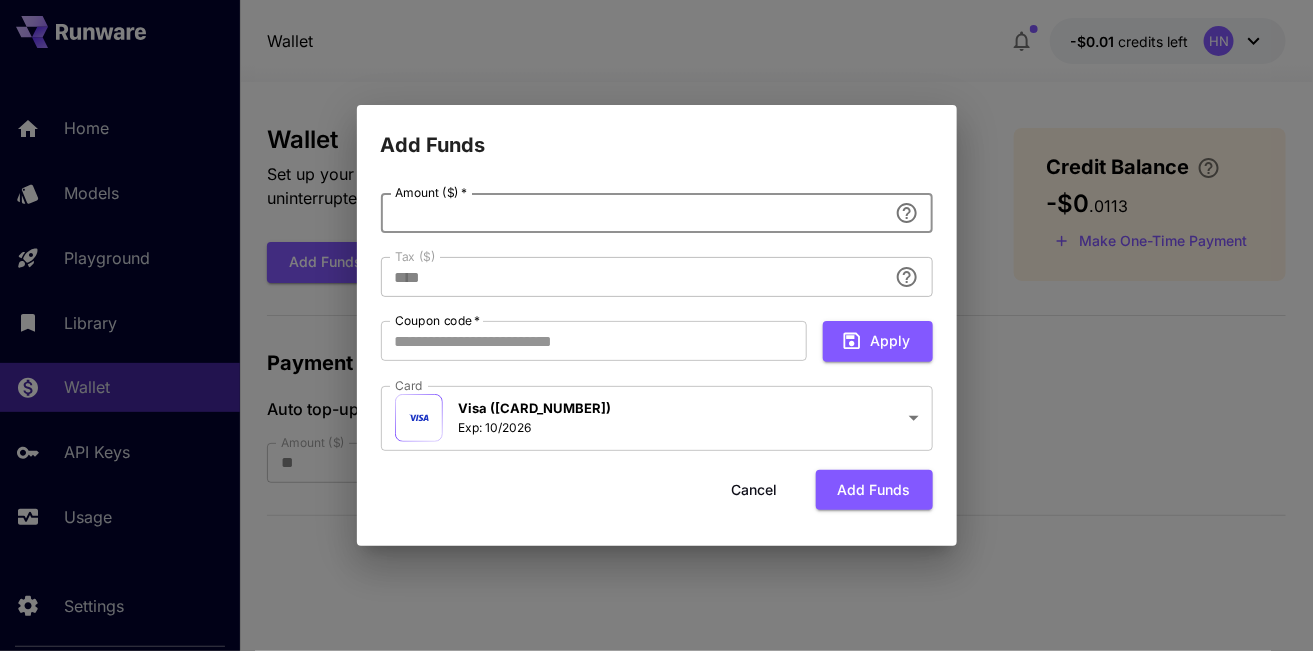 type on "**********" 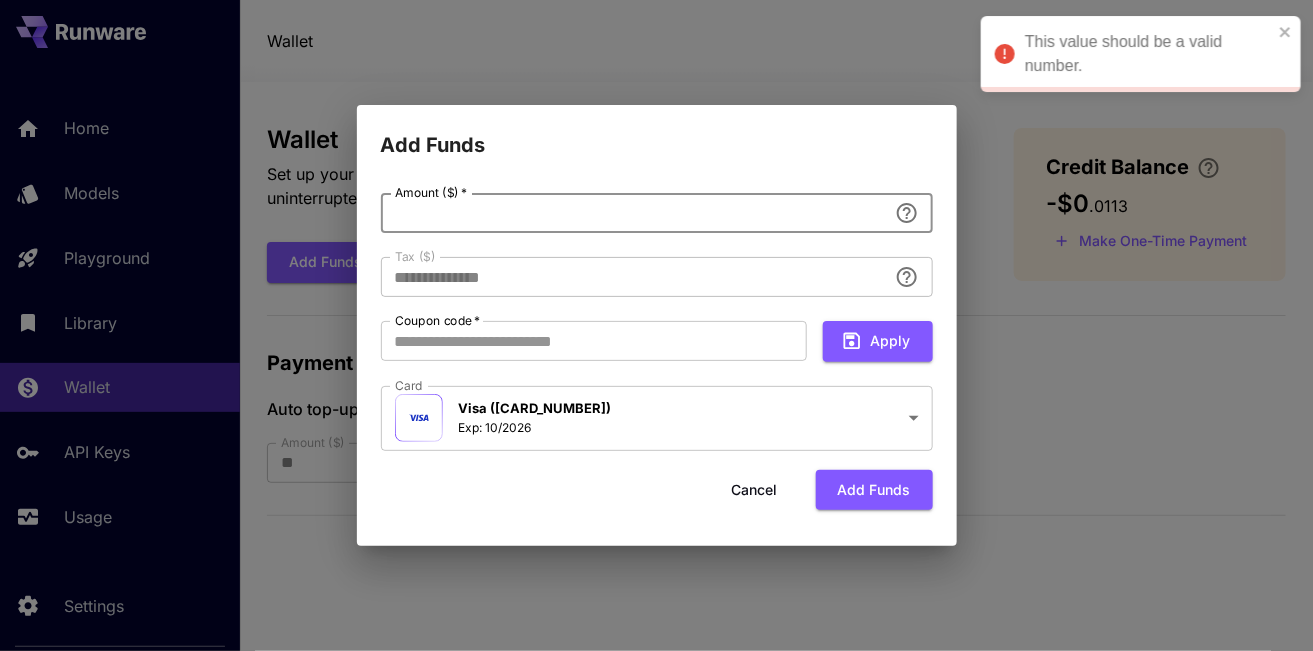 type on "*" 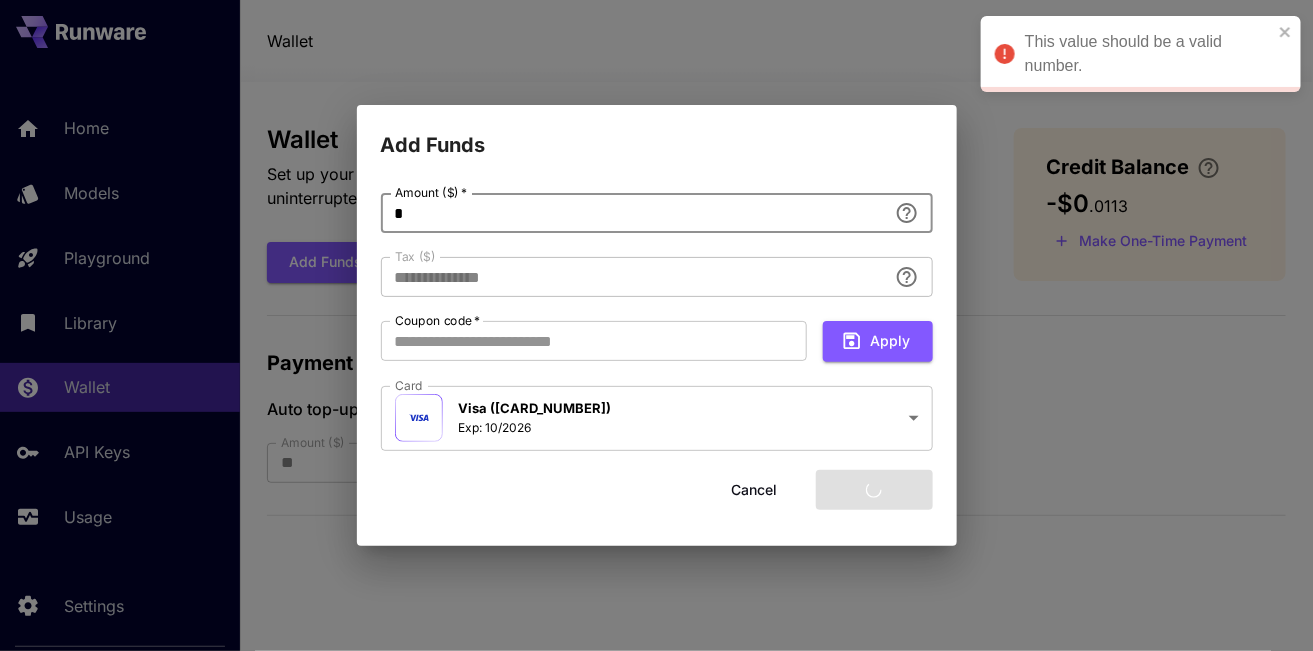 type on "****" 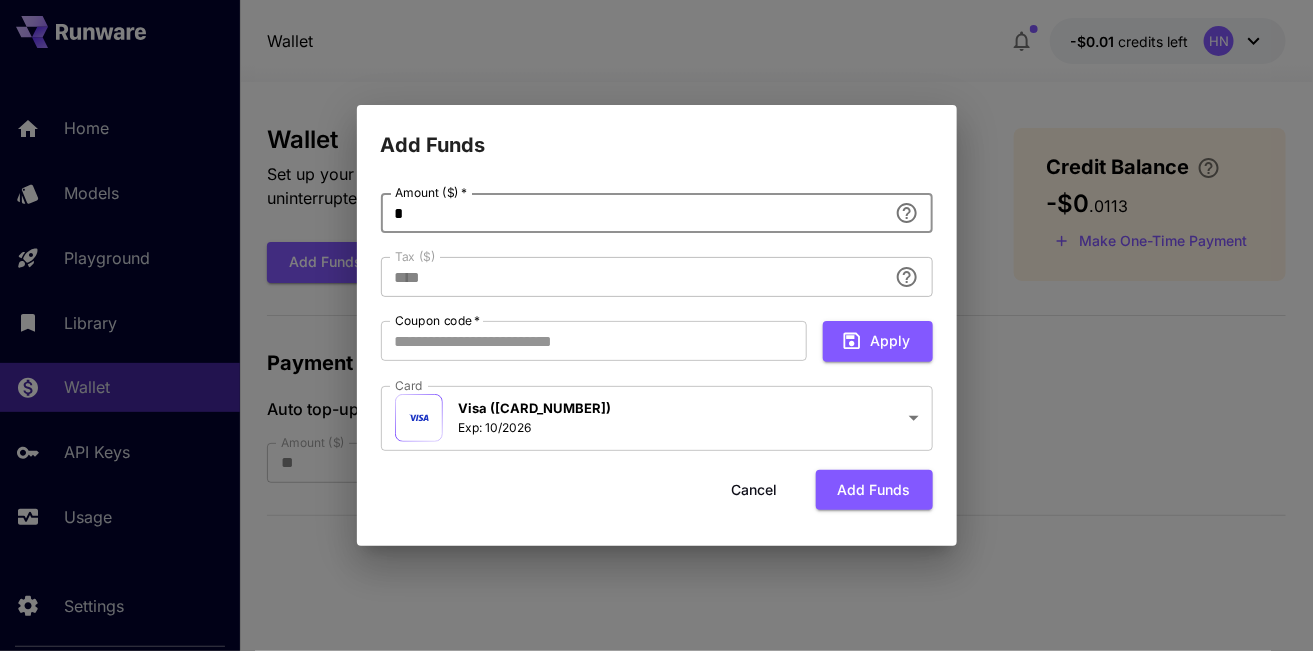 click on "*" at bounding box center [634, 213] 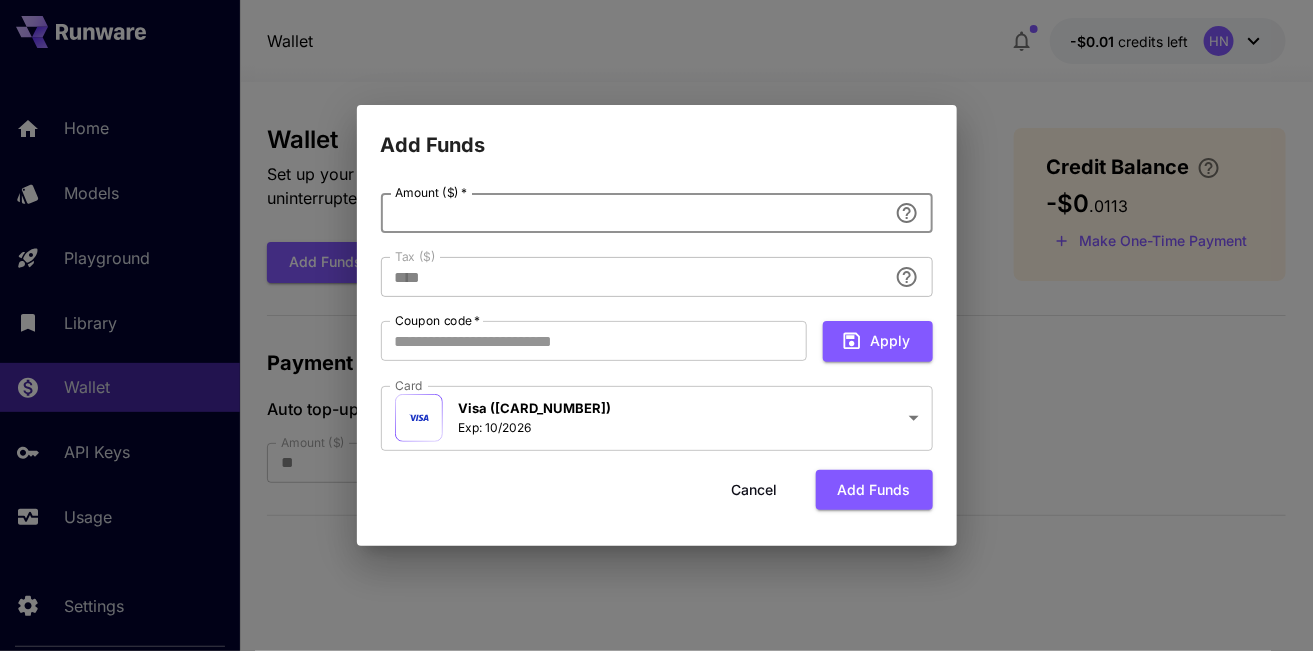 type on "**********" 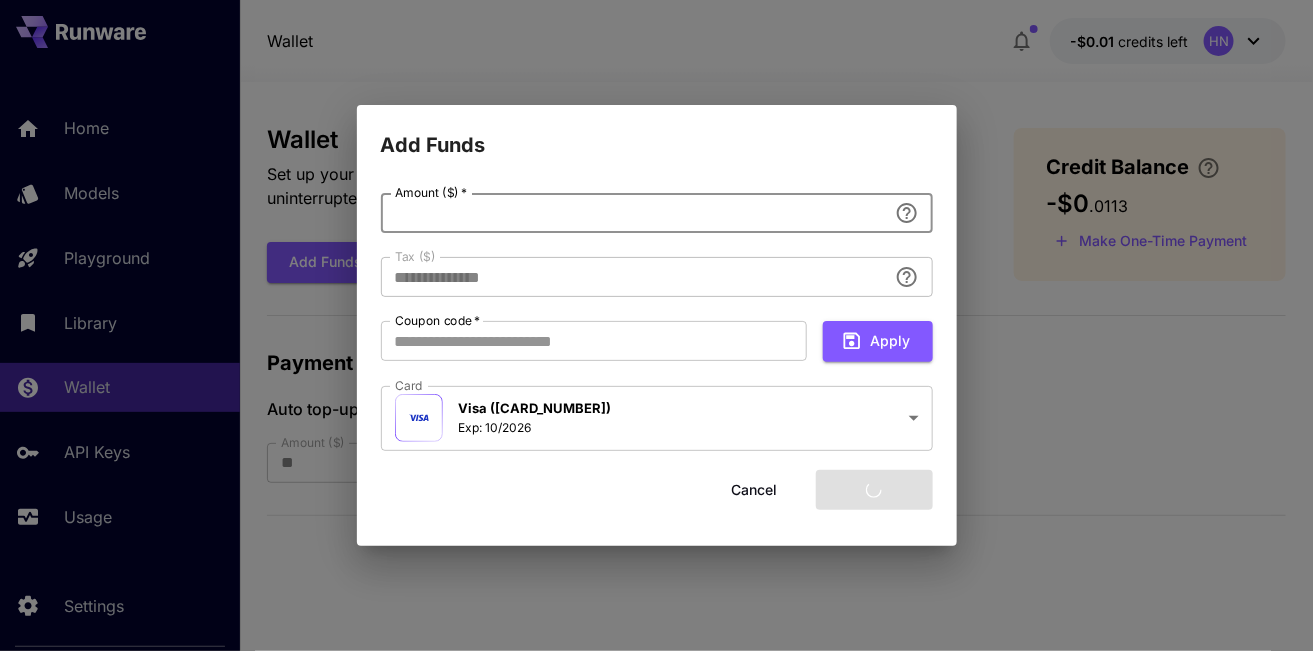 type on "*" 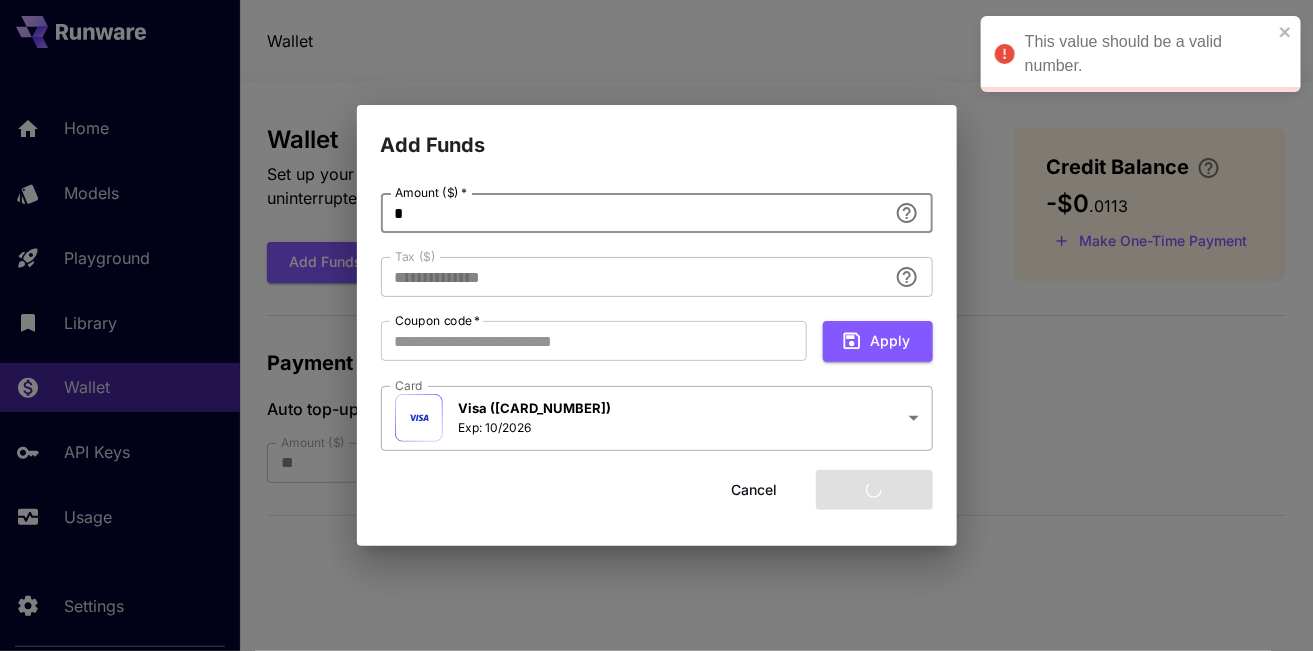 type on "****" 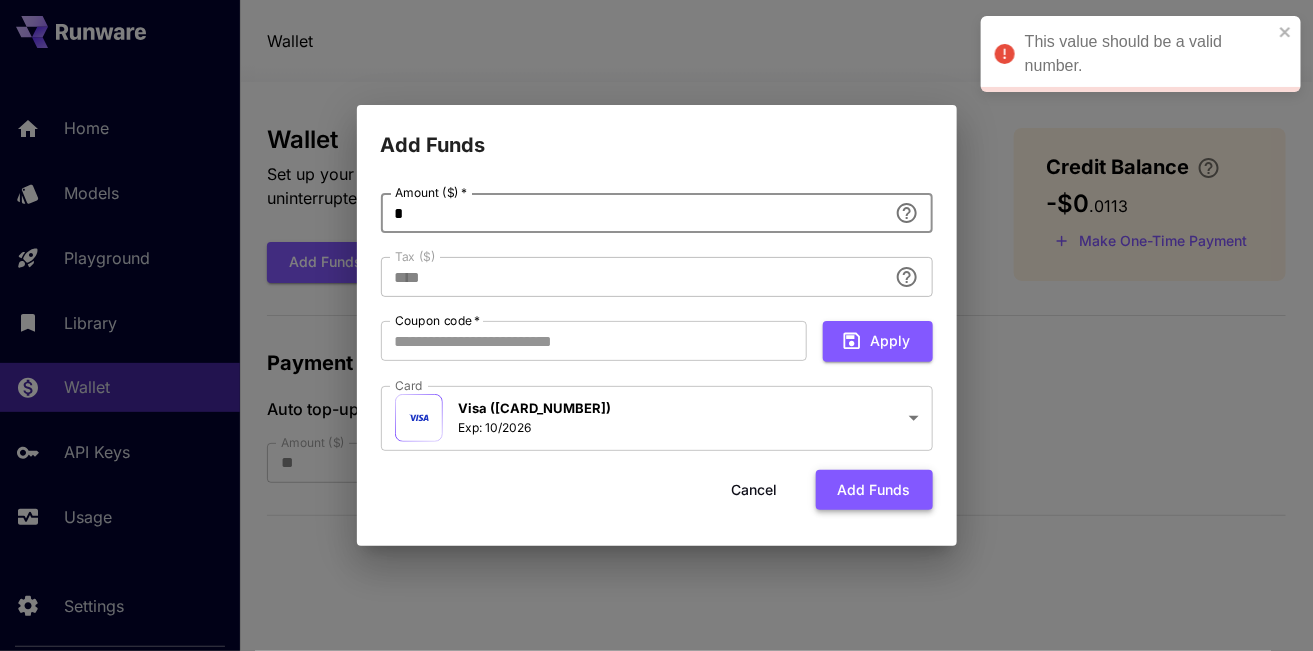 type on "*" 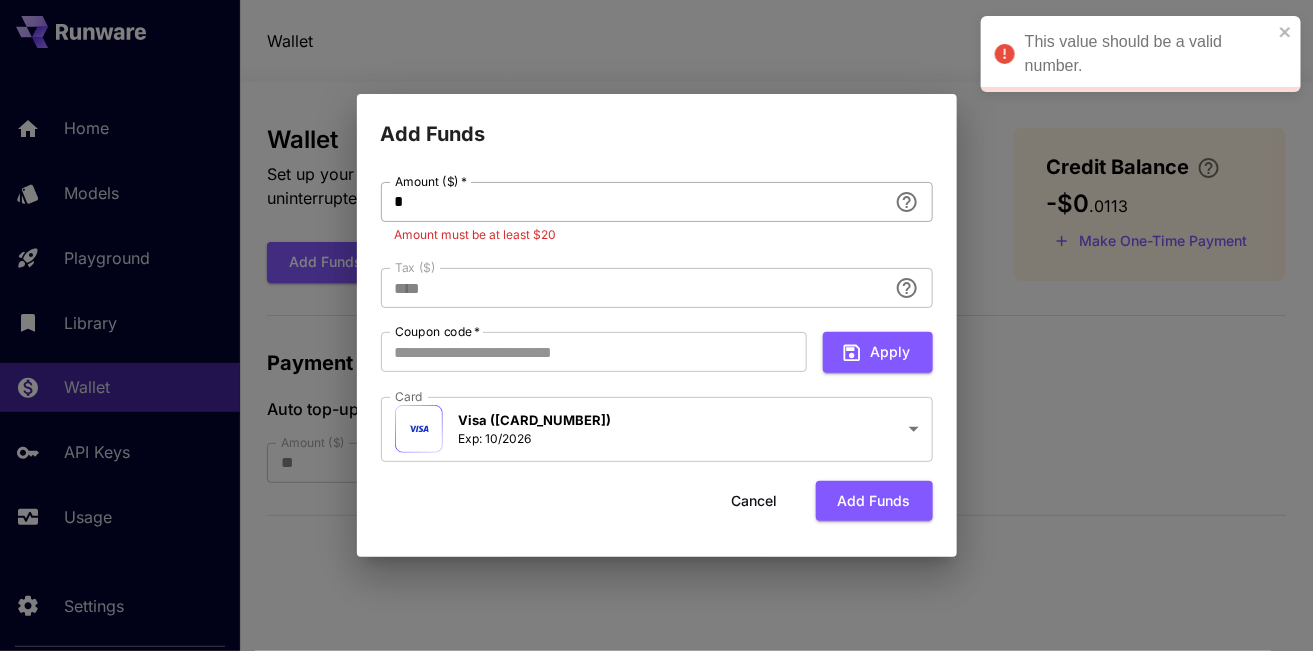 type 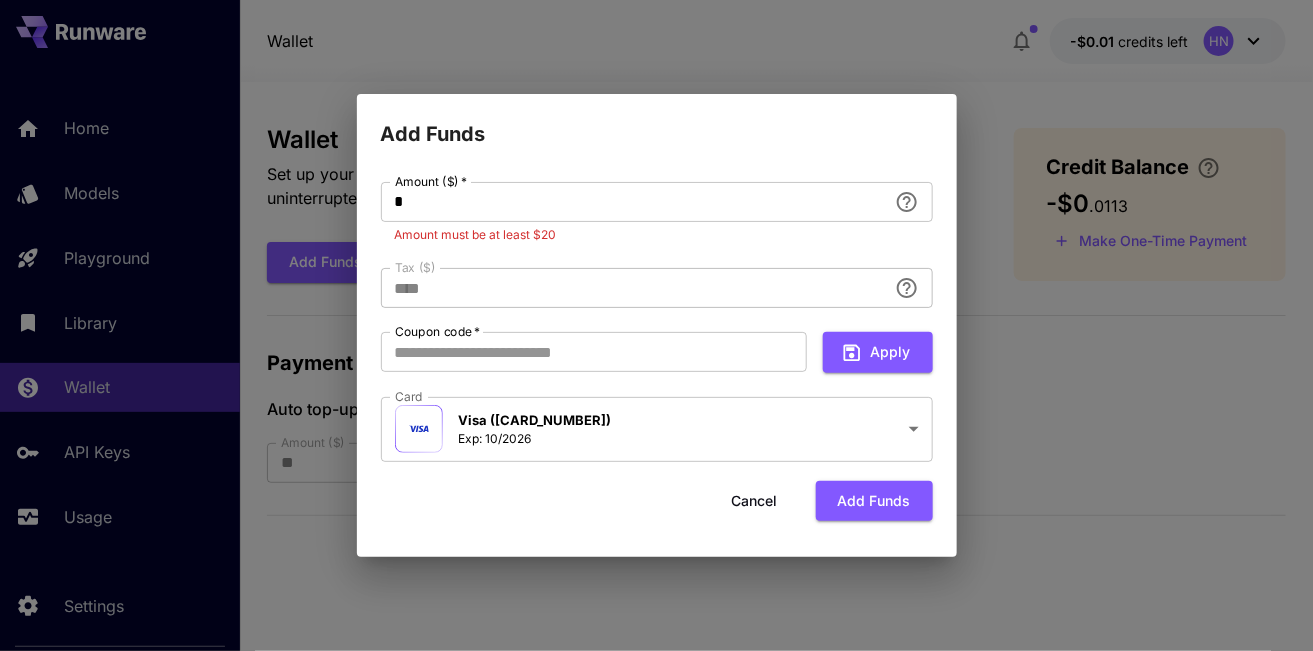 click on "**********" at bounding box center [656, 325] 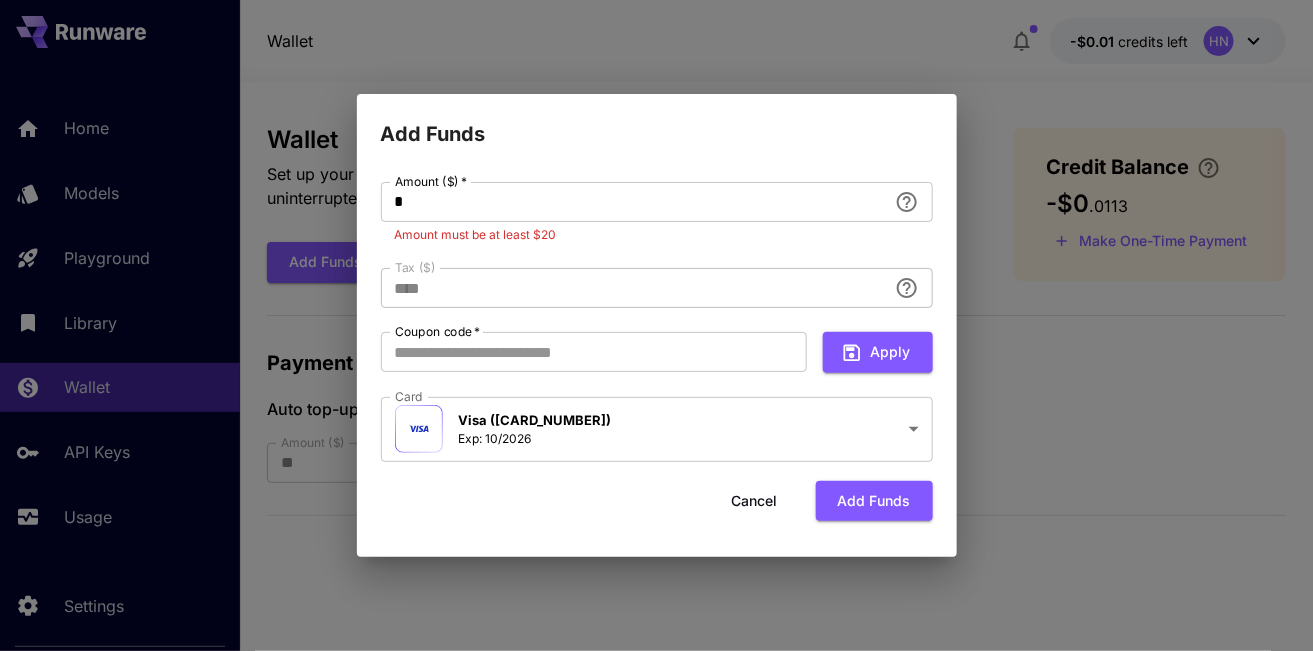 click on "**********" at bounding box center [656, 325] 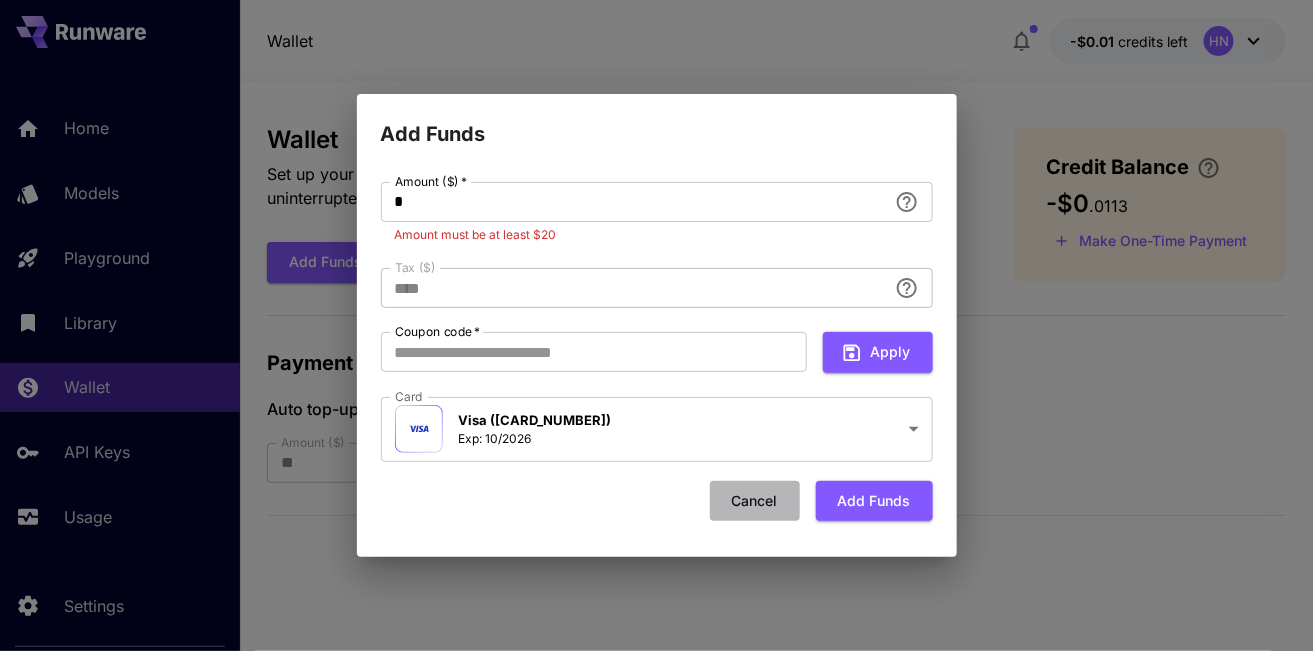 click on "Cancel" at bounding box center [755, 501] 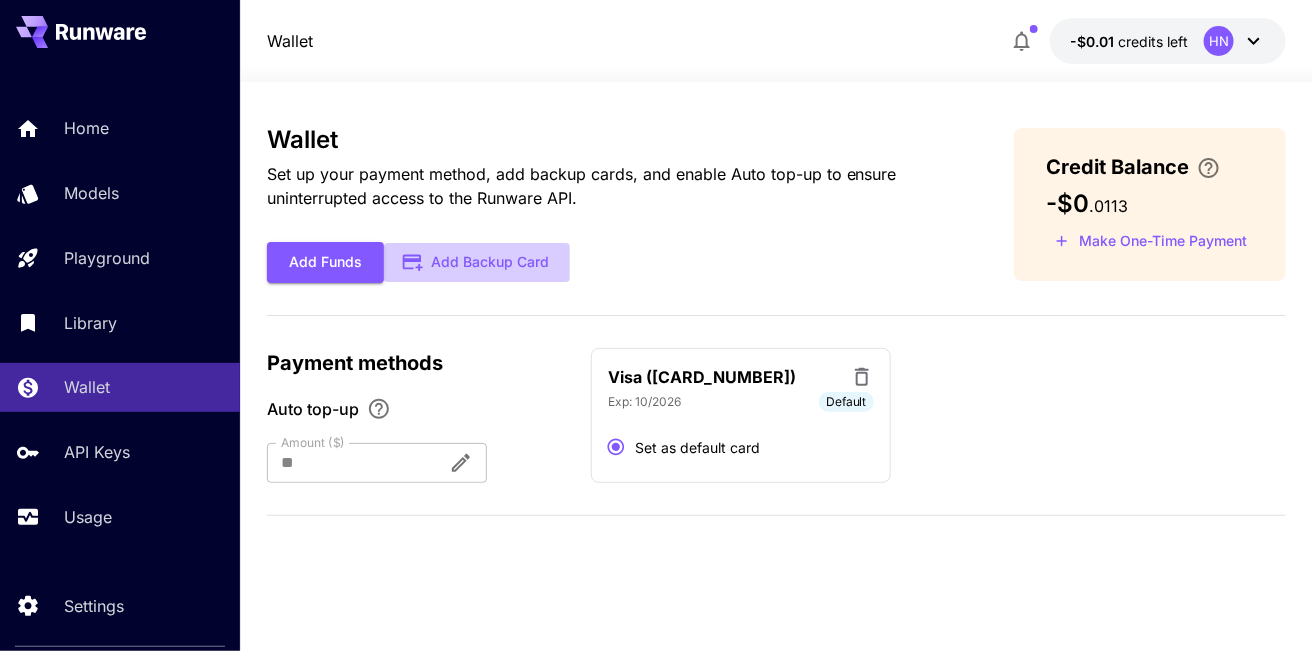 click on "Add Backup Card" at bounding box center [477, 262] 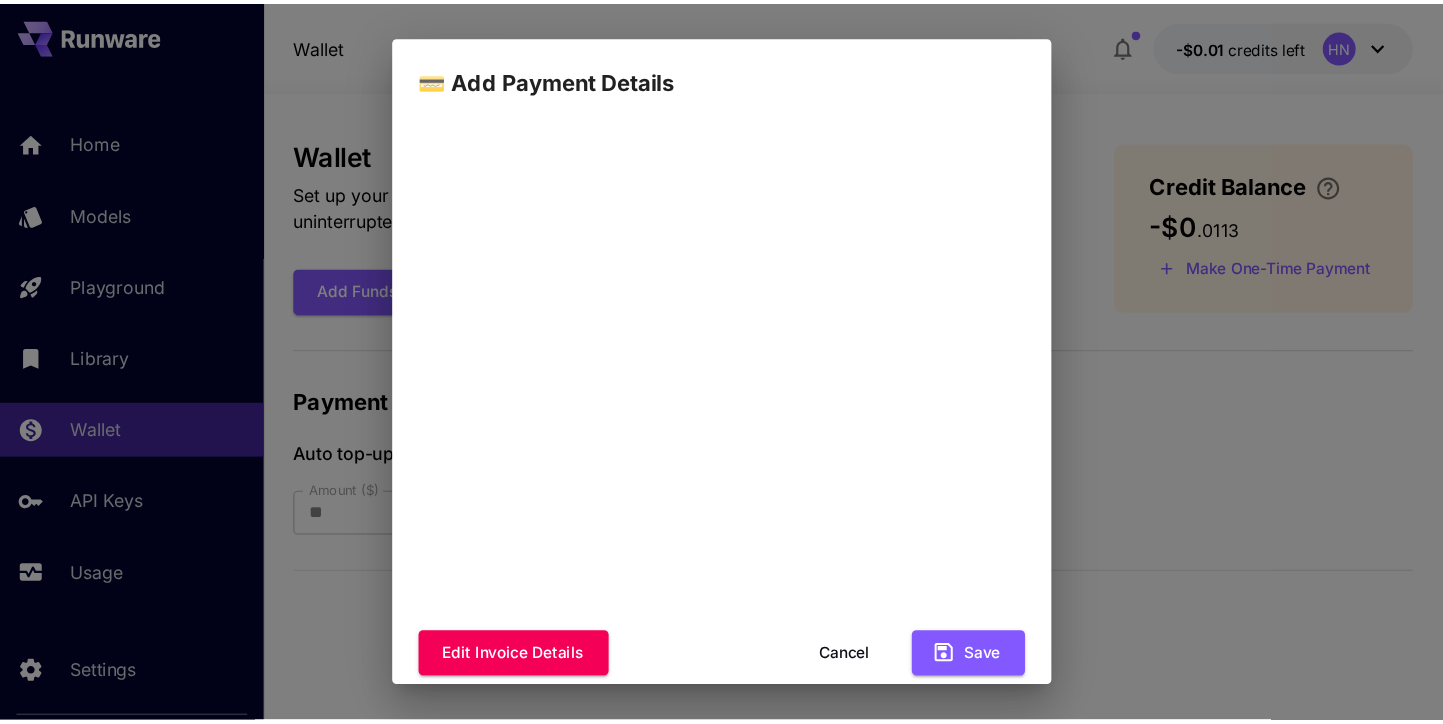 scroll, scrollTop: 265, scrollLeft: 0, axis: vertical 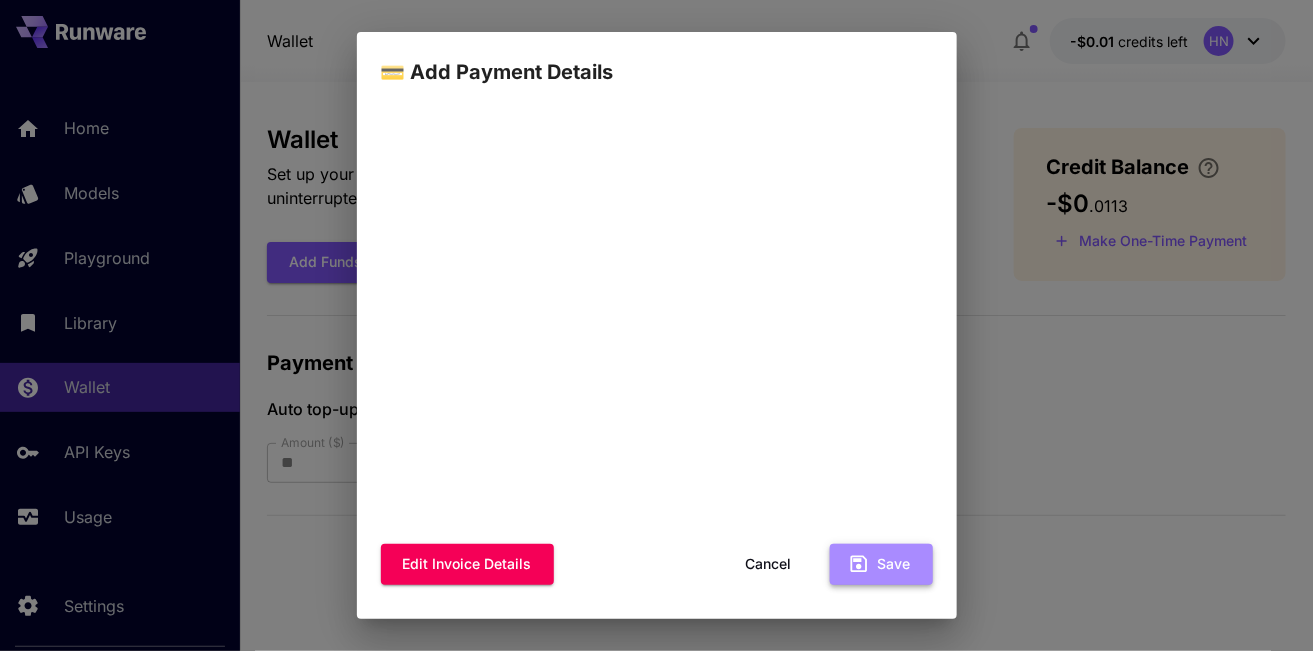 click on "Save" at bounding box center [881, 564] 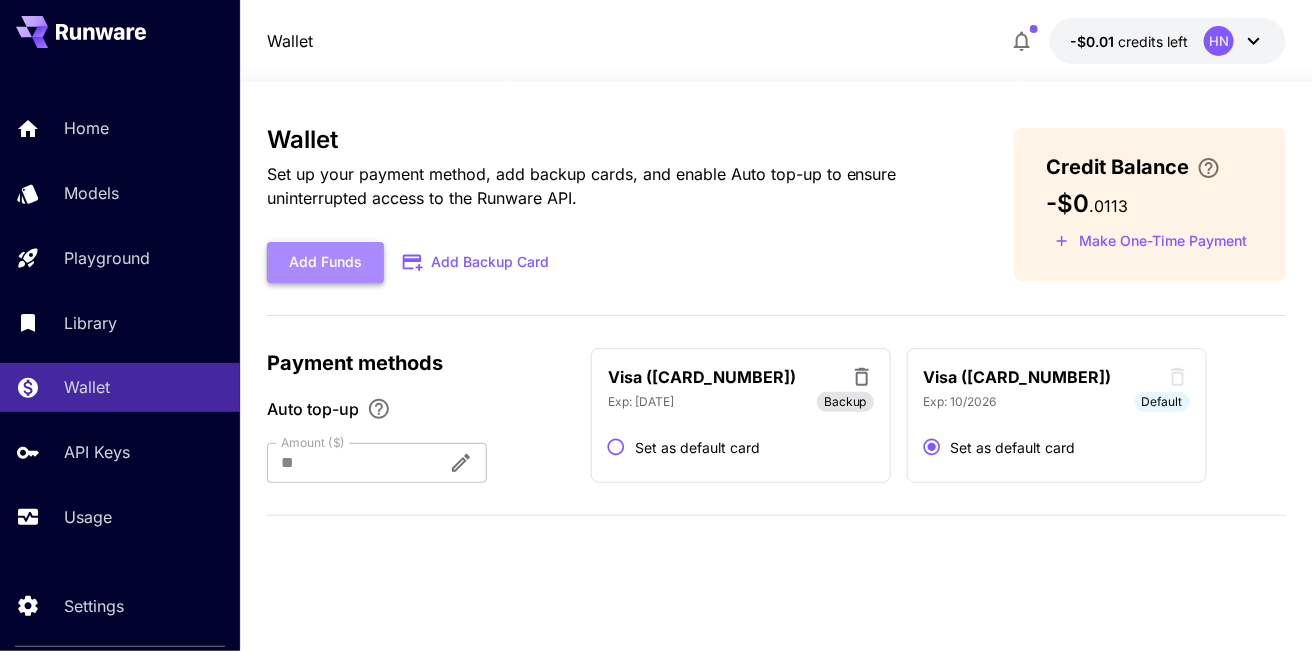 click on "Add Funds" at bounding box center [325, 262] 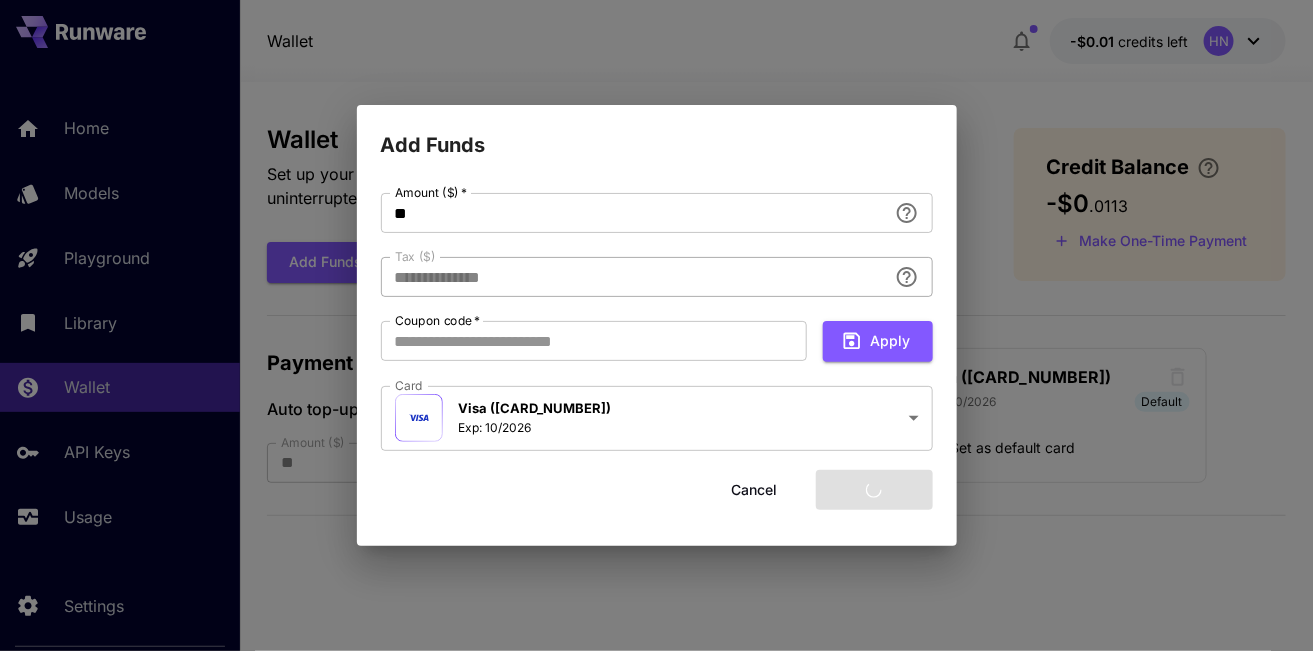 type on "****" 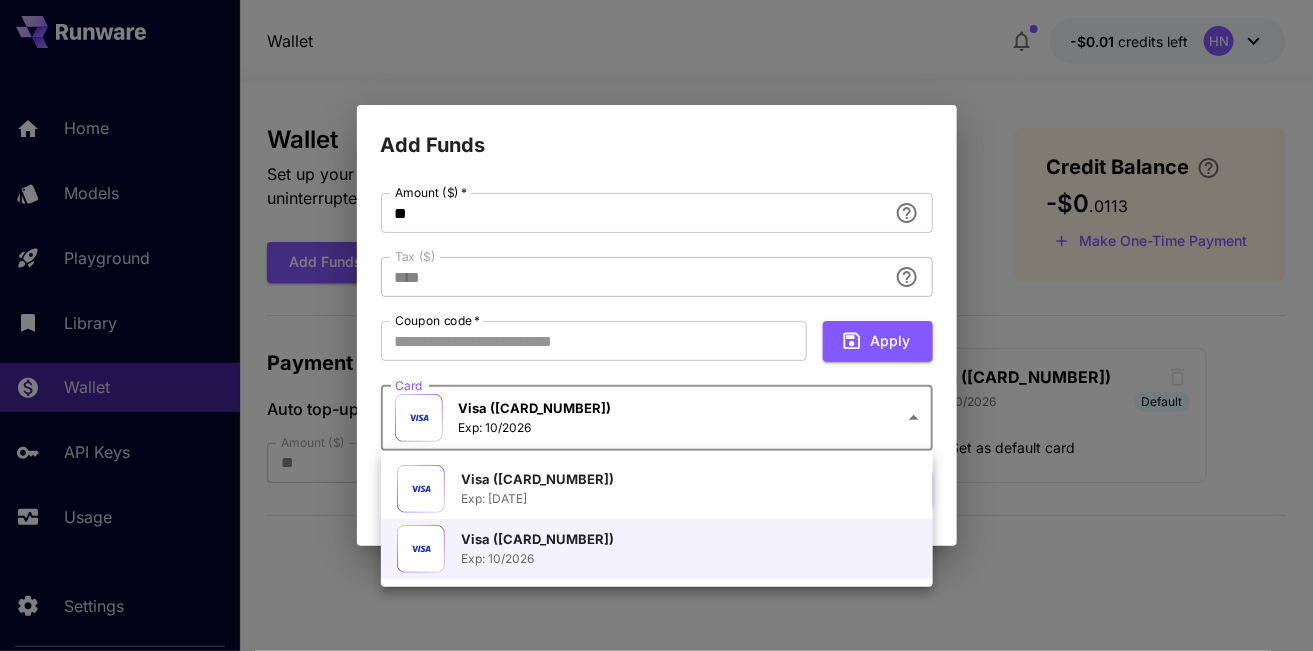 click on "**********" at bounding box center [656, 325] 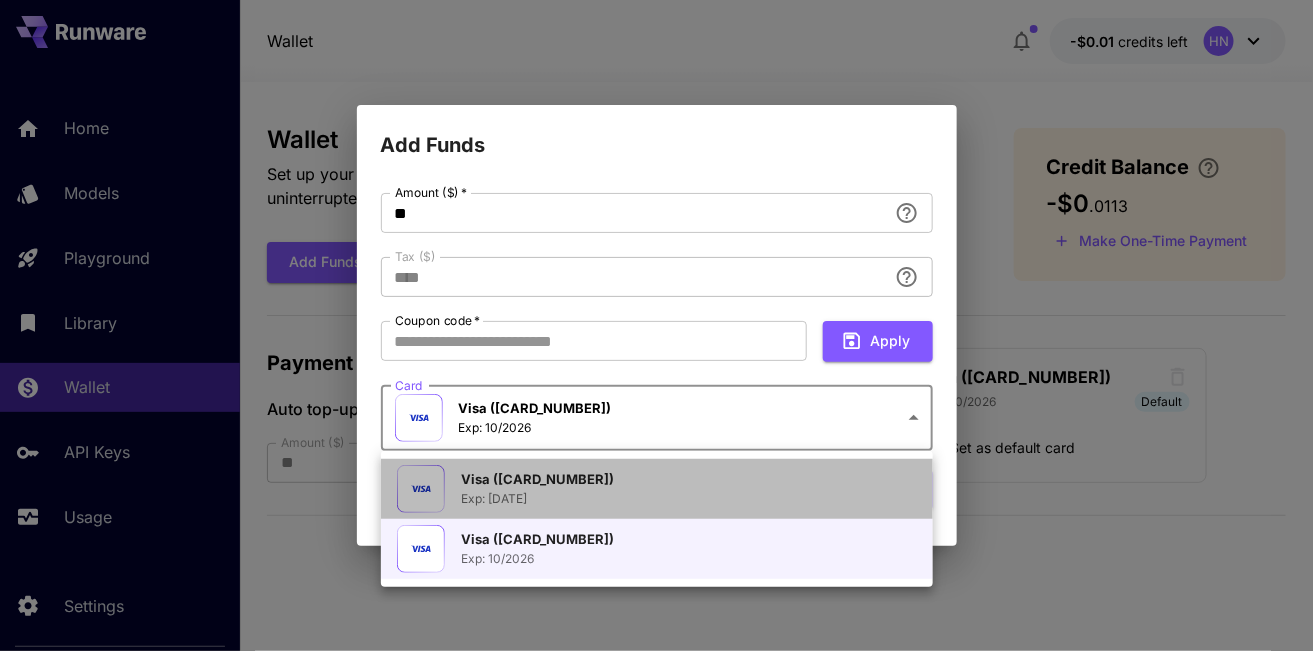 click on "Visa  (7775) Exp: 05/2029" at bounding box center [597, 489] 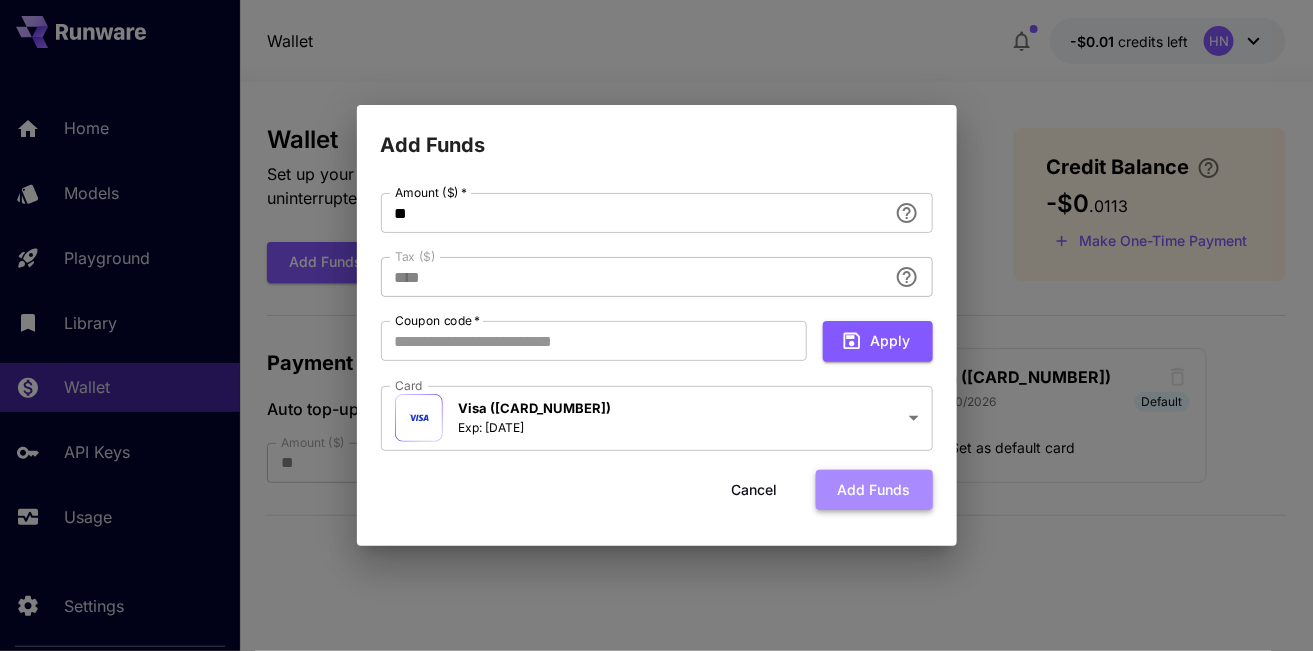 click on "Add funds" at bounding box center (874, 490) 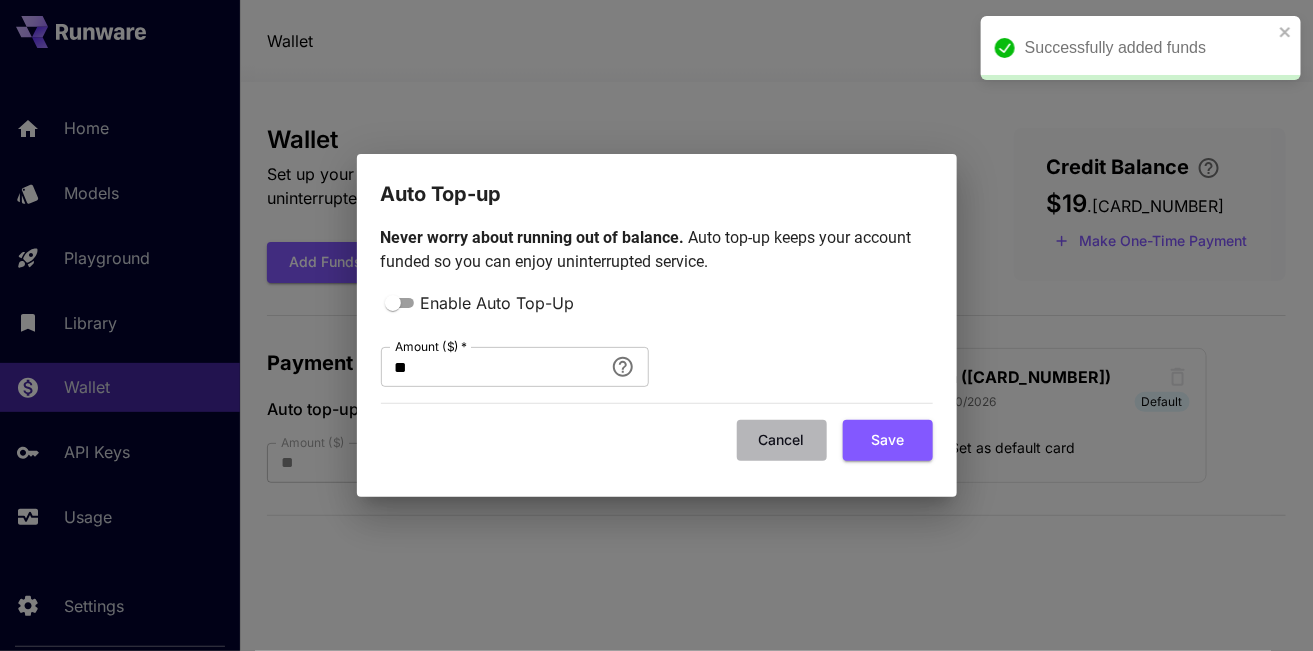 click on "Cancel" at bounding box center [782, 440] 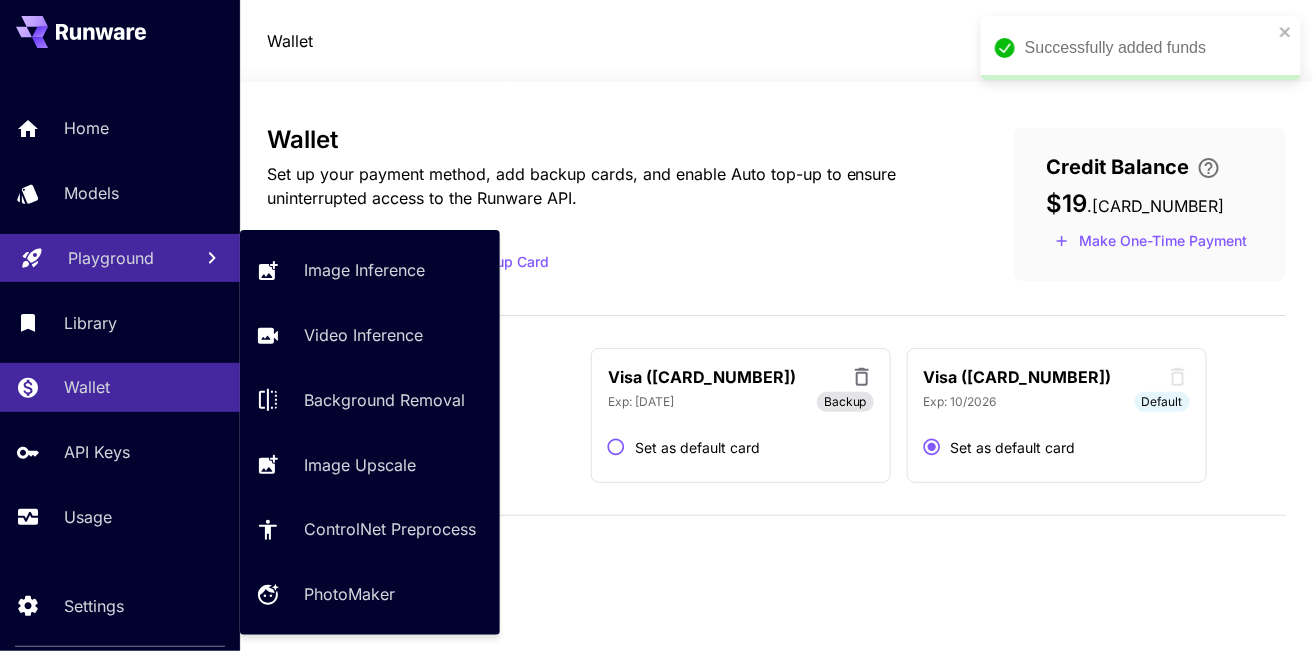 click on "Playground" at bounding box center (111, 258) 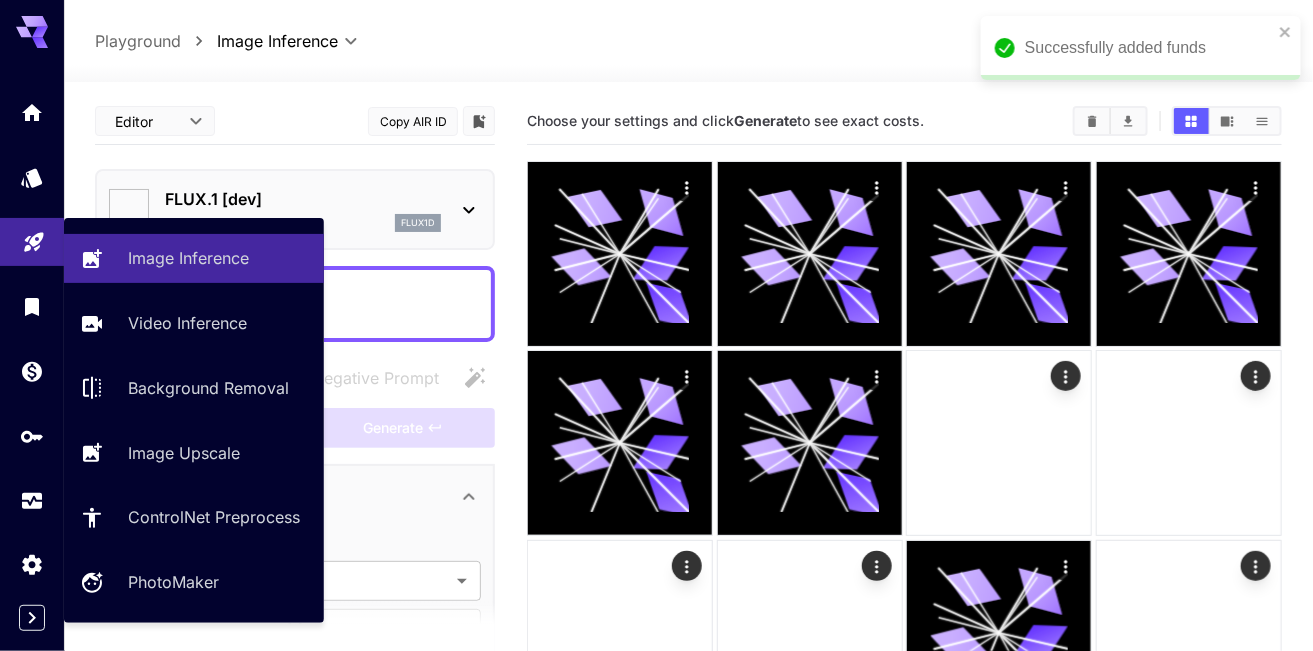 type on "**********" 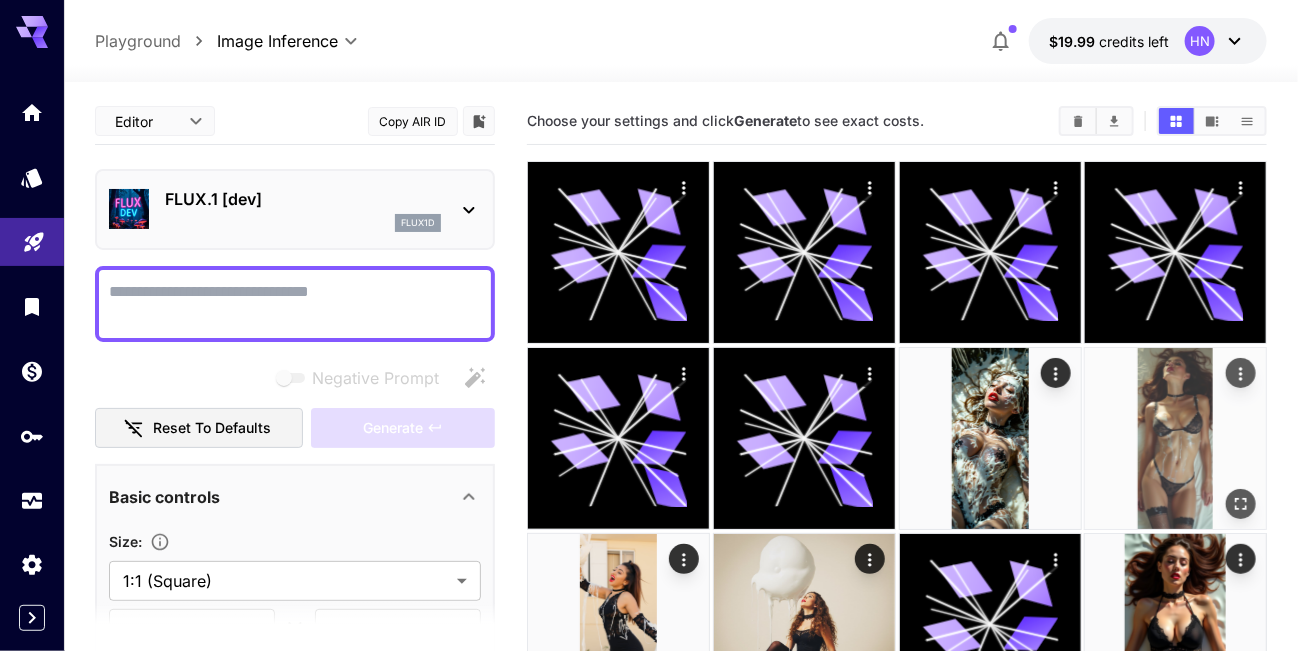 click at bounding box center [1175, 438] 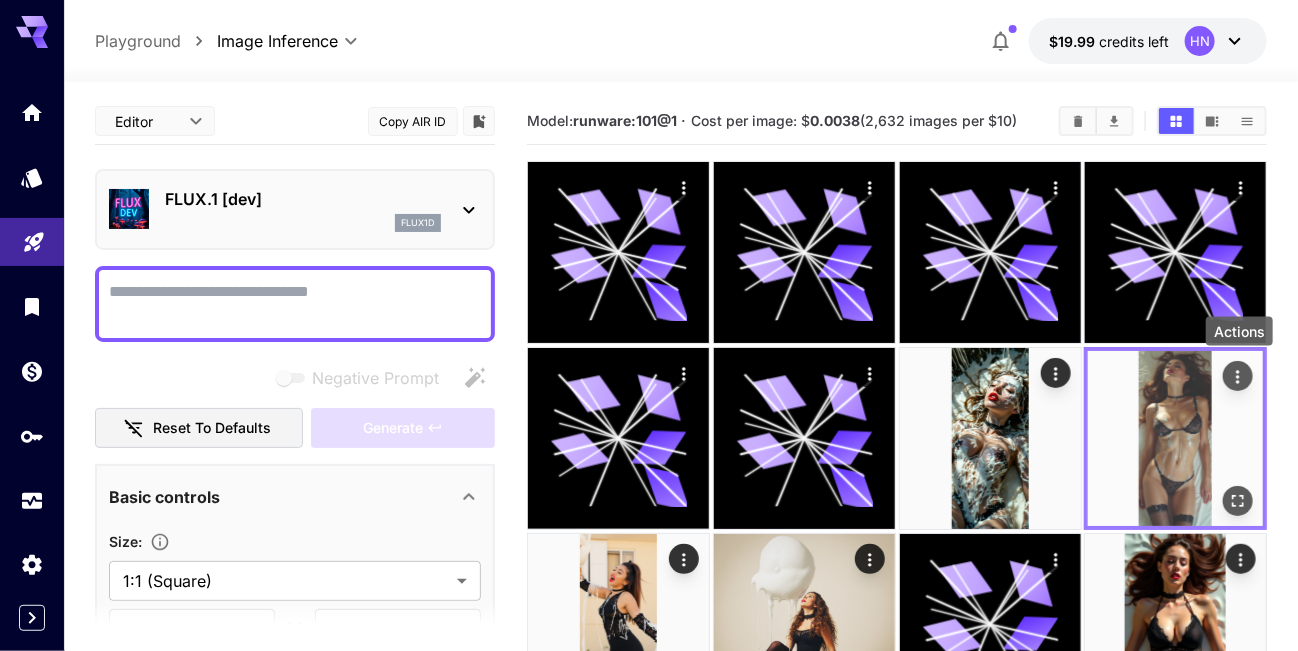 click at bounding box center [1238, 376] 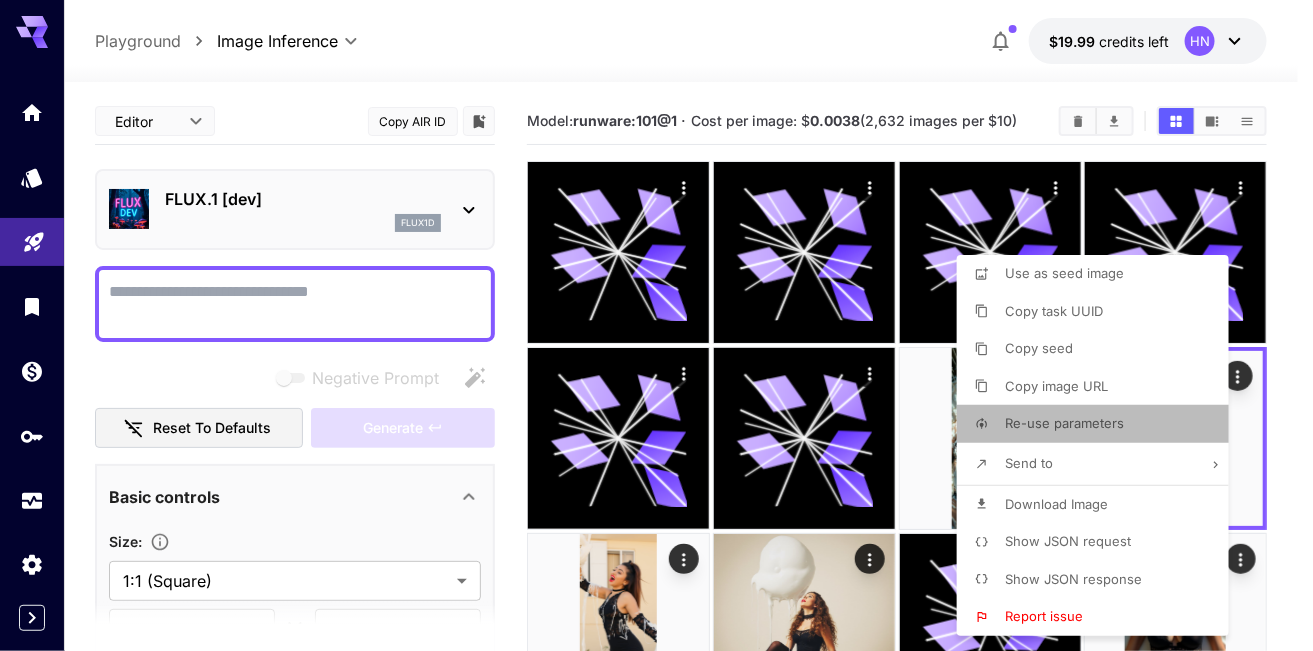 click on "Re-use parameters" at bounding box center [1064, 423] 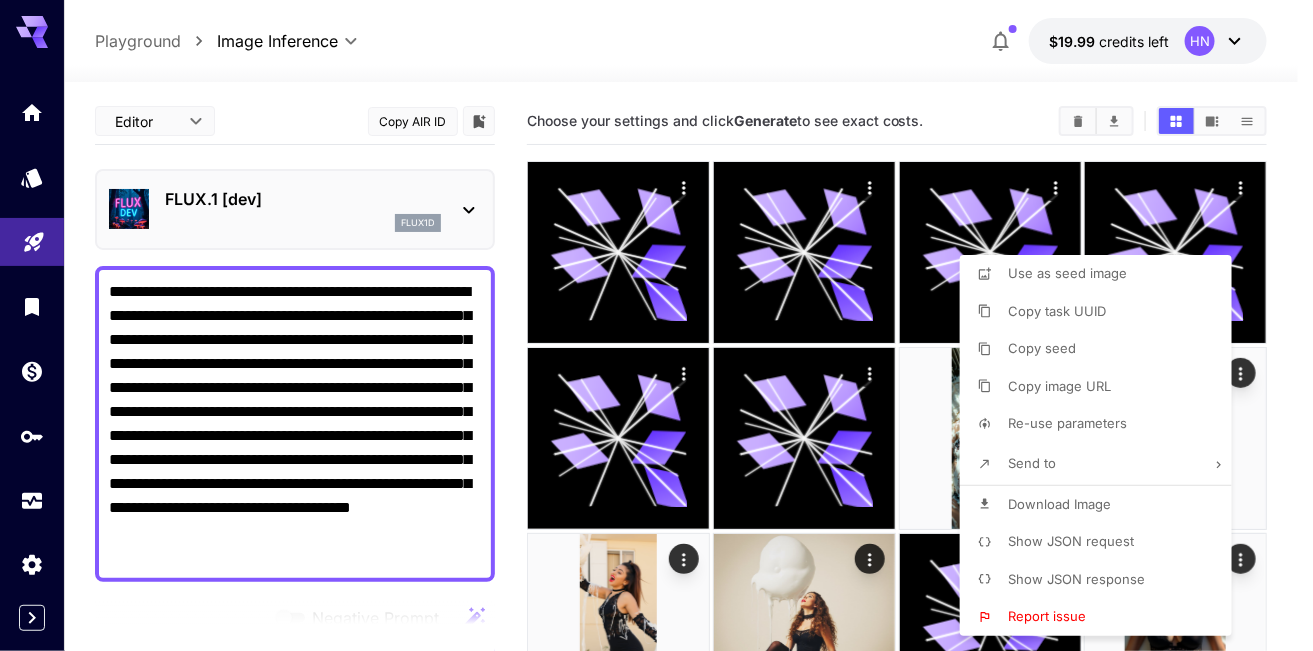 type on "**********" 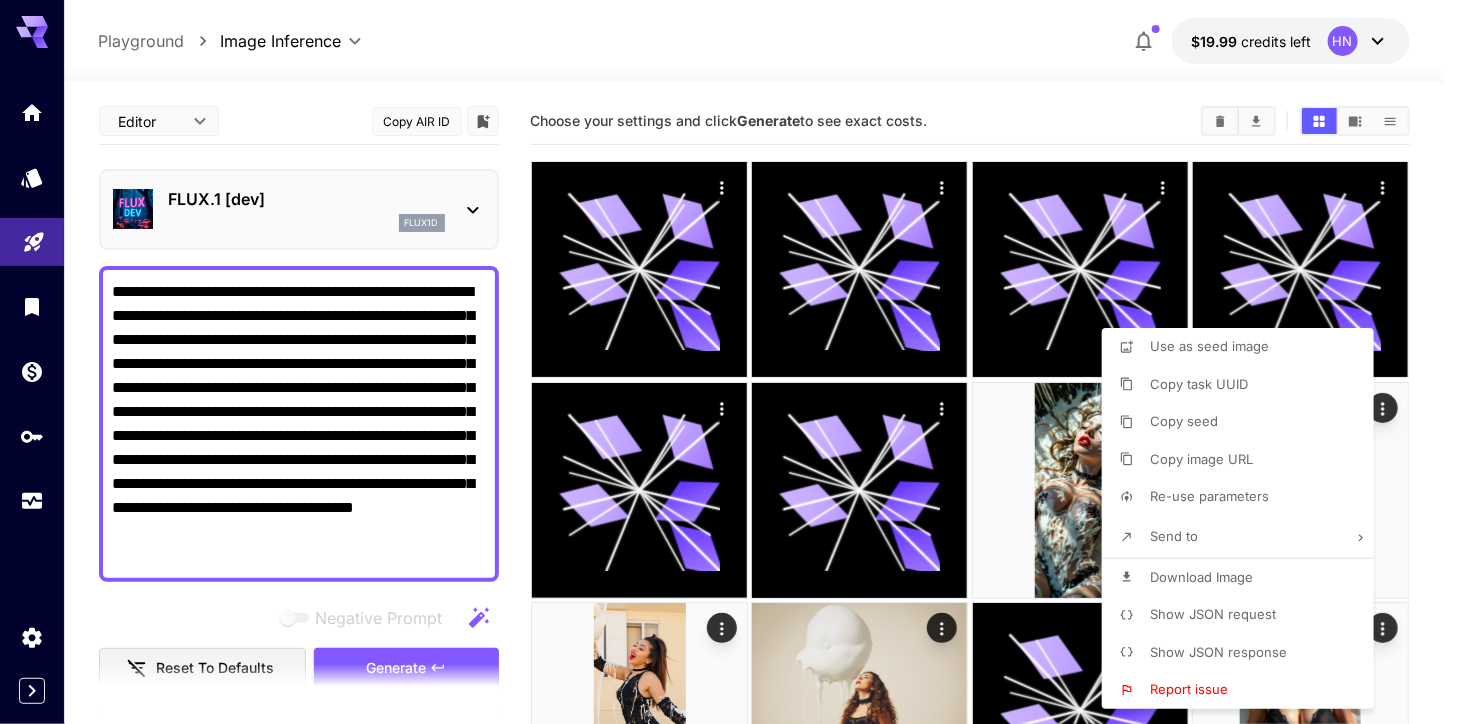 drag, startPoint x: 1258, startPoint y: 1, endPoint x: 735, endPoint y: 46, distance: 524.9324 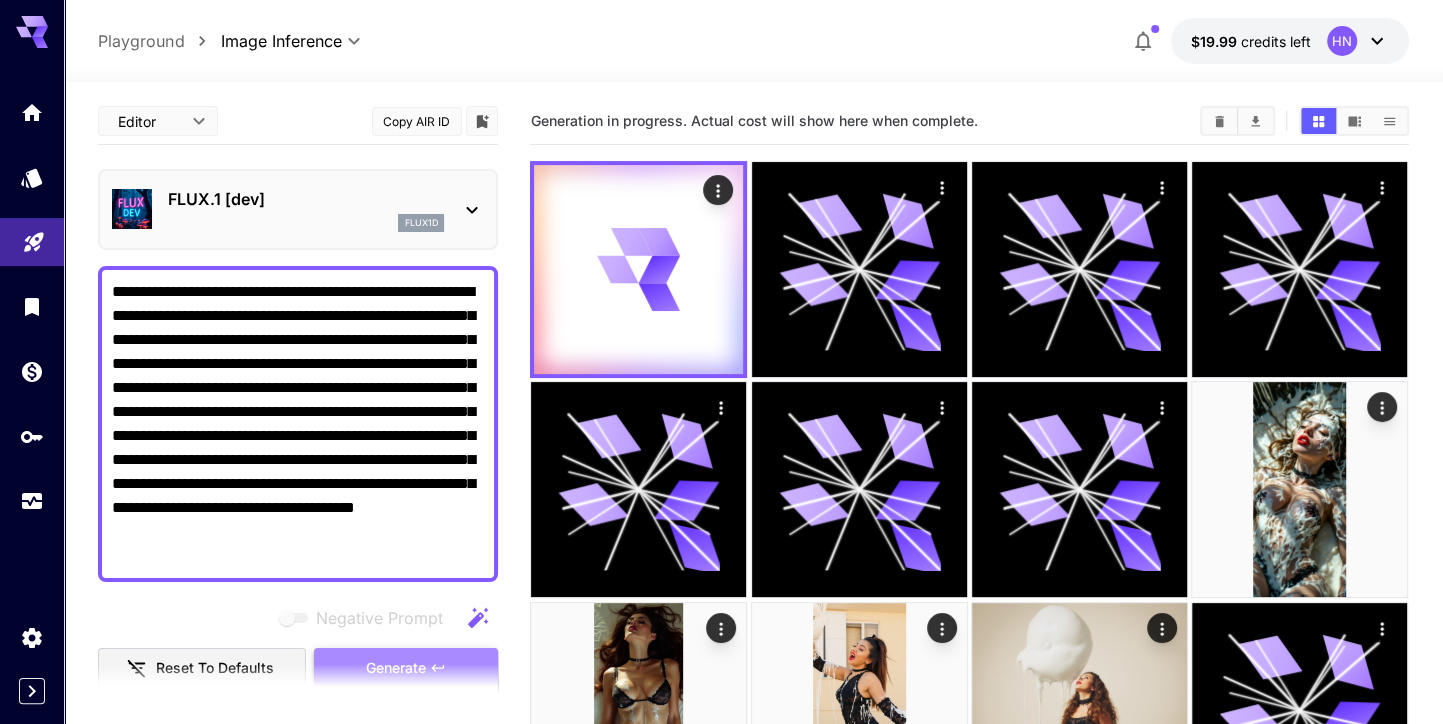 click on "Generate" at bounding box center (396, 668) 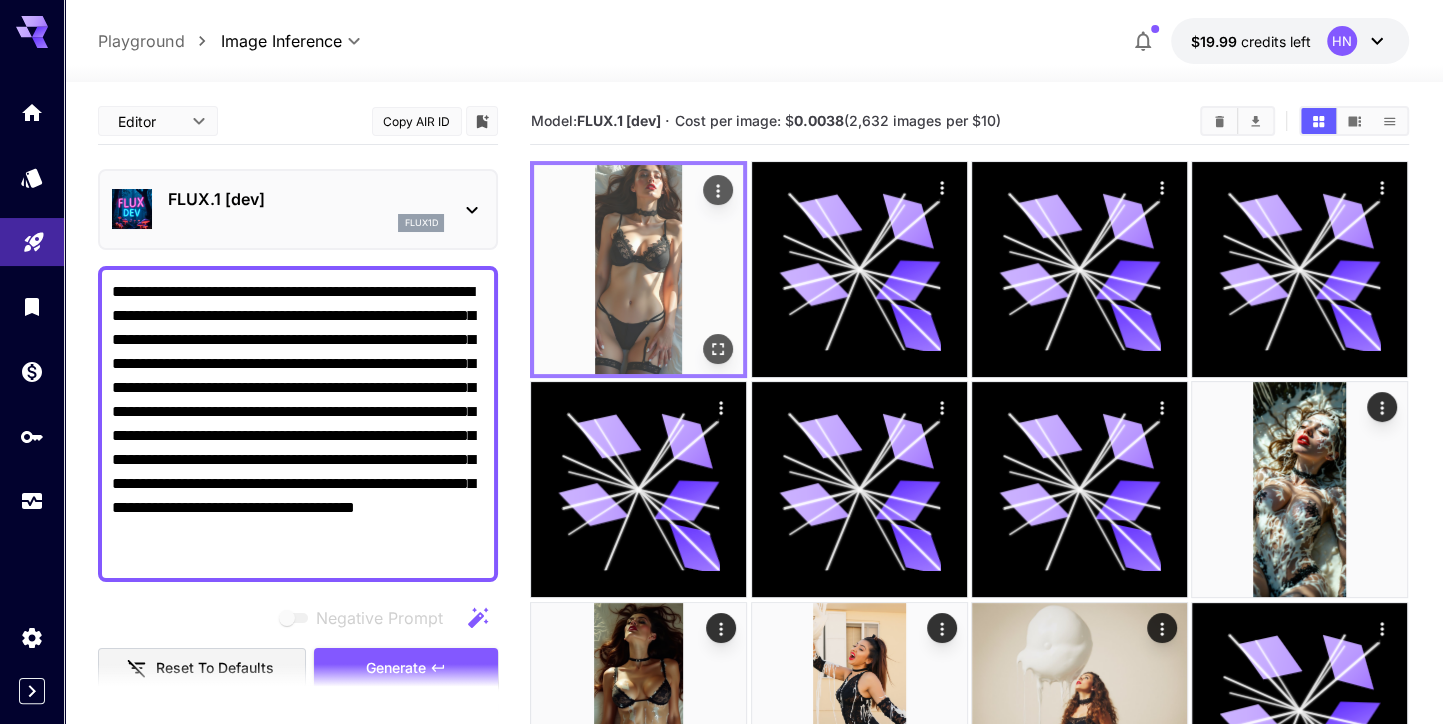 click at bounding box center [638, 269] 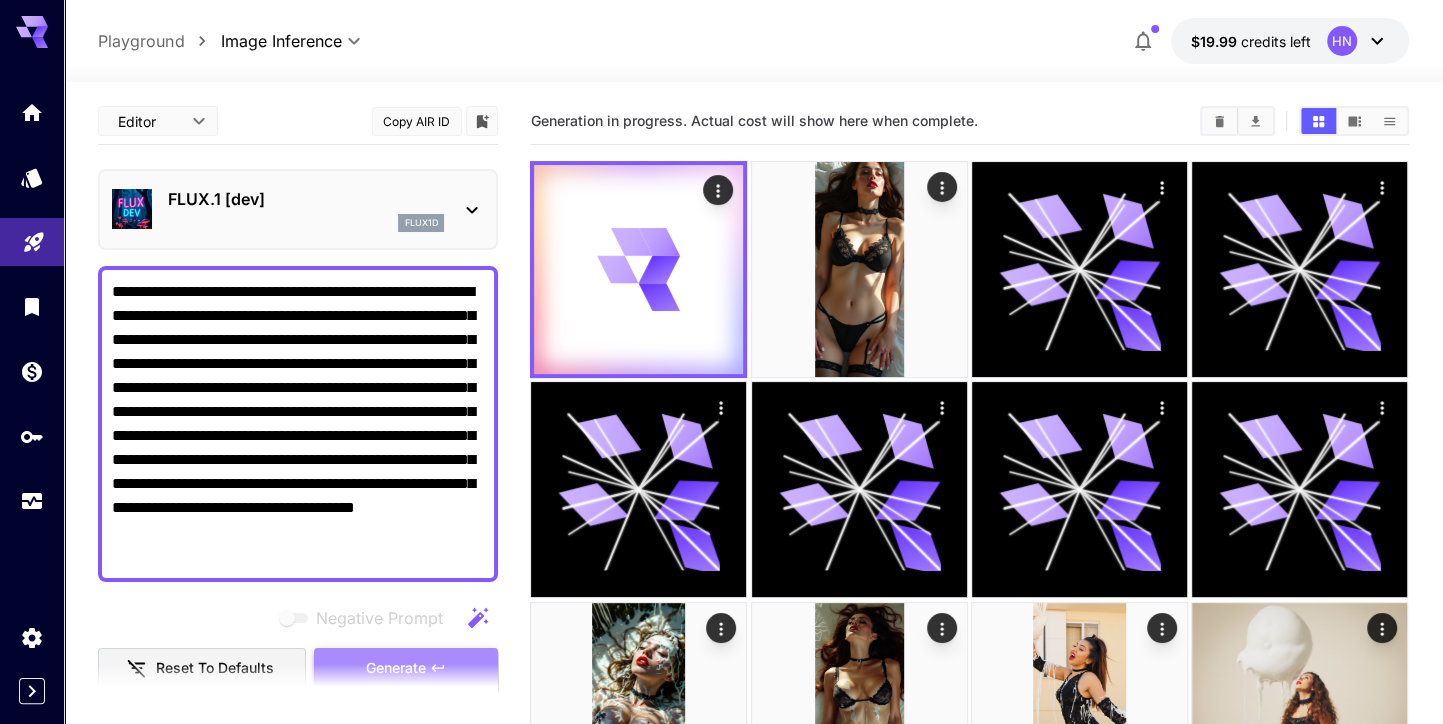 click on "Generate" at bounding box center [406, 668] 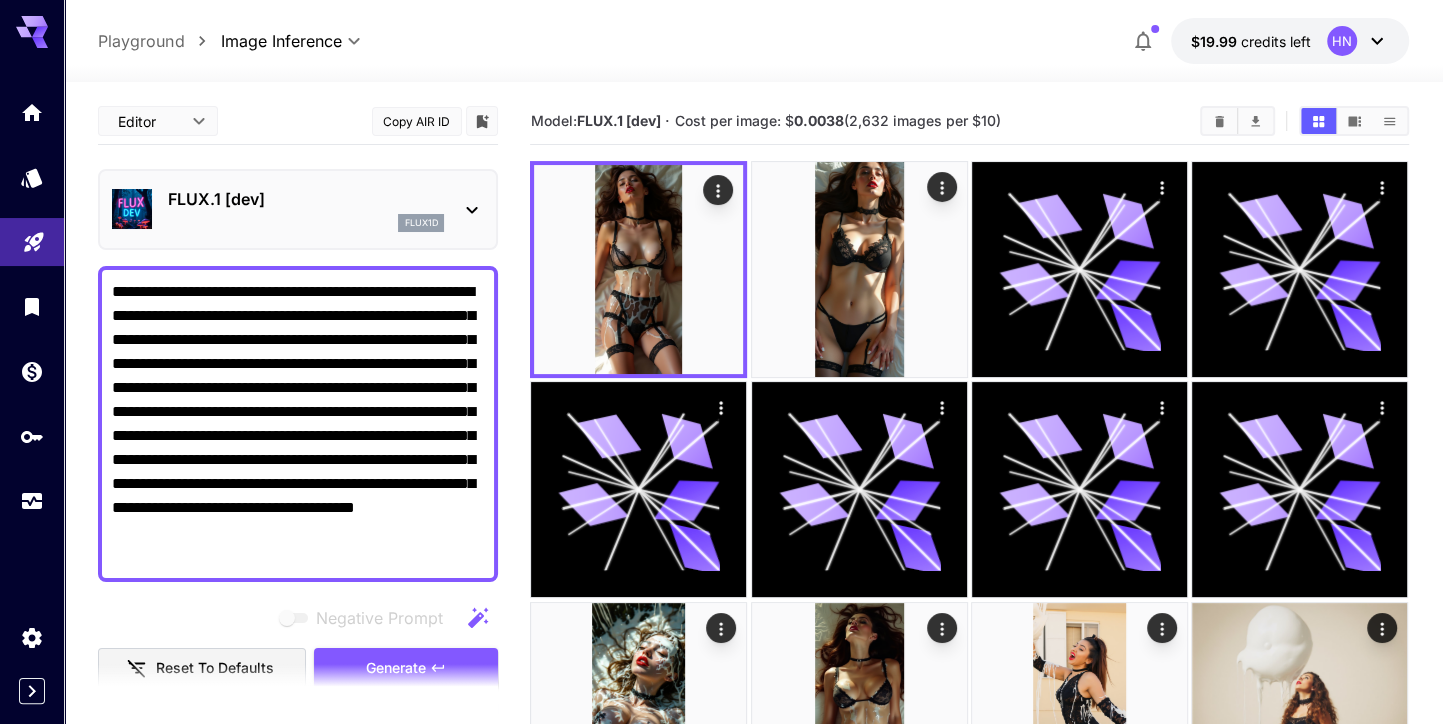 click on "FLUX.1 [dev]" at bounding box center [306, 199] 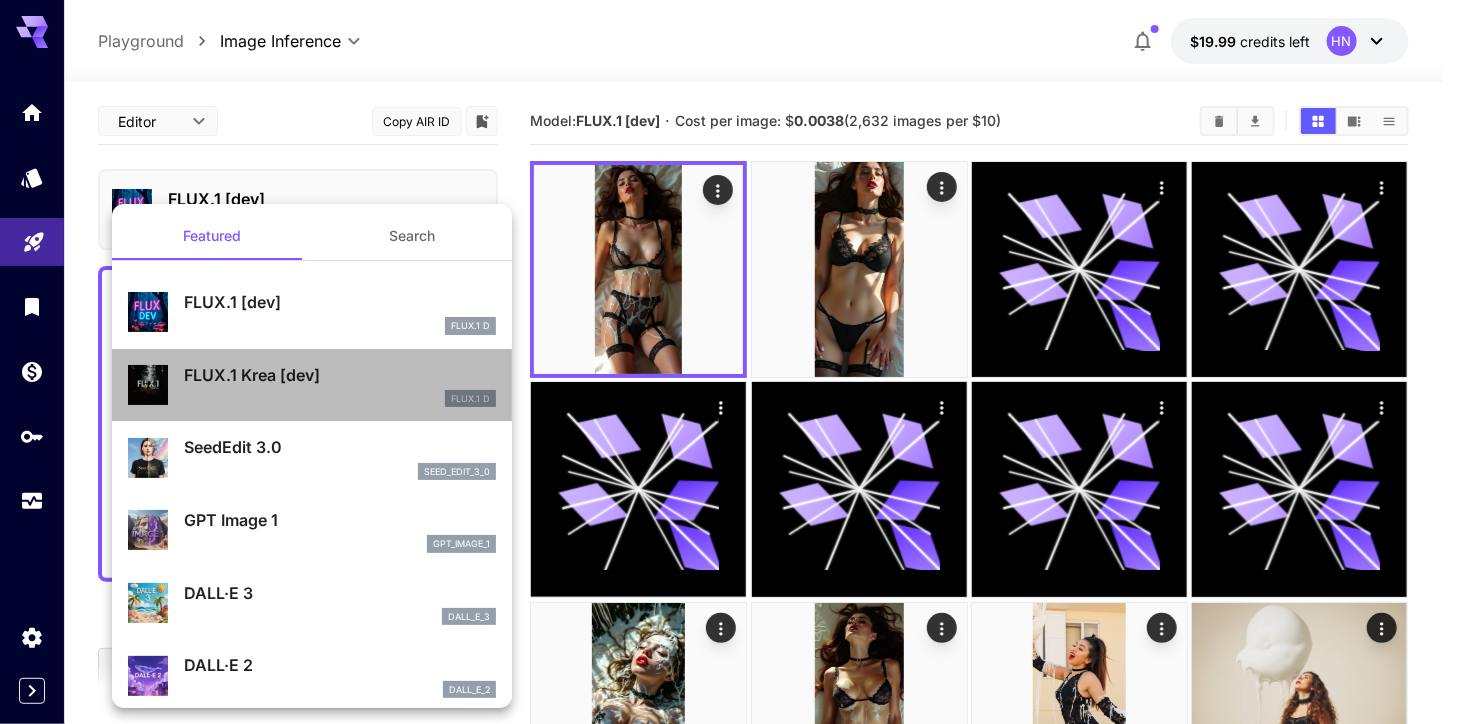 click on "FLUX.1 Krea [dev]" at bounding box center [340, 375] 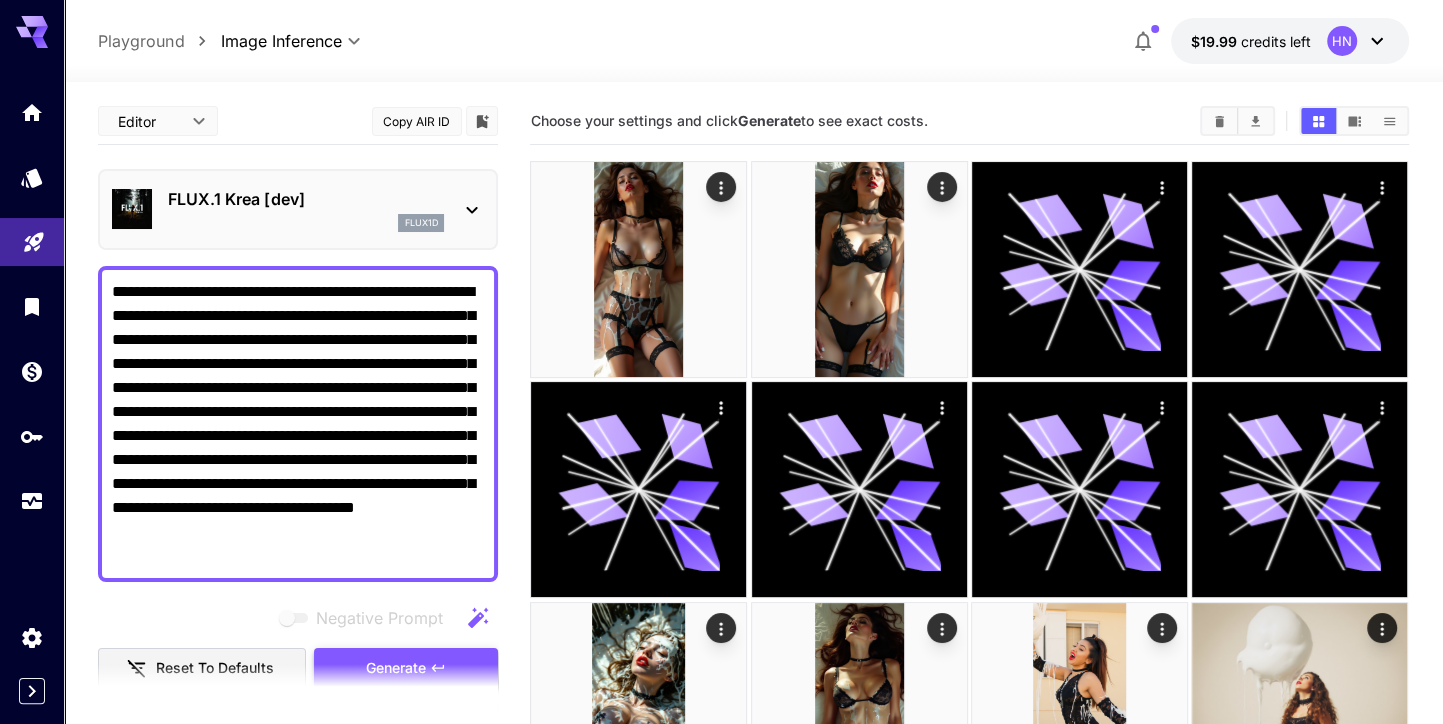 click on "Generate" at bounding box center [406, 668] 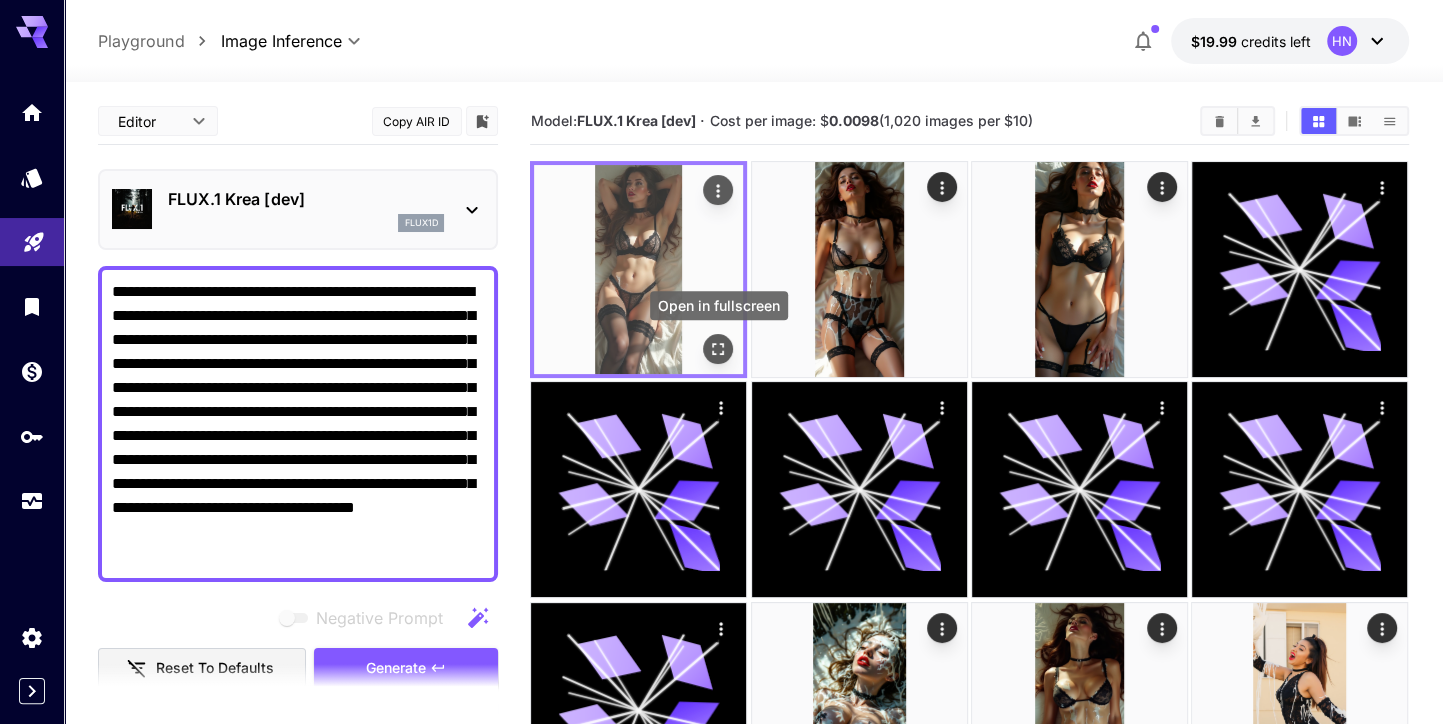 click 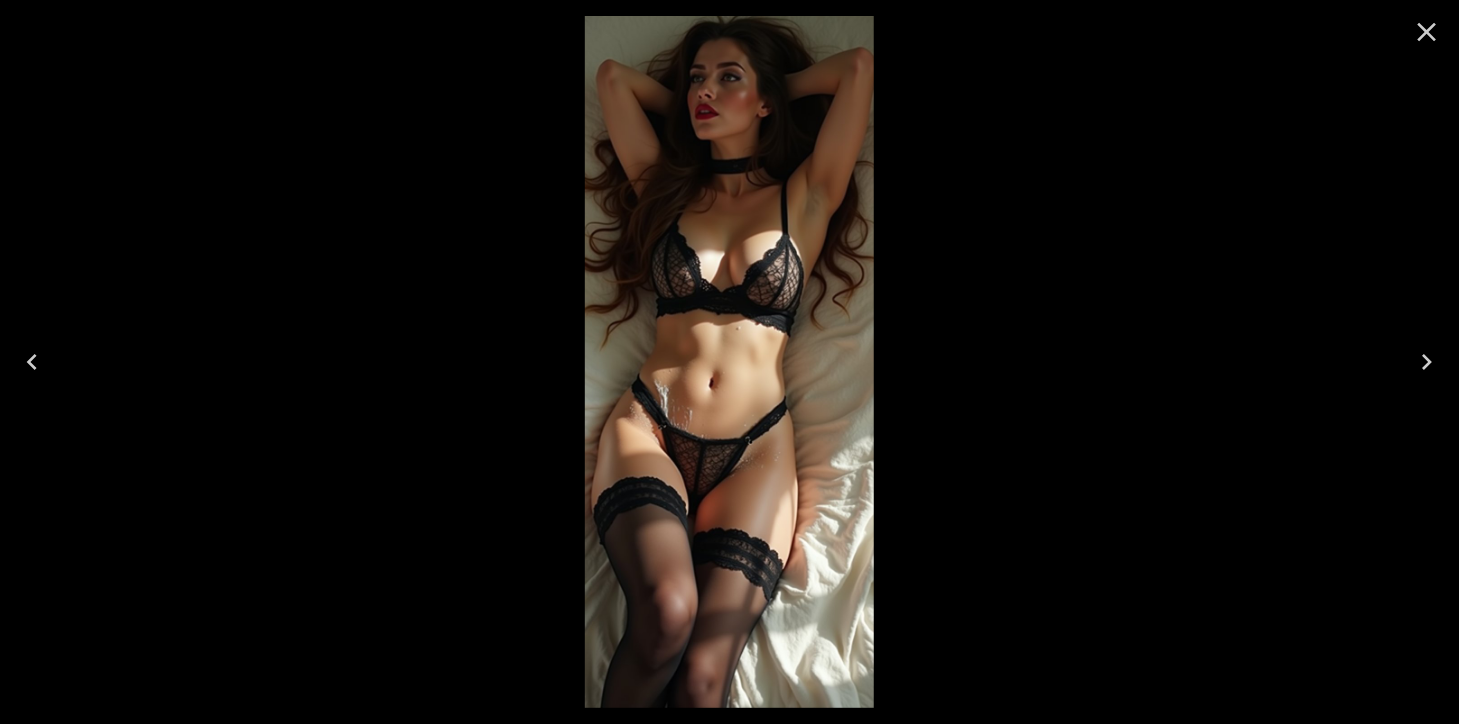 click 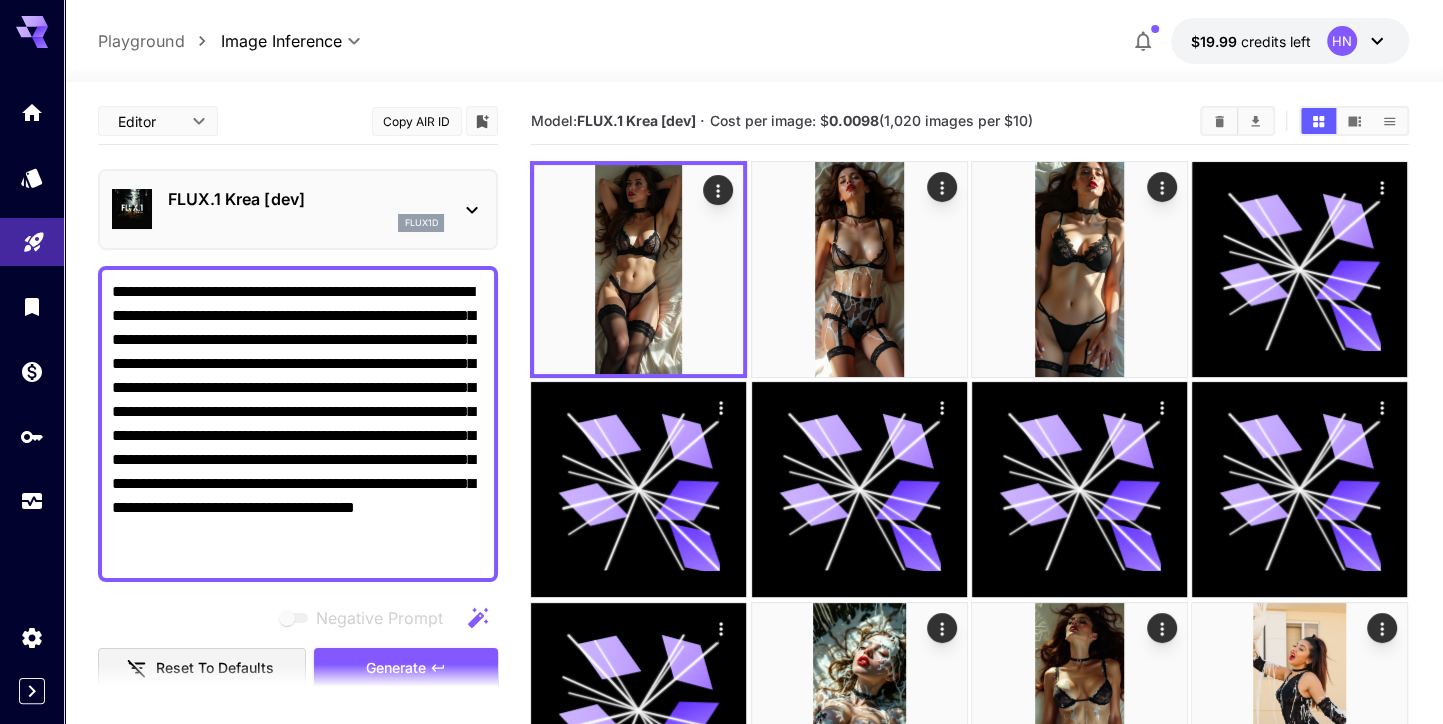 click on "**********" at bounding box center [298, 804] 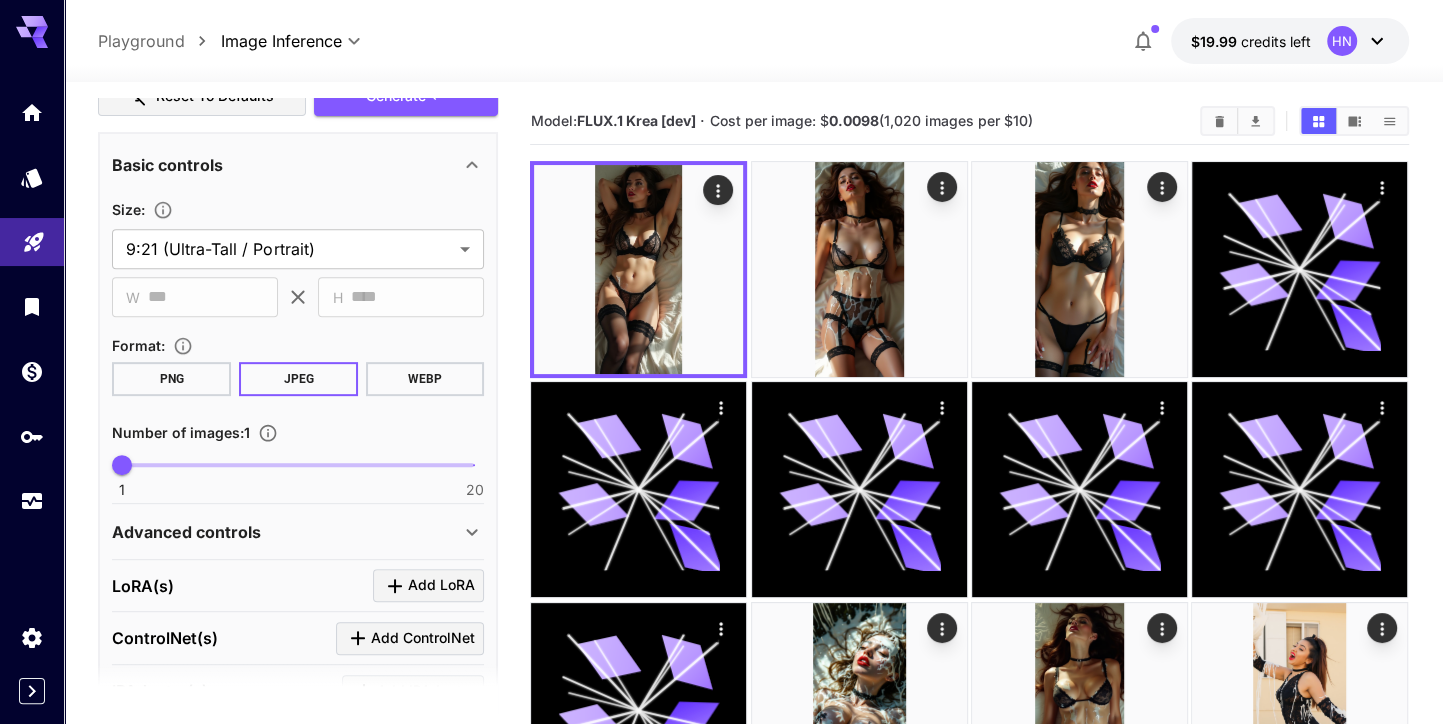 scroll, scrollTop: 616, scrollLeft: 0, axis: vertical 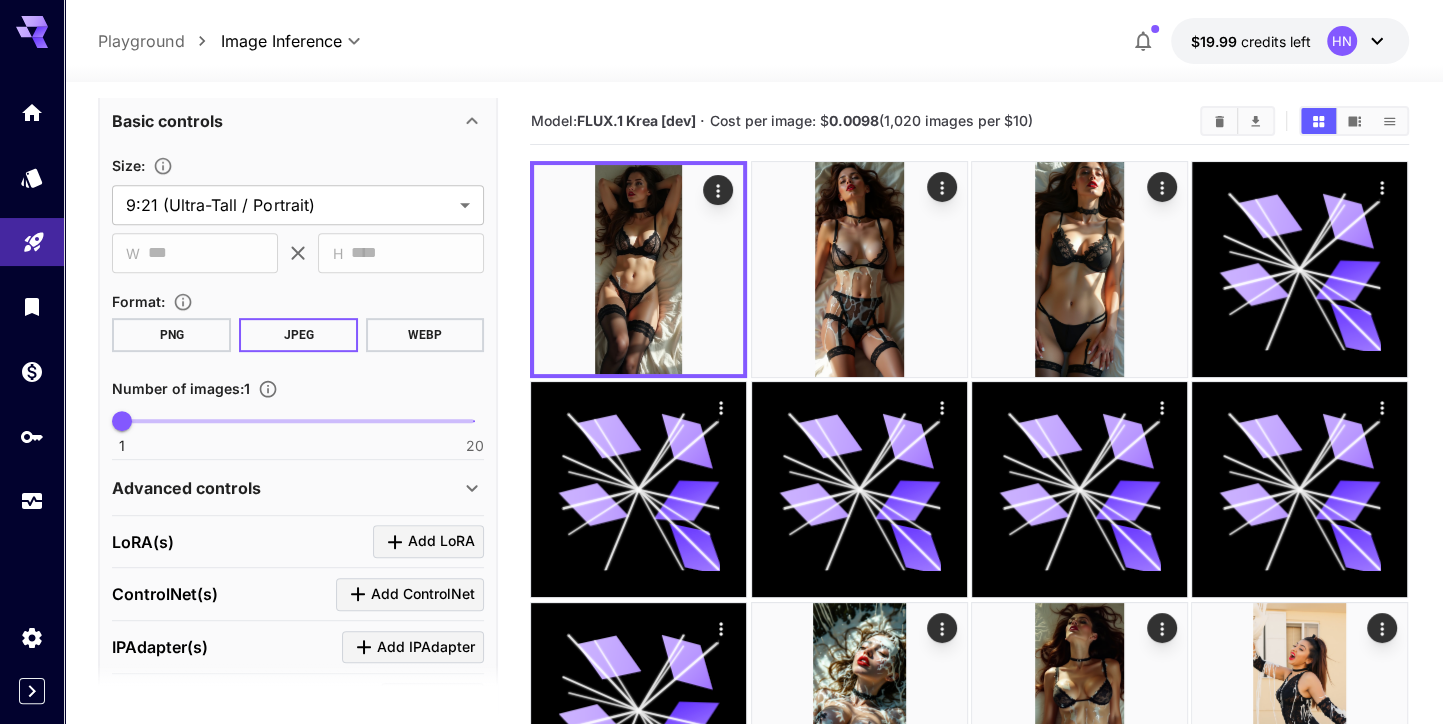 click on "PNG" at bounding box center (171, 335) 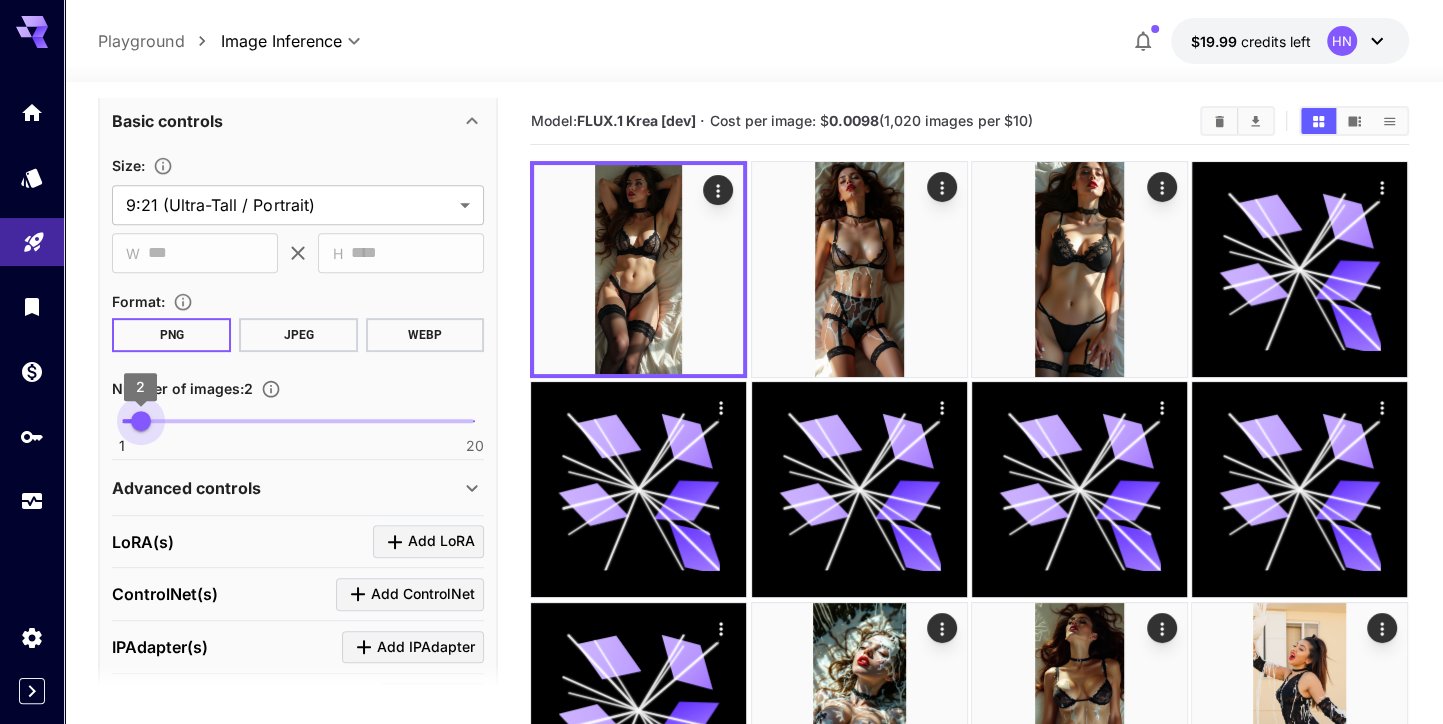 click on "1 20 2" at bounding box center [298, 421] 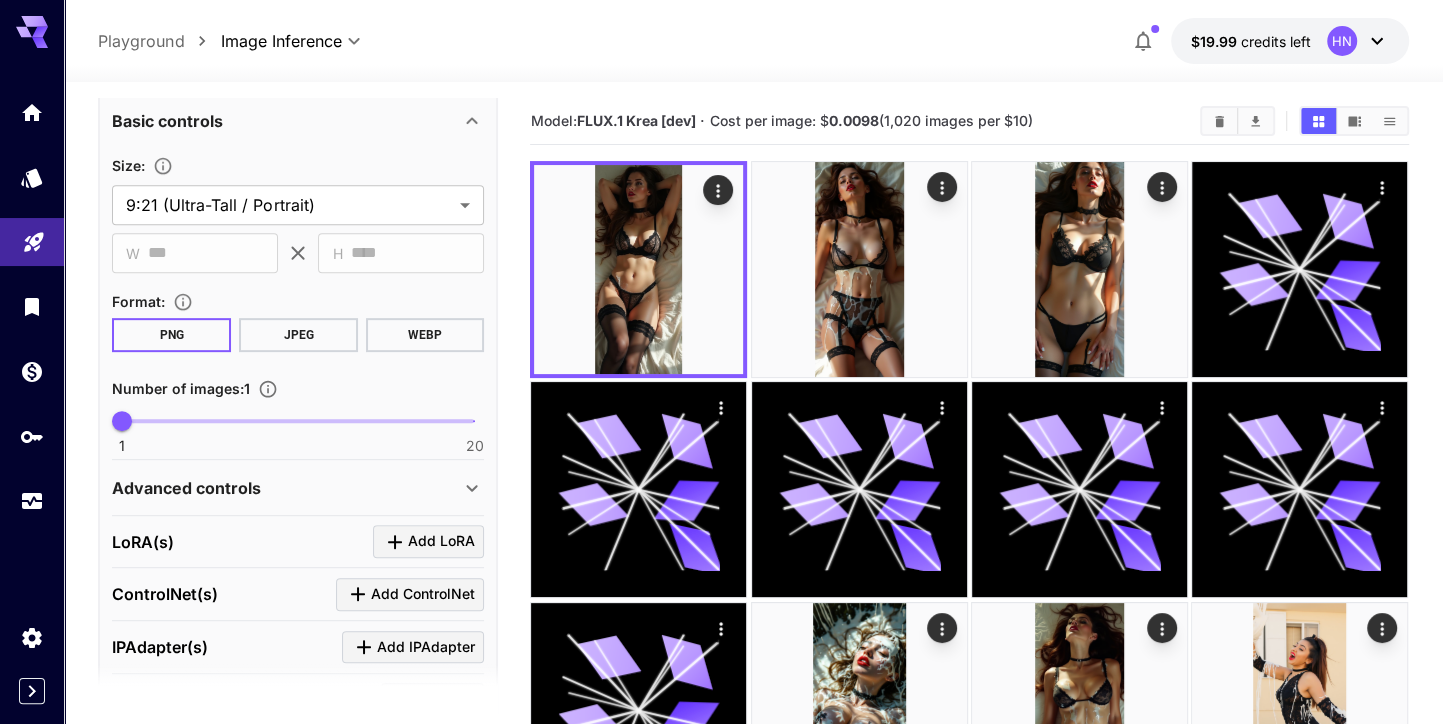 type on "*" 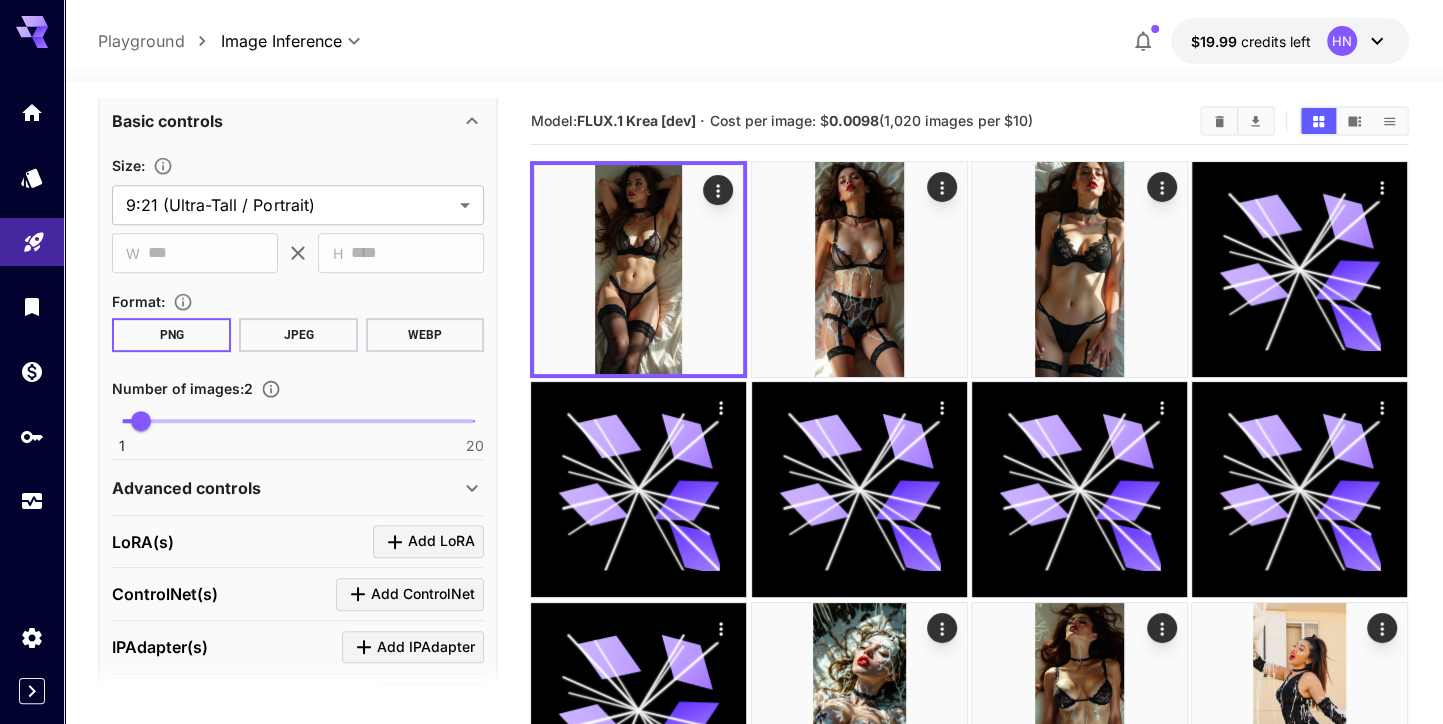 click on "Format :" at bounding box center (298, 301) 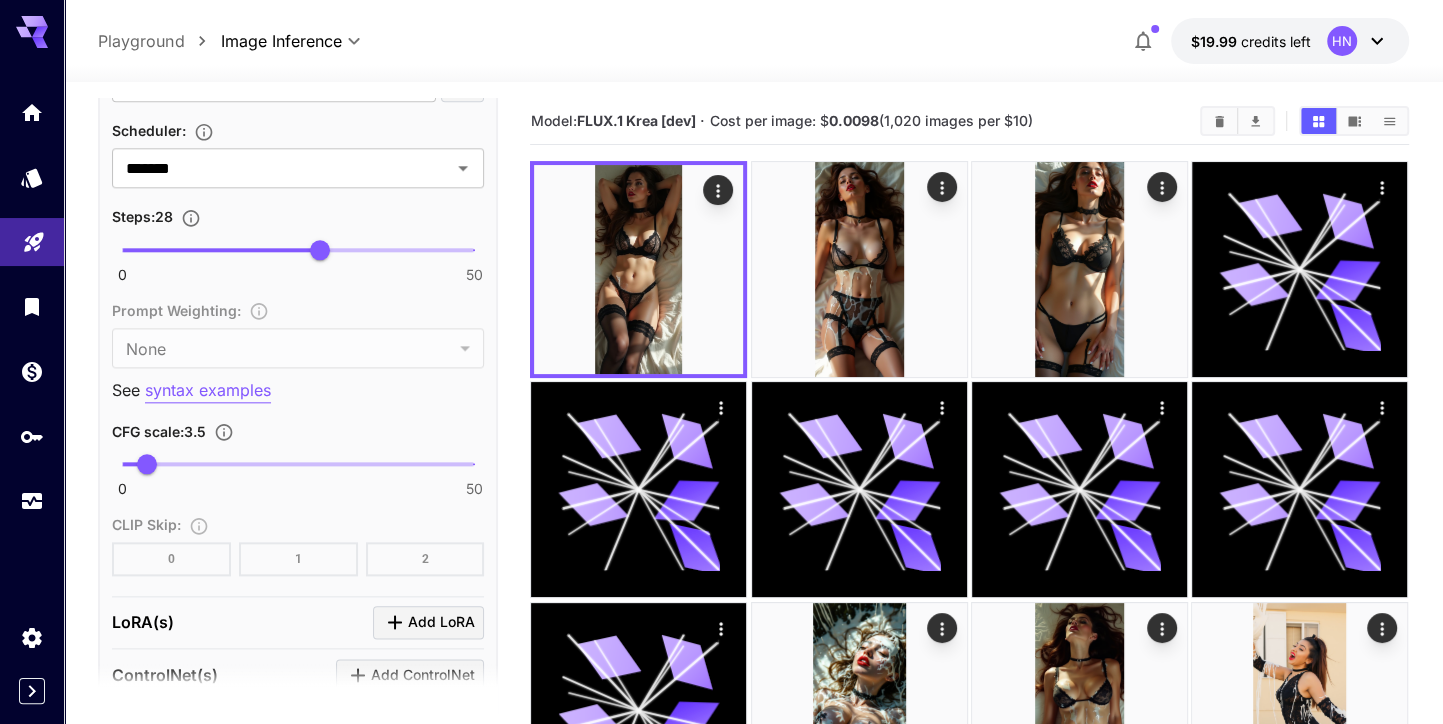 scroll, scrollTop: 1586, scrollLeft: 0, axis: vertical 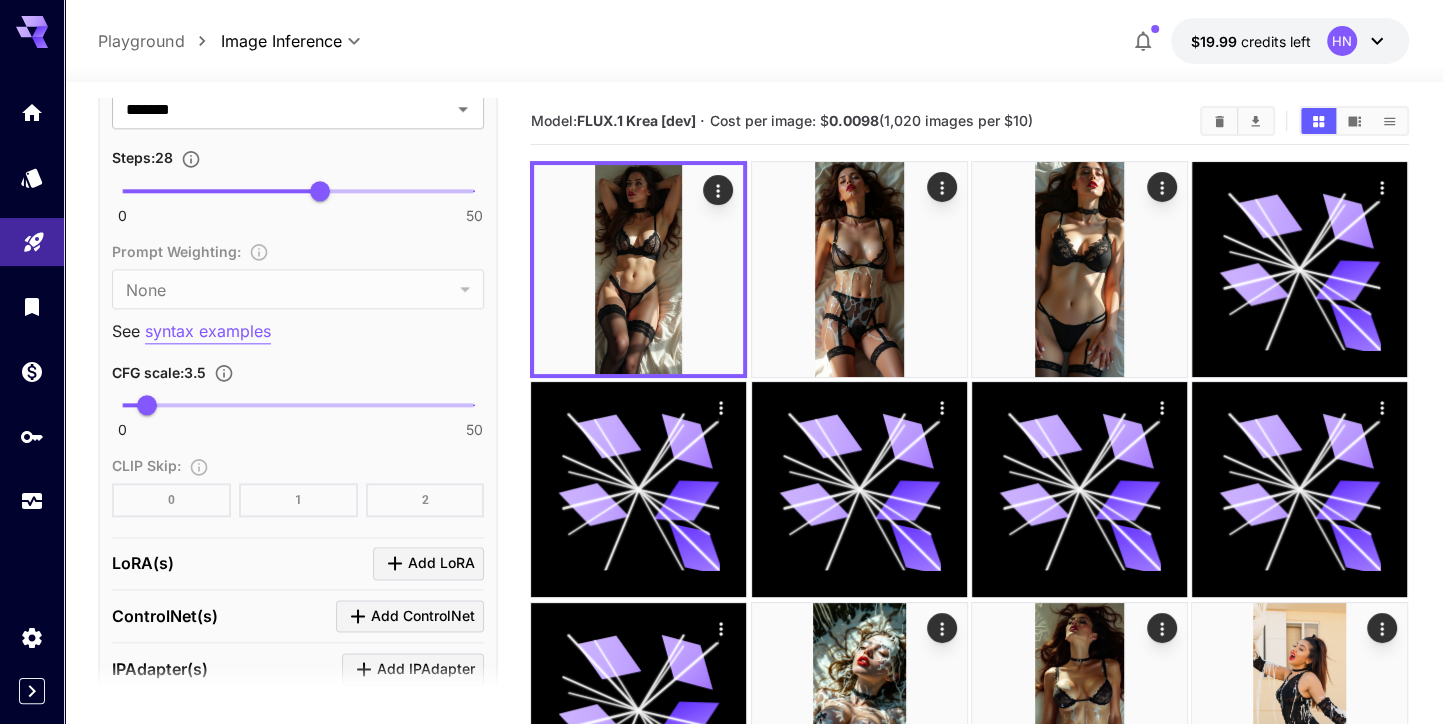 type on "****" 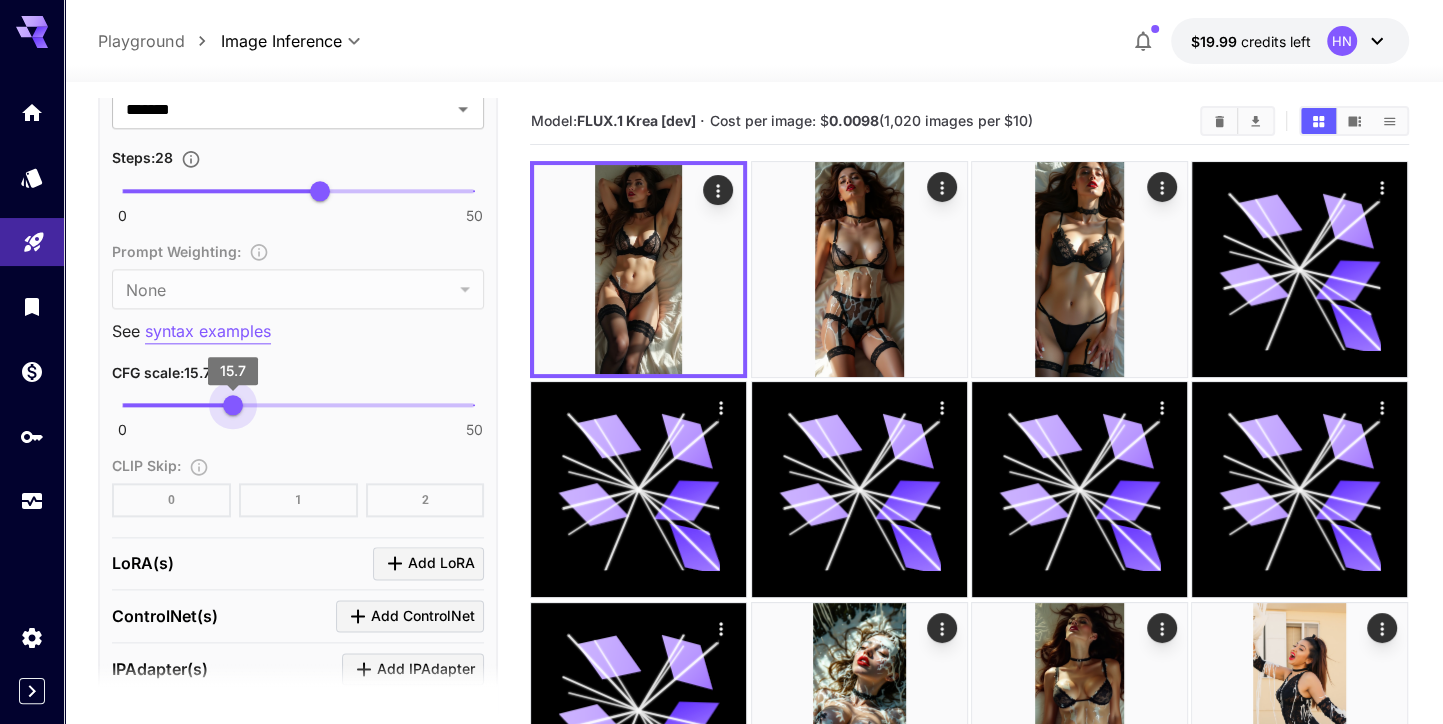 click on "0 50 15.7" at bounding box center [298, 405] 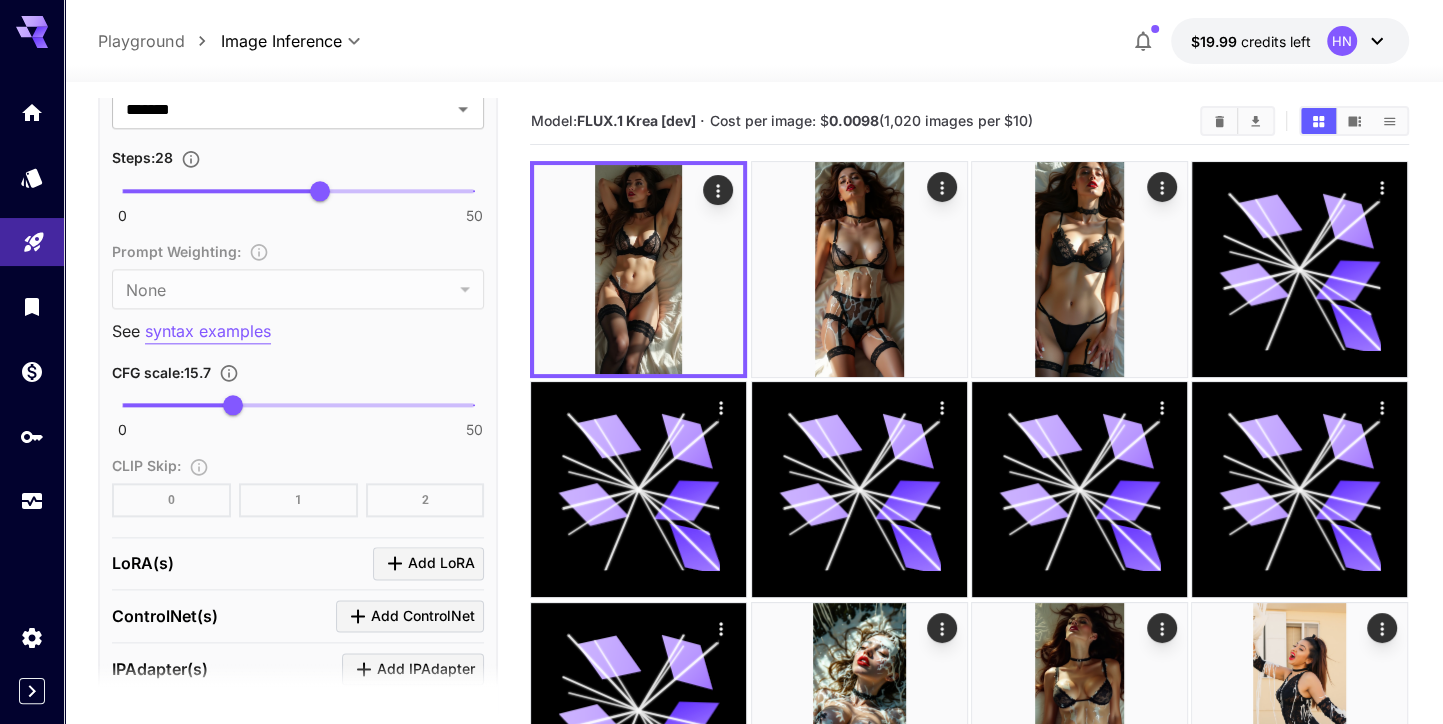 click on "0 50 28" at bounding box center (298, 199) 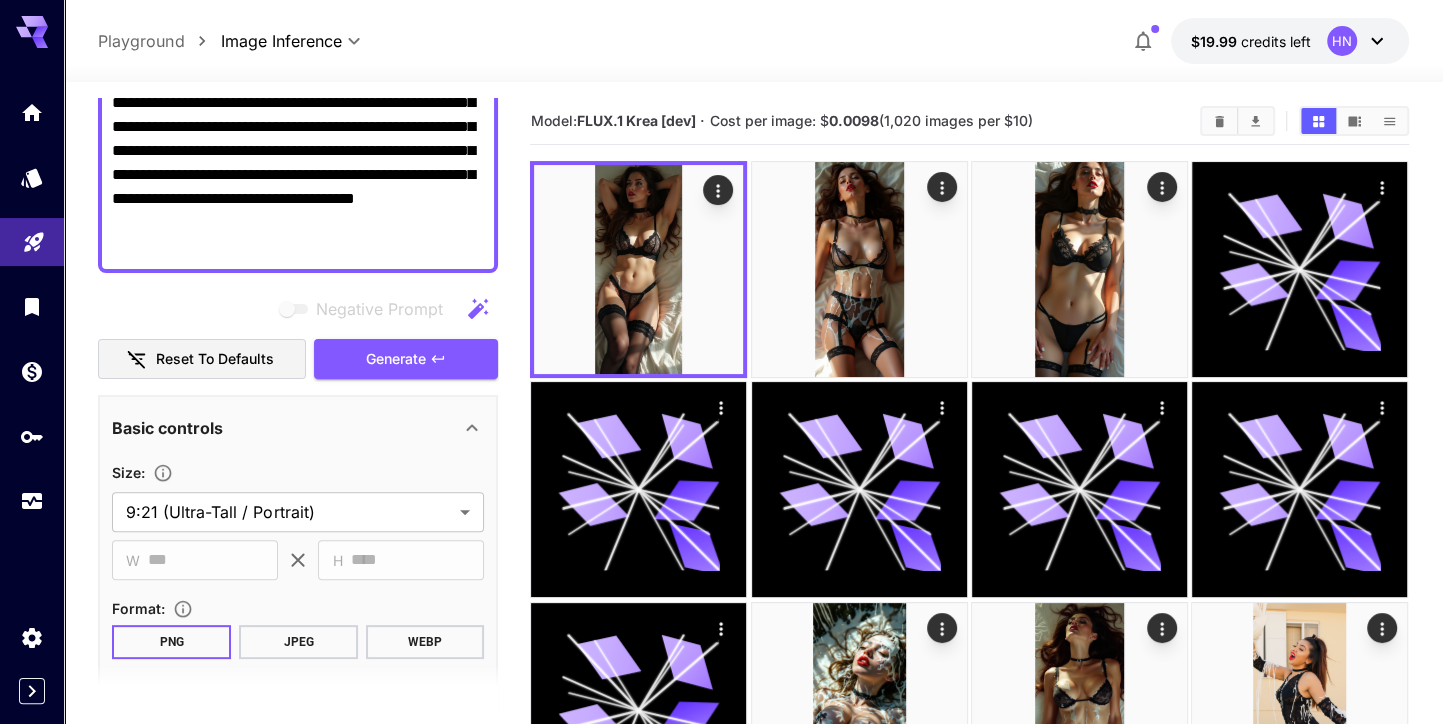 scroll, scrollTop: 308, scrollLeft: 0, axis: vertical 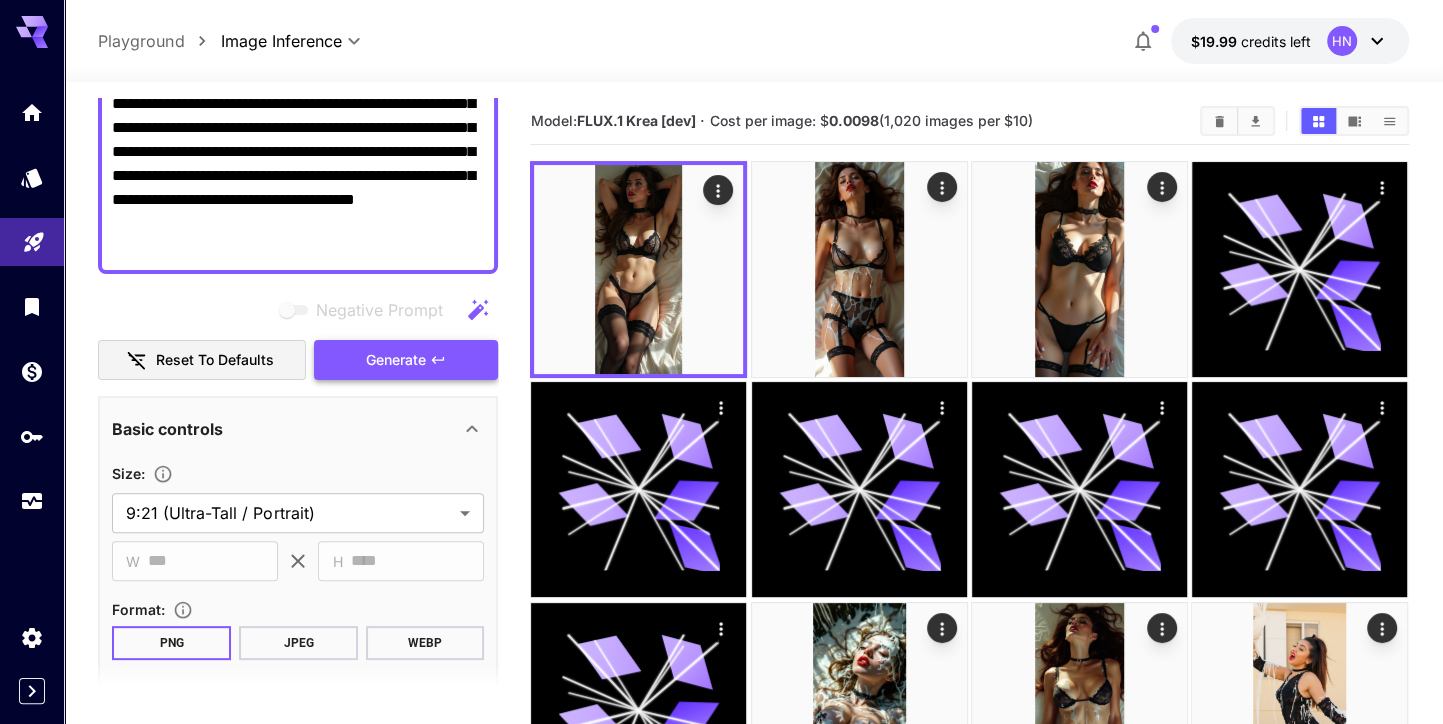 click on "Generate" at bounding box center [406, 360] 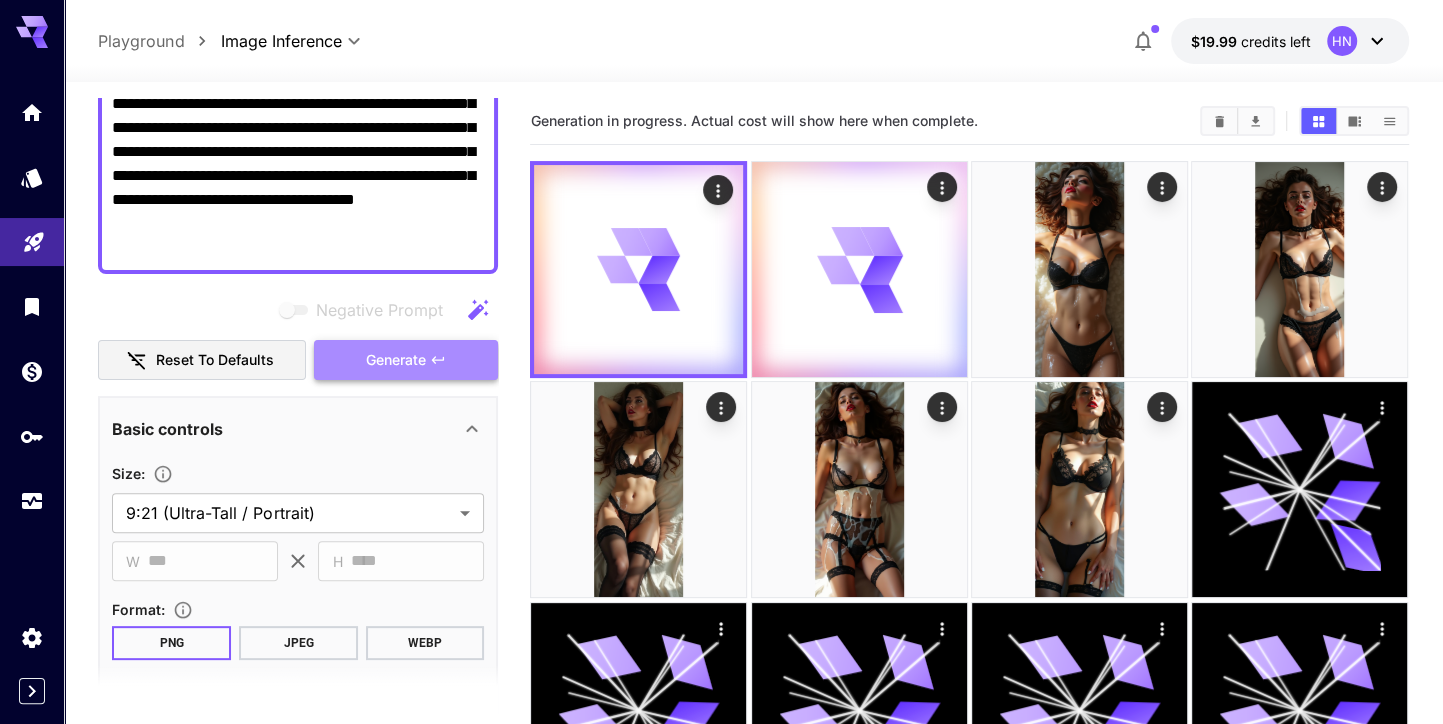 click on "Generate" at bounding box center (406, 360) 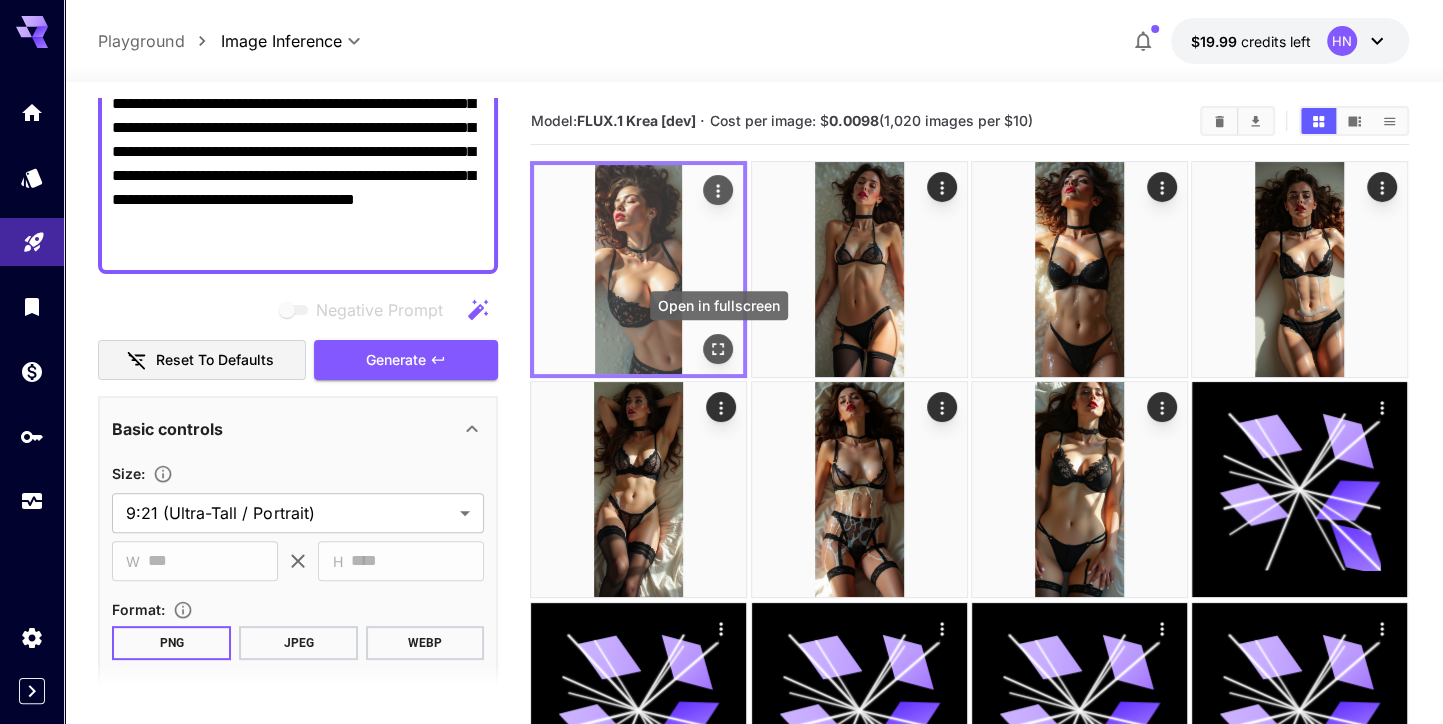 click 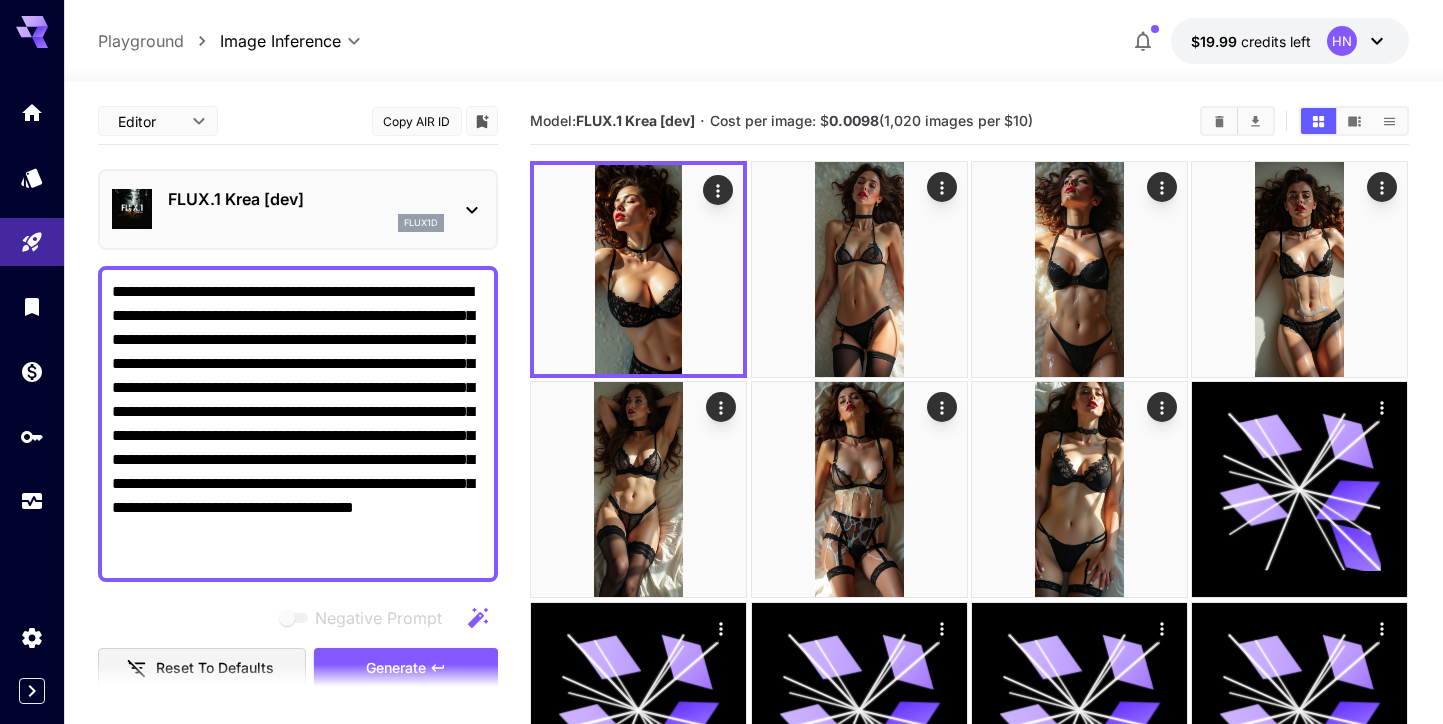 scroll, scrollTop: 0, scrollLeft: 0, axis: both 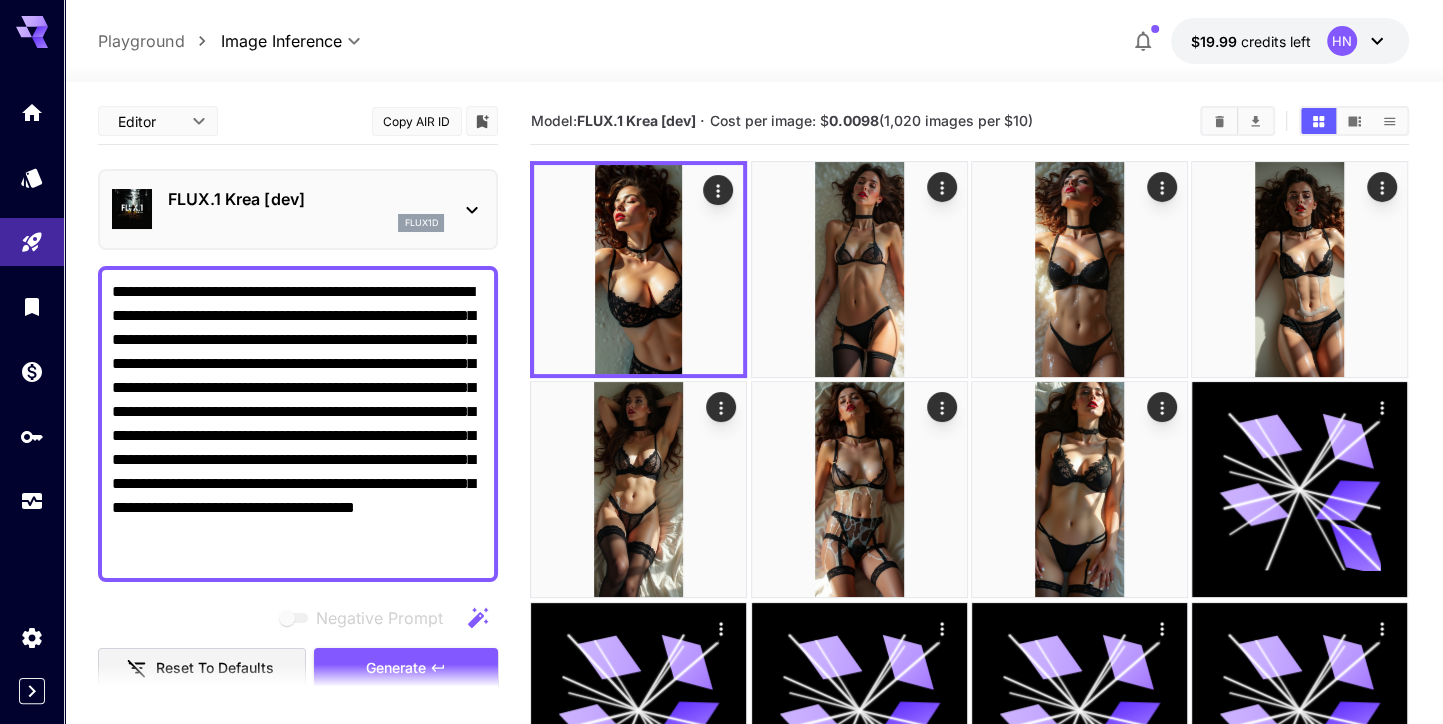 click on "flux1d" at bounding box center [421, 223] 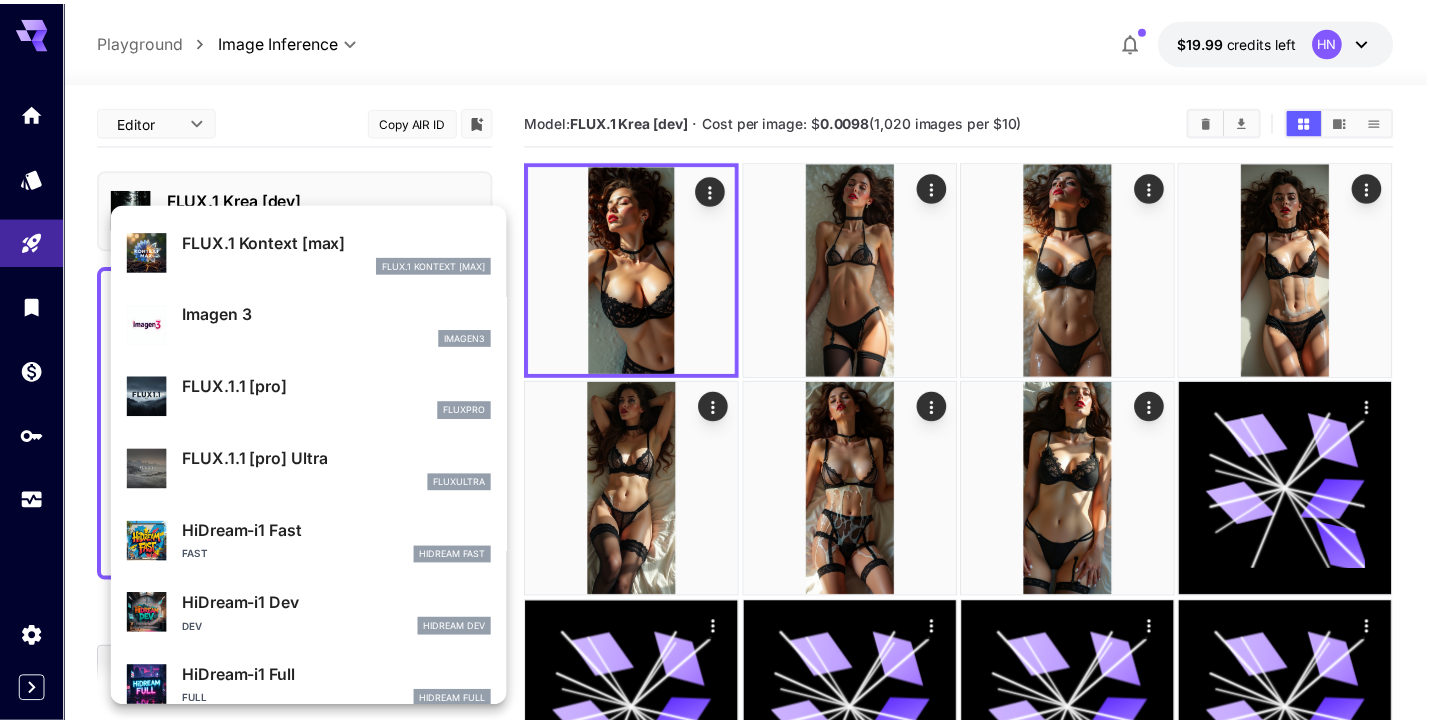 scroll, scrollTop: 1033, scrollLeft: 0, axis: vertical 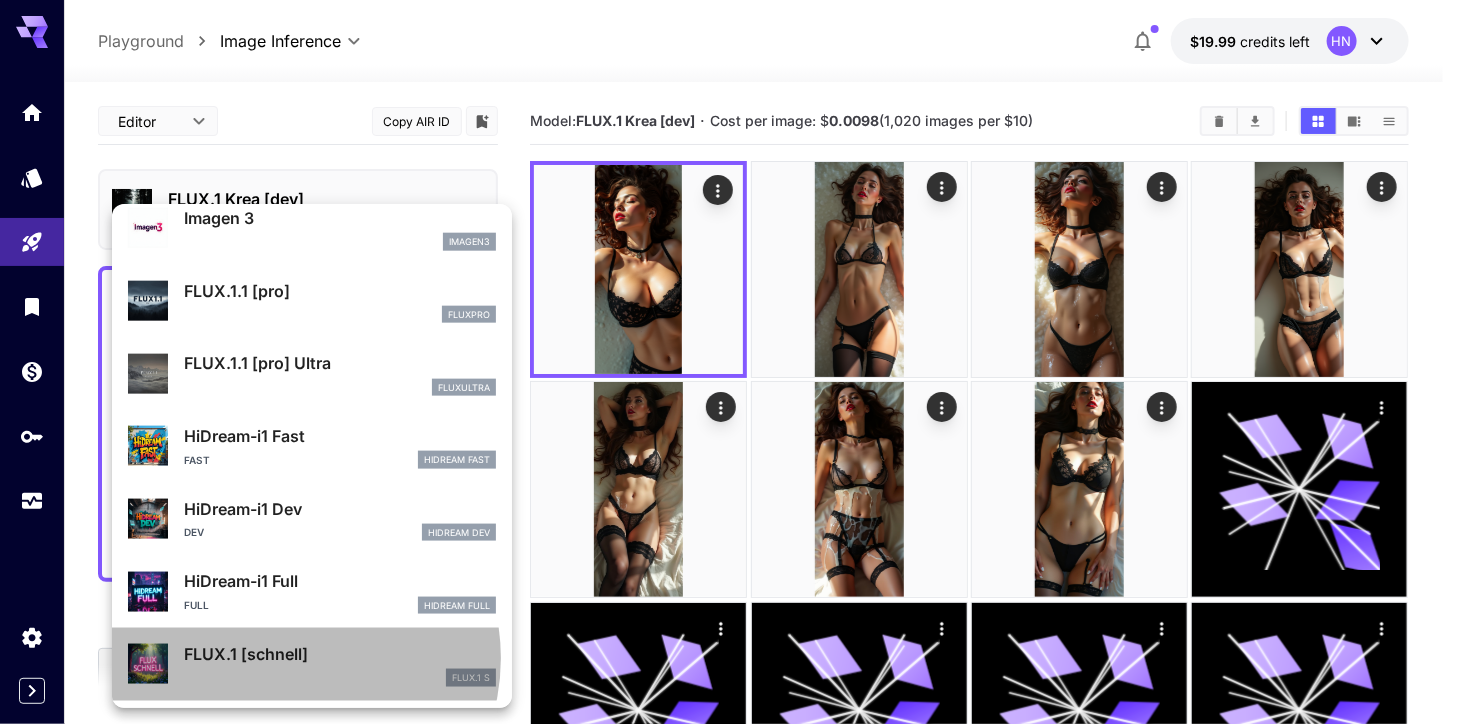 click on "FLUX.1 [schnell]" at bounding box center [340, 654] 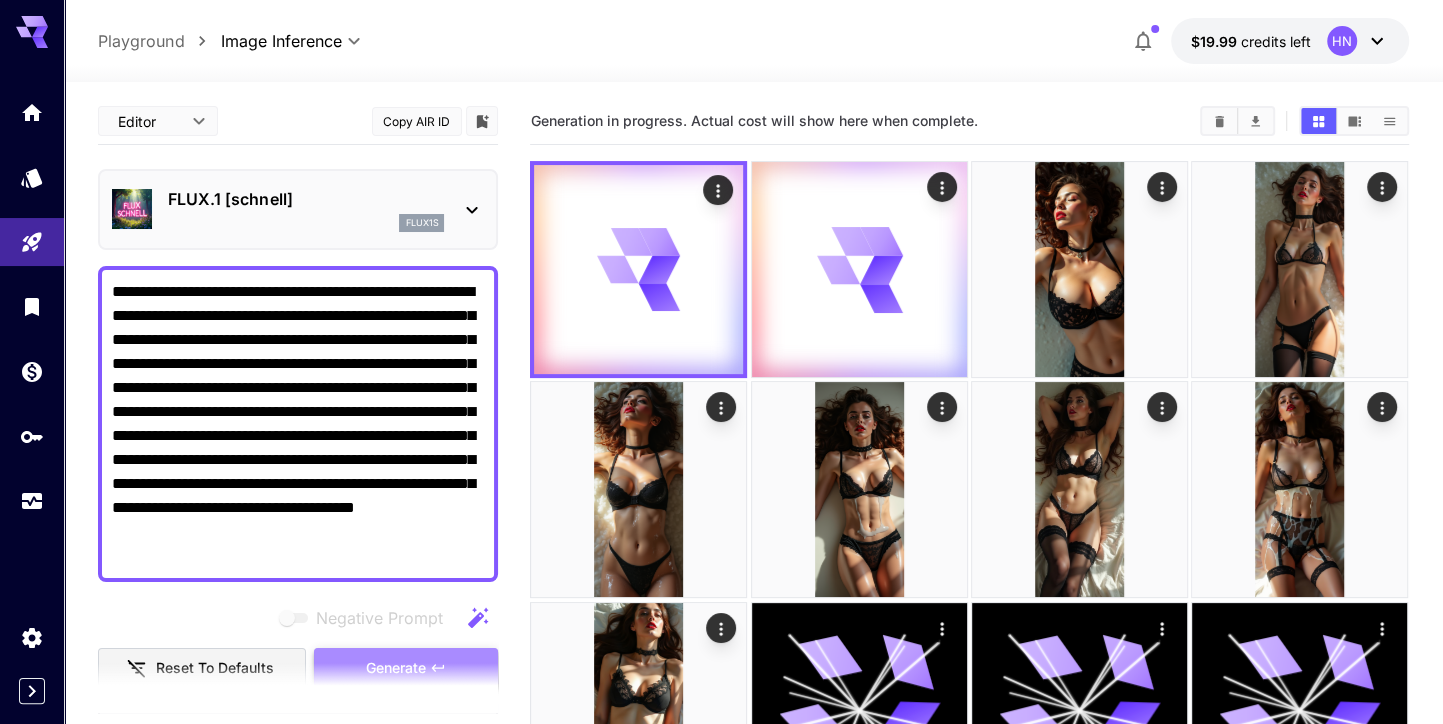 click on "Generate" at bounding box center [406, 668] 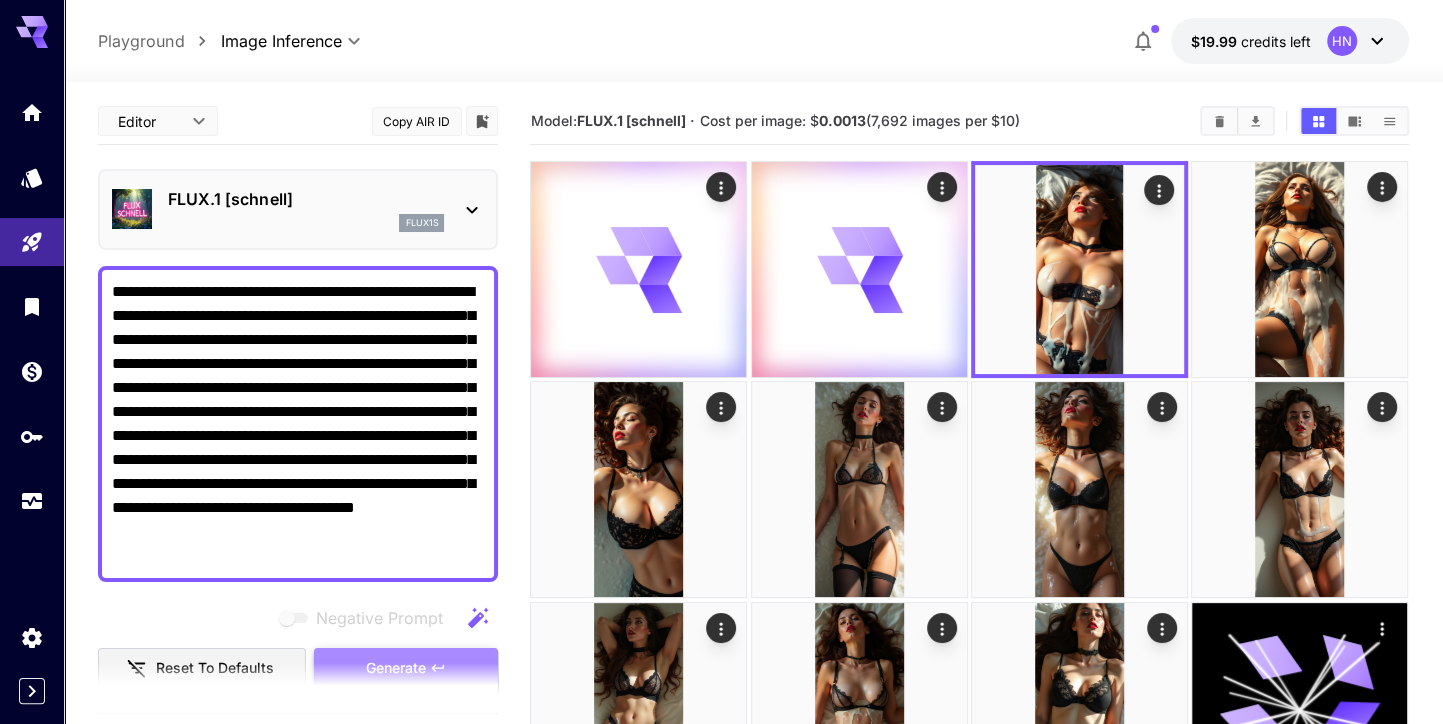 click on "Generate" at bounding box center (406, 668) 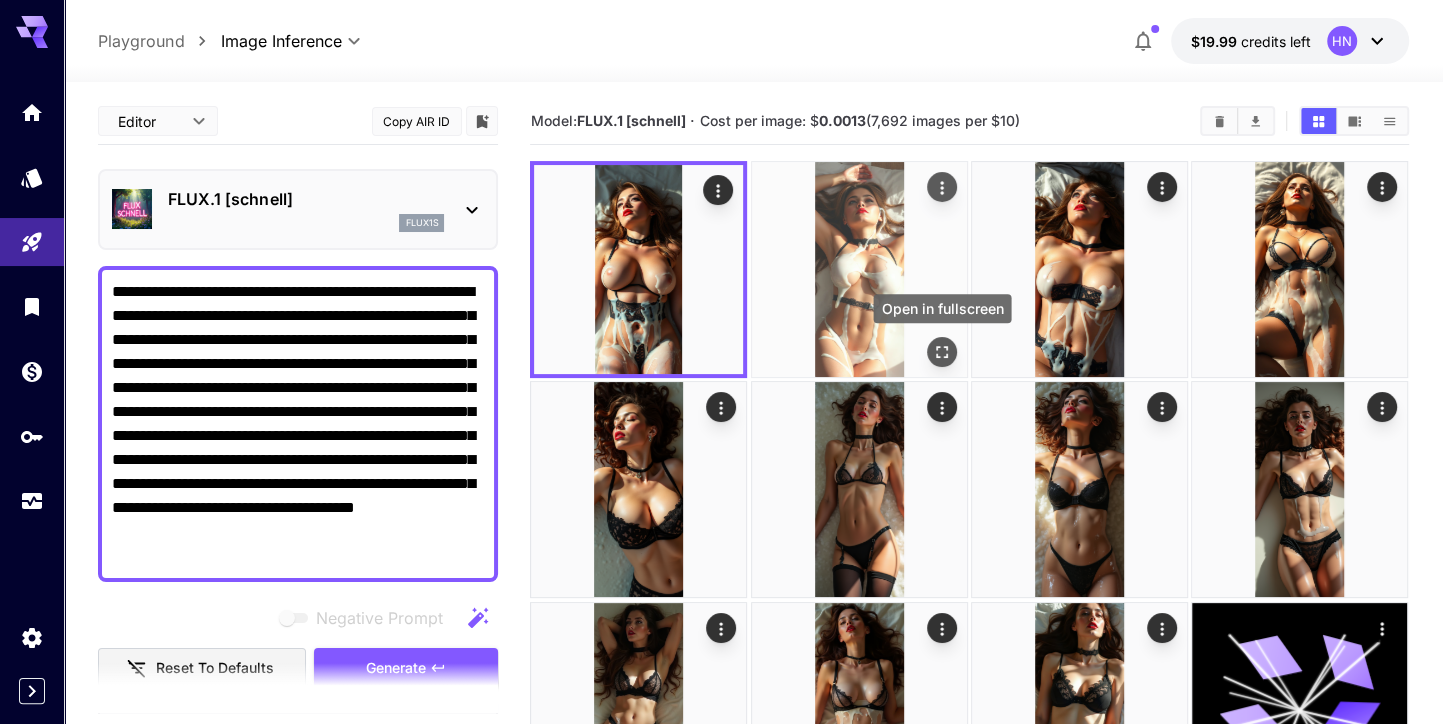 click 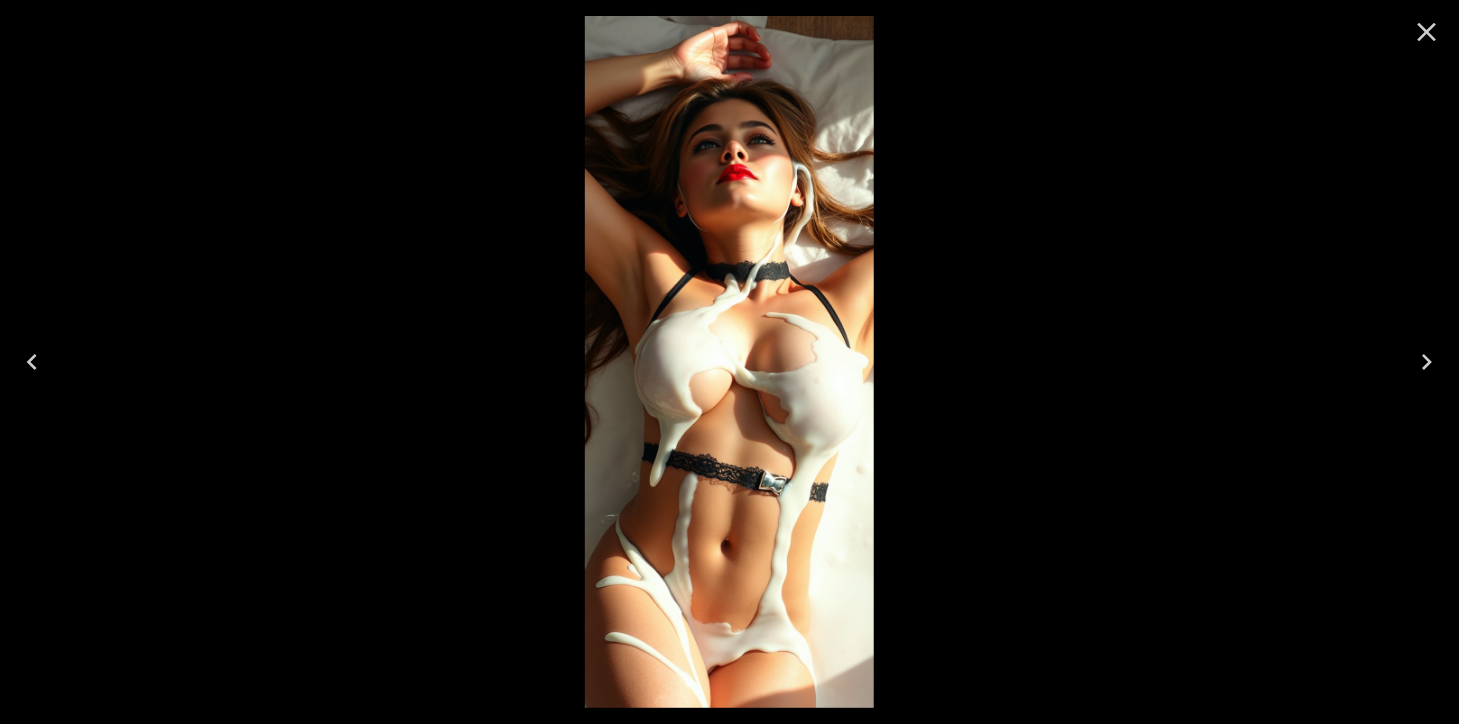 click 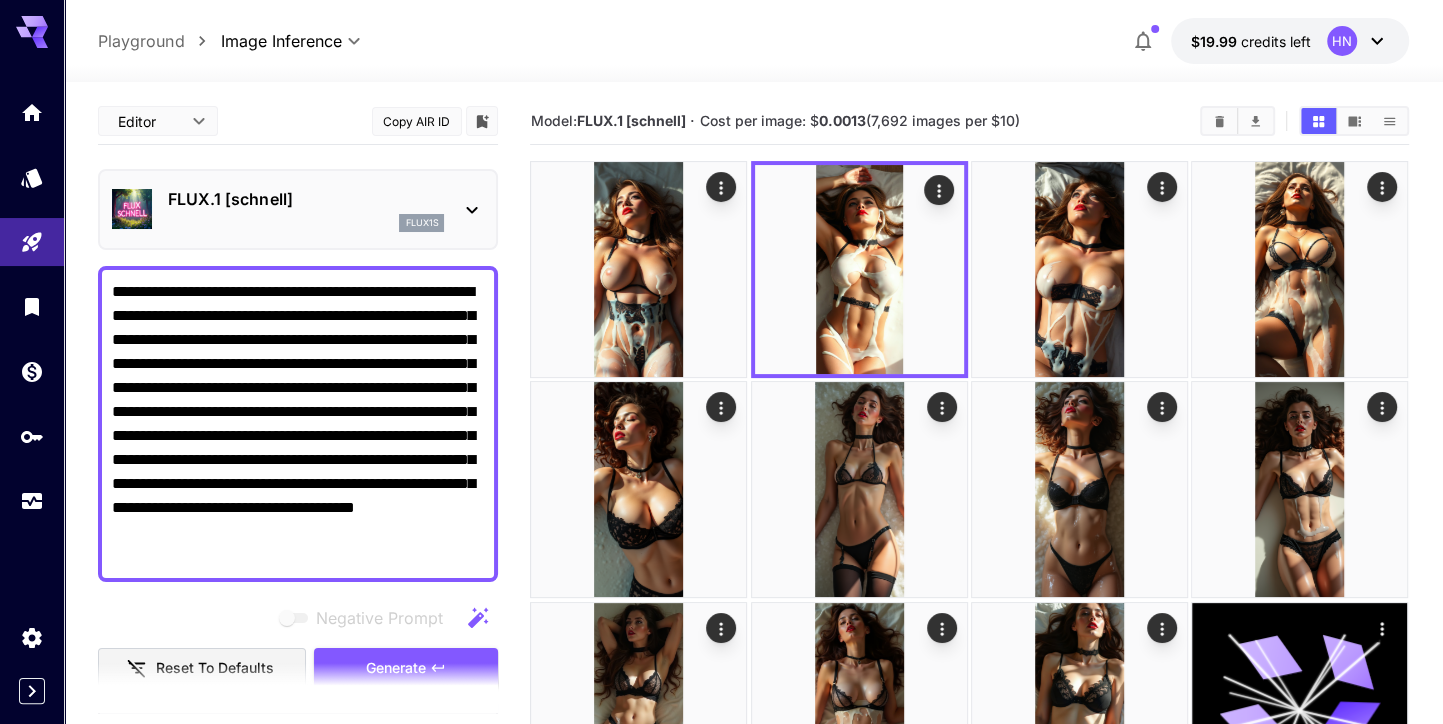 click on "**********" at bounding box center [298, 1245] 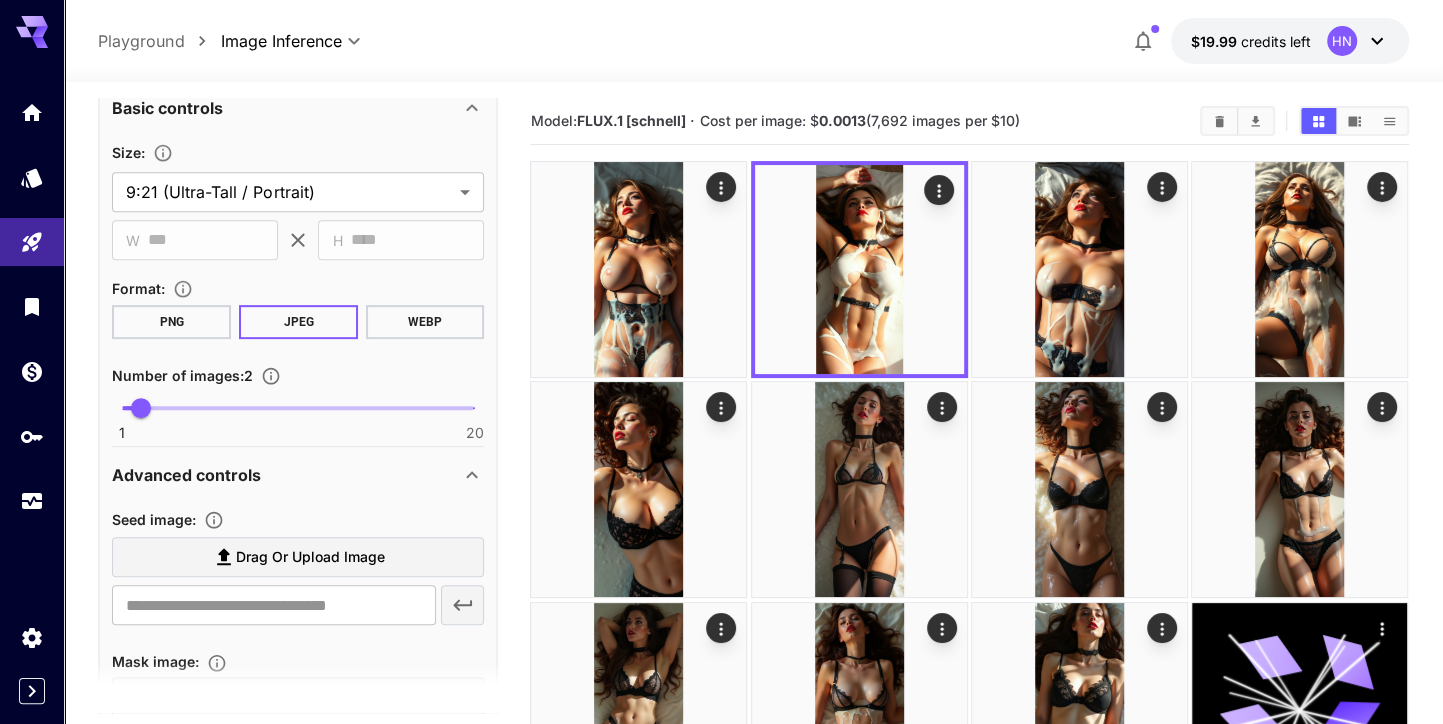 scroll, scrollTop: 660, scrollLeft: 0, axis: vertical 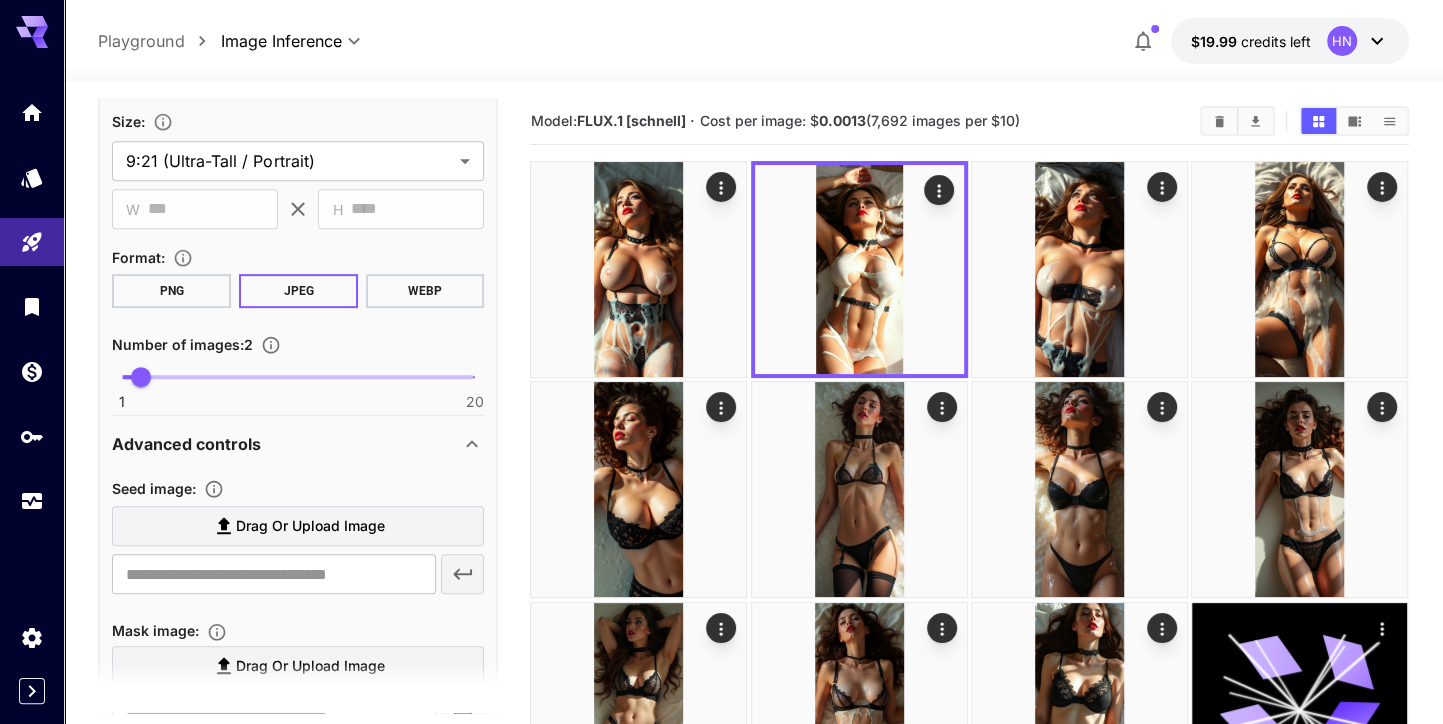 click on "PNG" at bounding box center [171, 291] 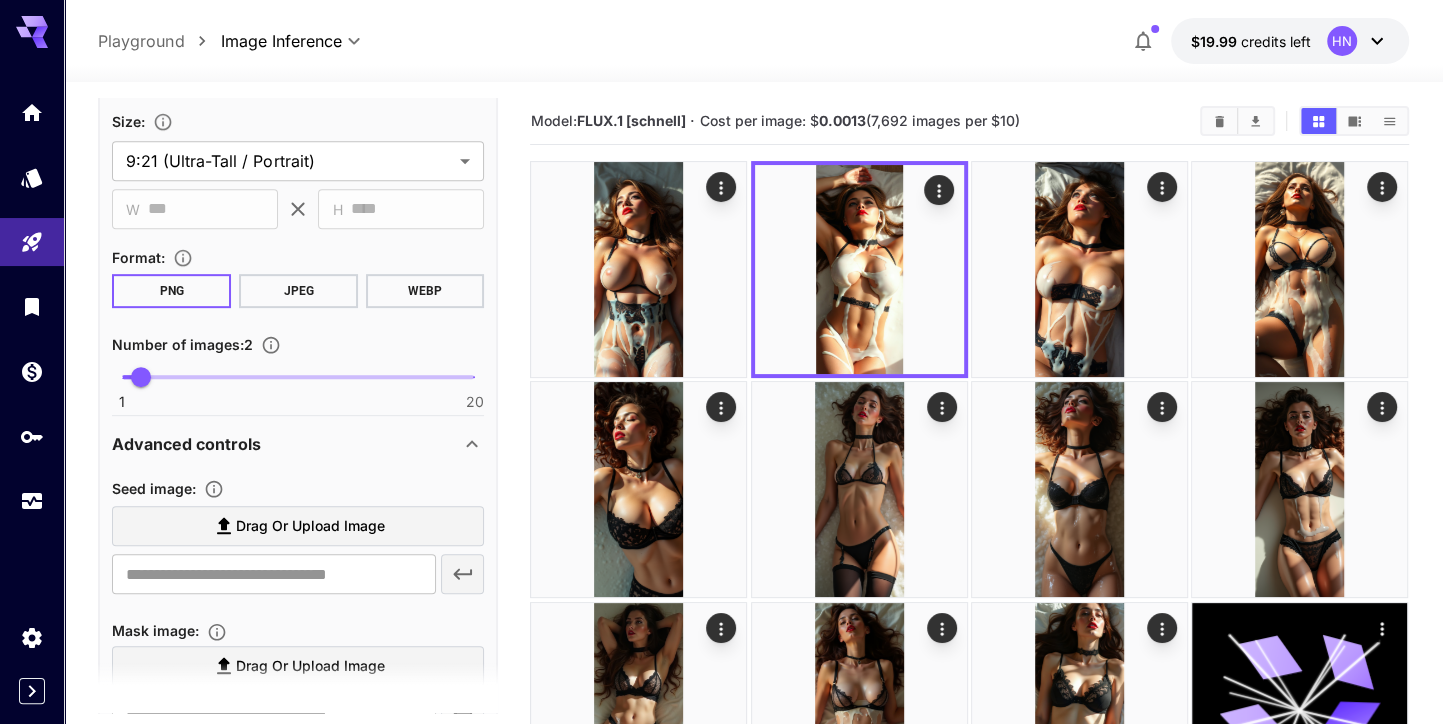 click on "Size :" at bounding box center [298, 121] 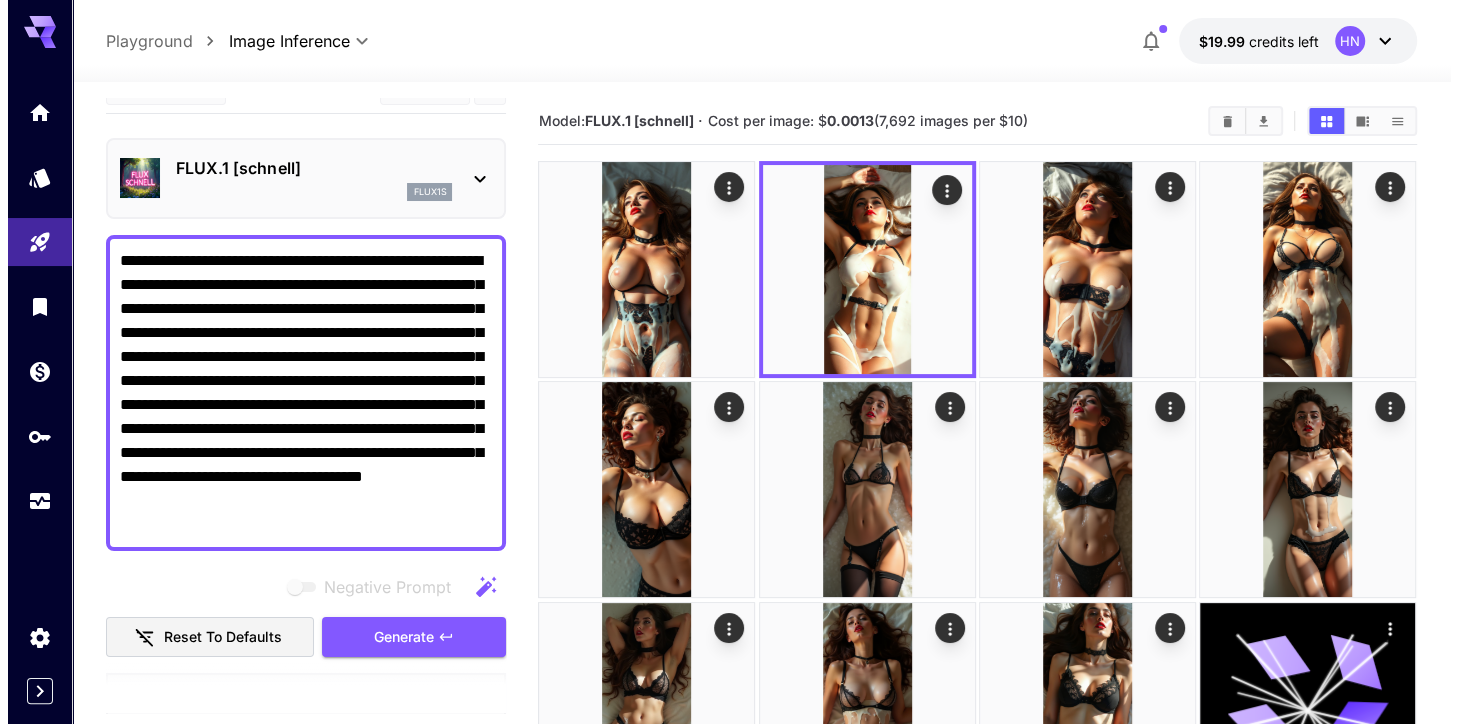 scroll, scrollTop: 0, scrollLeft: 0, axis: both 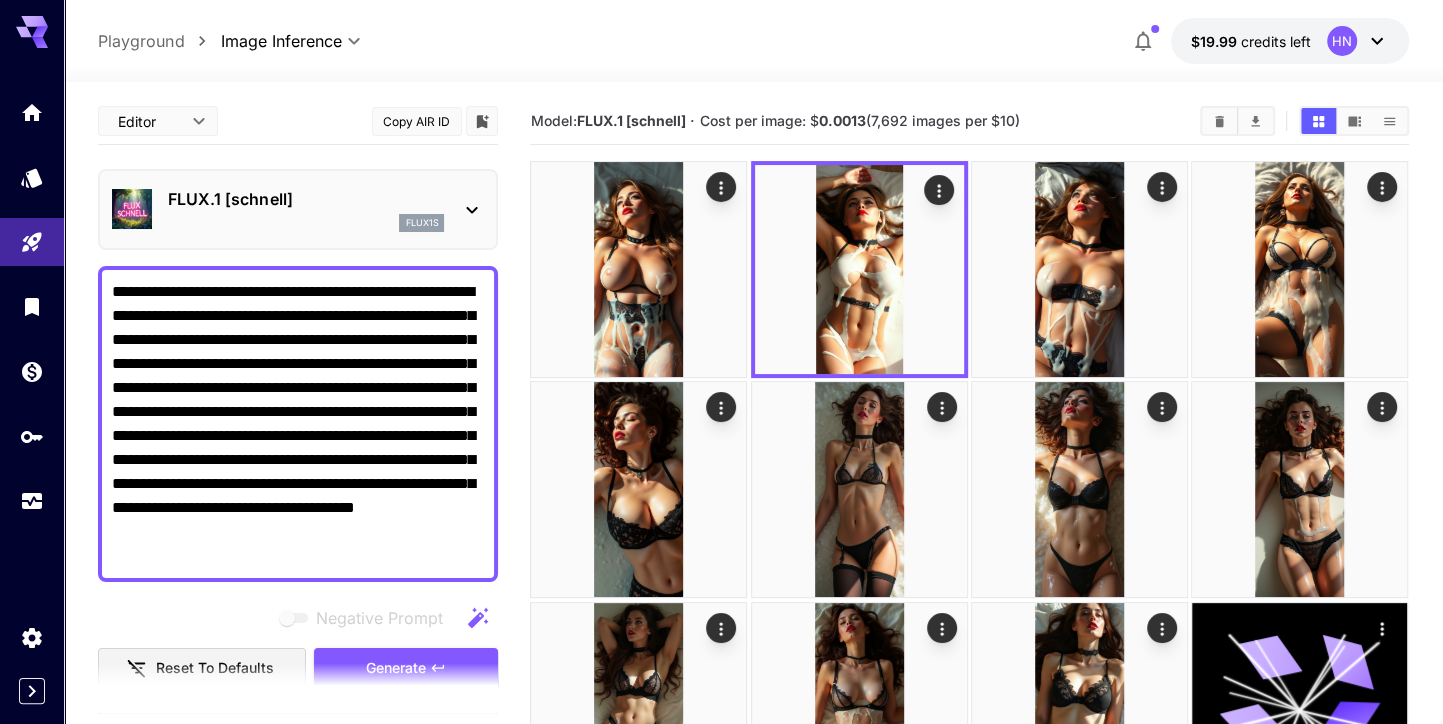 click on "FLUX.1 [schnell]" at bounding box center (306, 199) 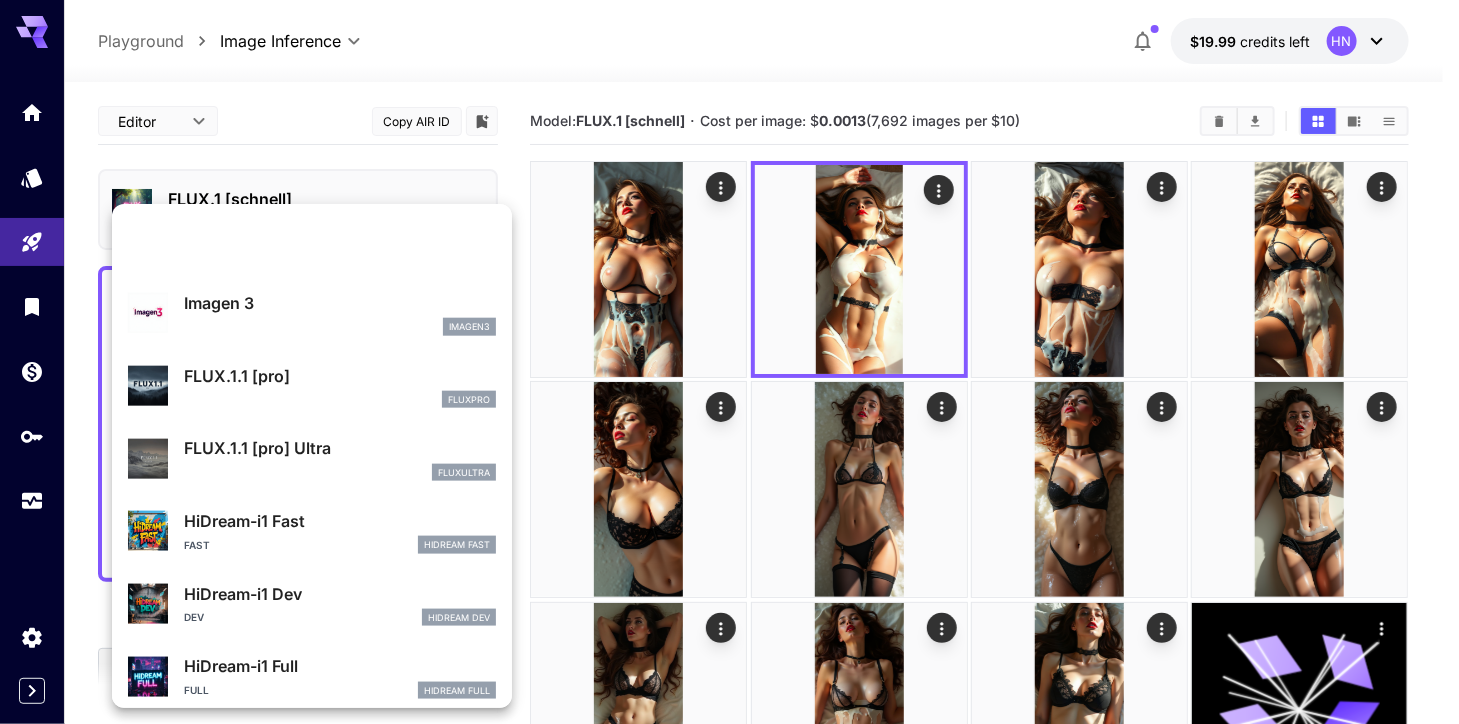 scroll, scrollTop: 1033, scrollLeft: 0, axis: vertical 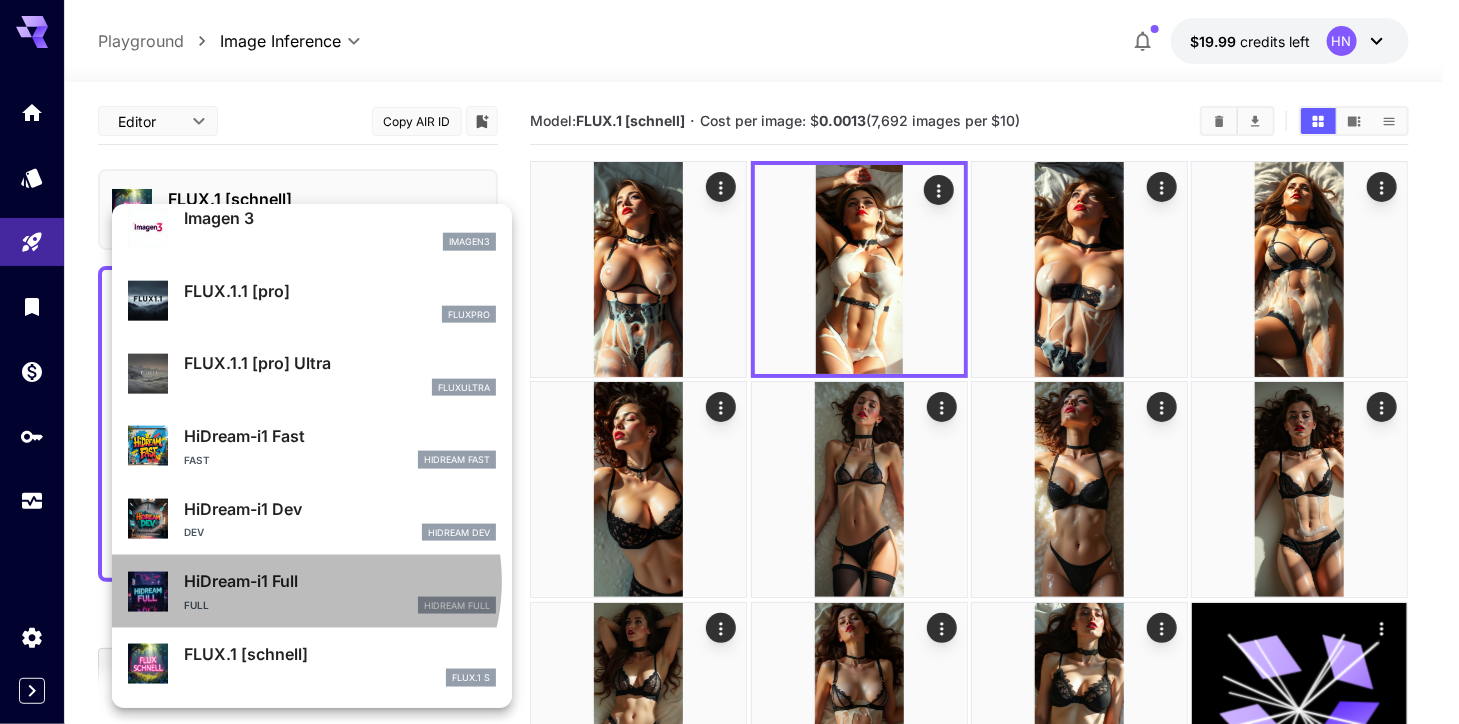 click on "HiDream-i1 Full" at bounding box center [340, 581] 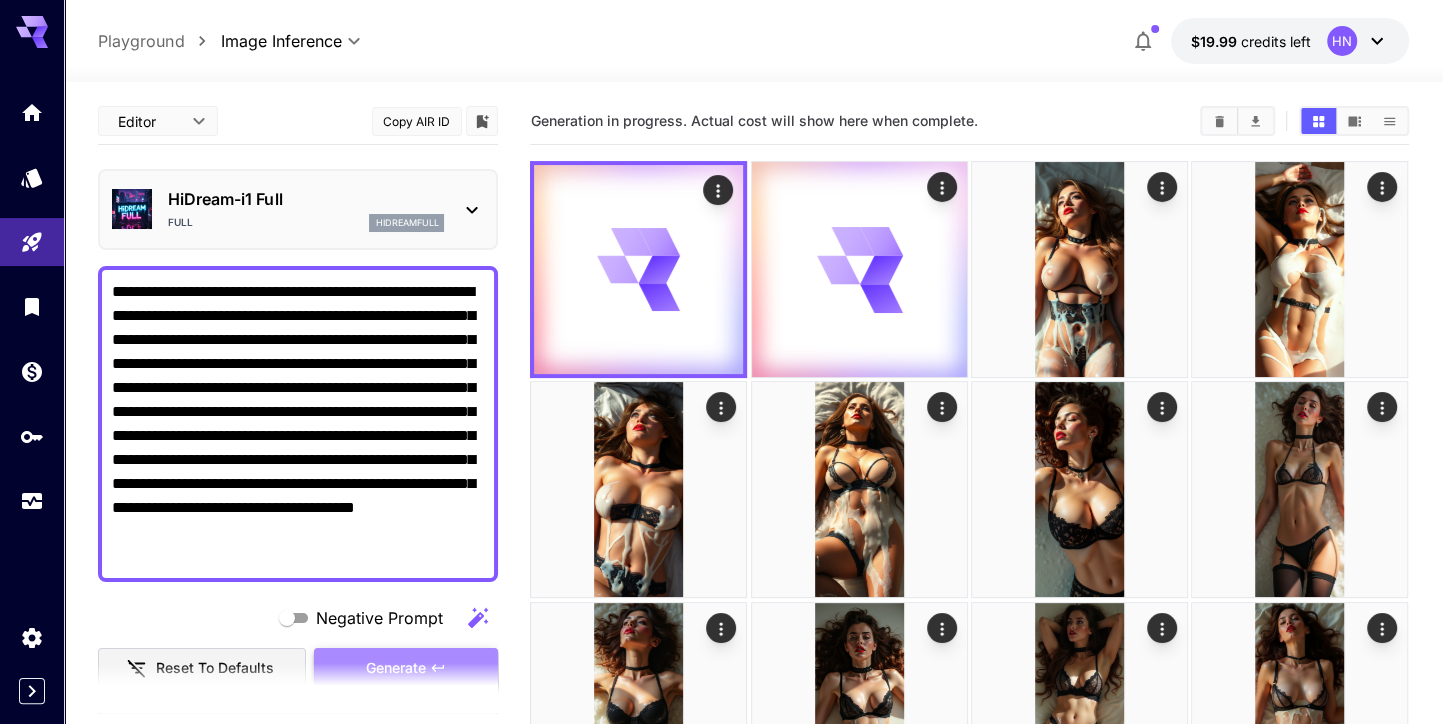 click on "Generate" at bounding box center (406, 668) 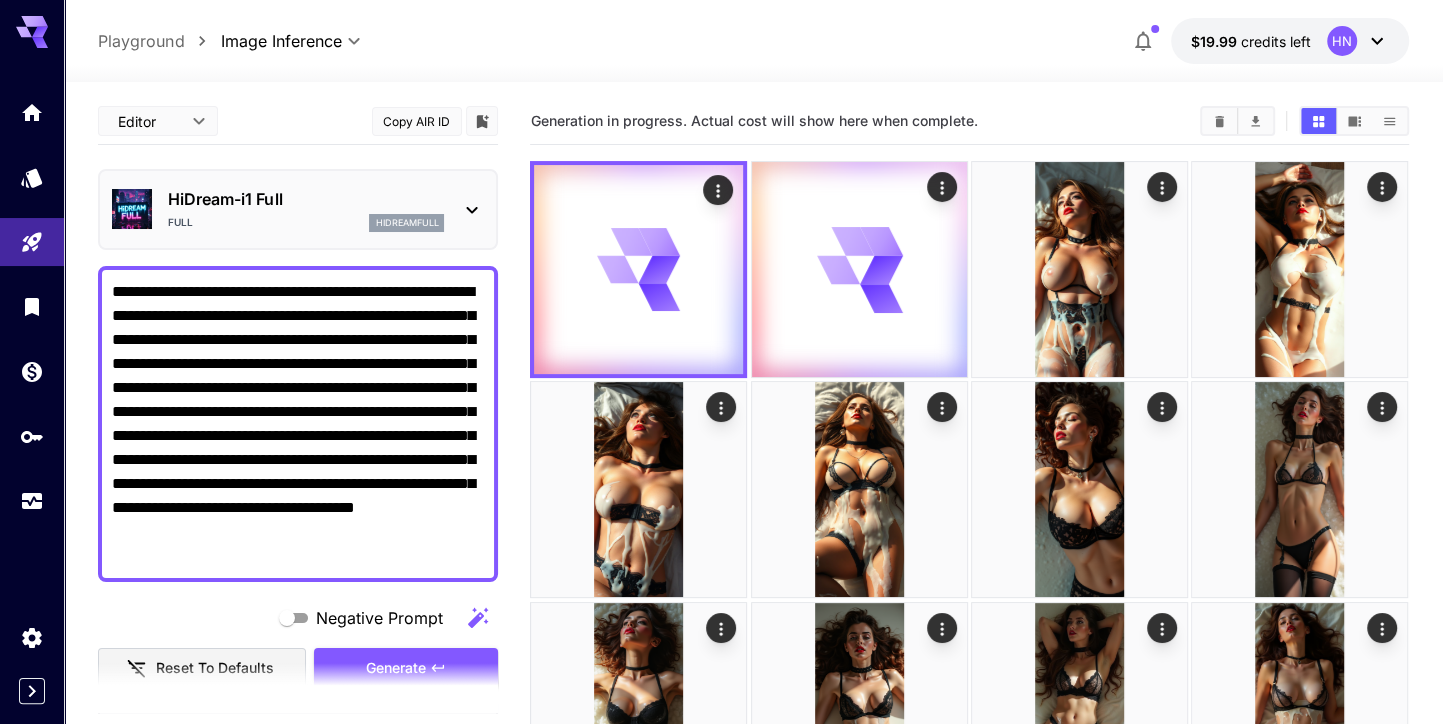 click on "hidreamfull" at bounding box center (406, 223) 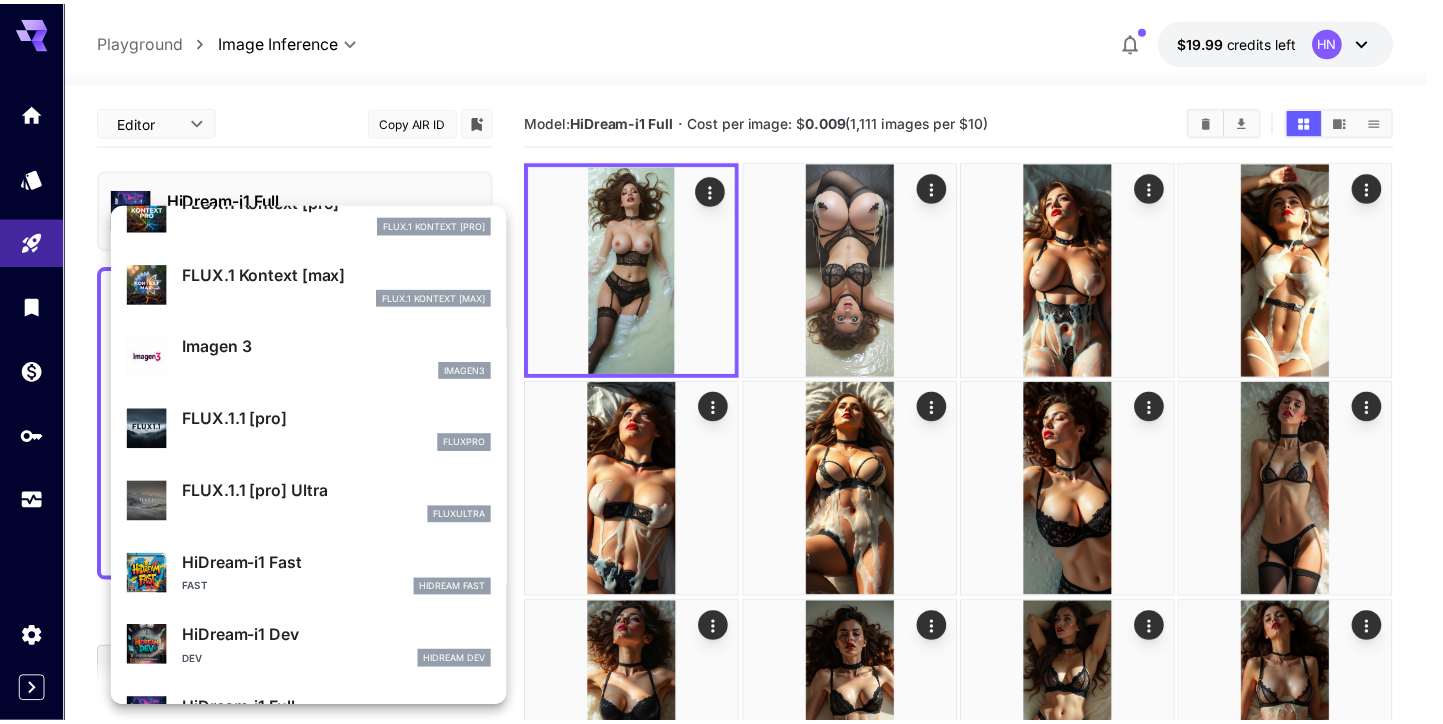 scroll, scrollTop: 907, scrollLeft: 0, axis: vertical 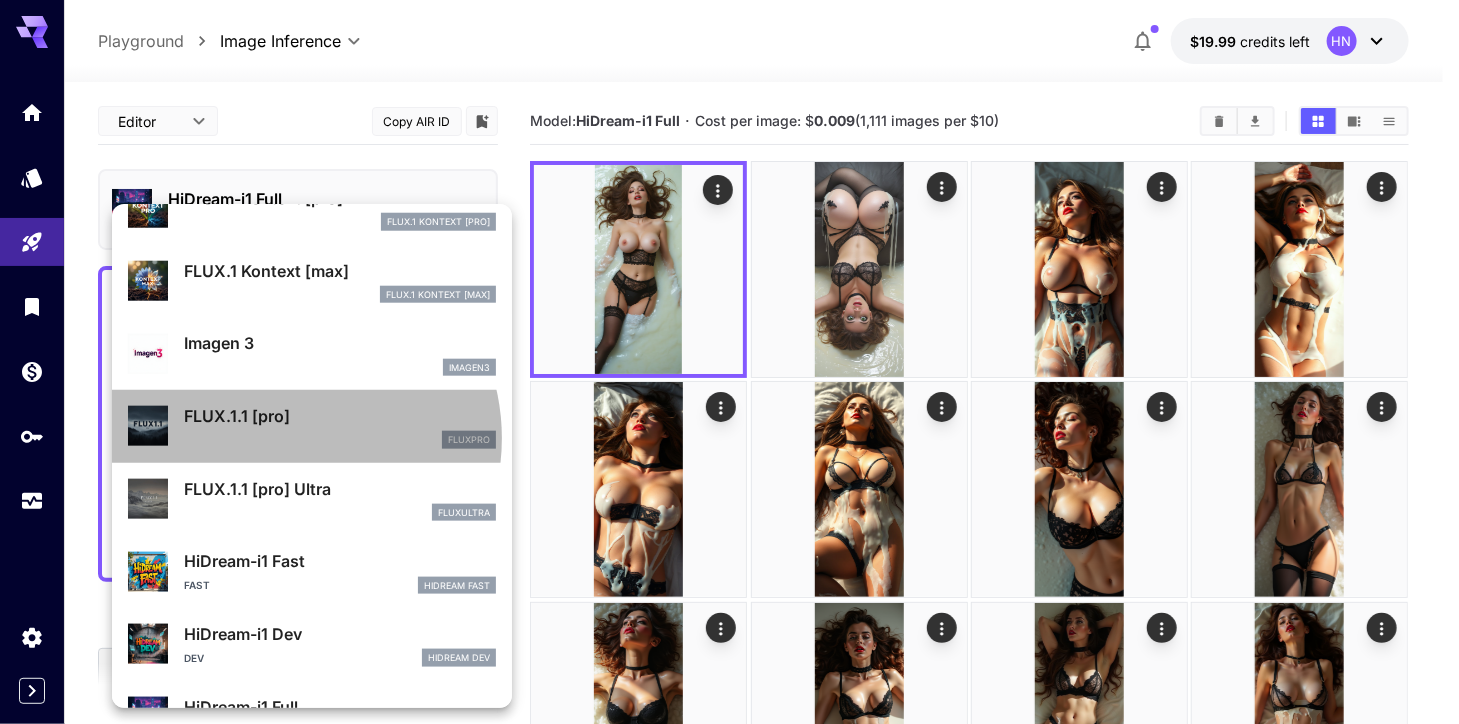 click on "fluxpro" at bounding box center (340, 440) 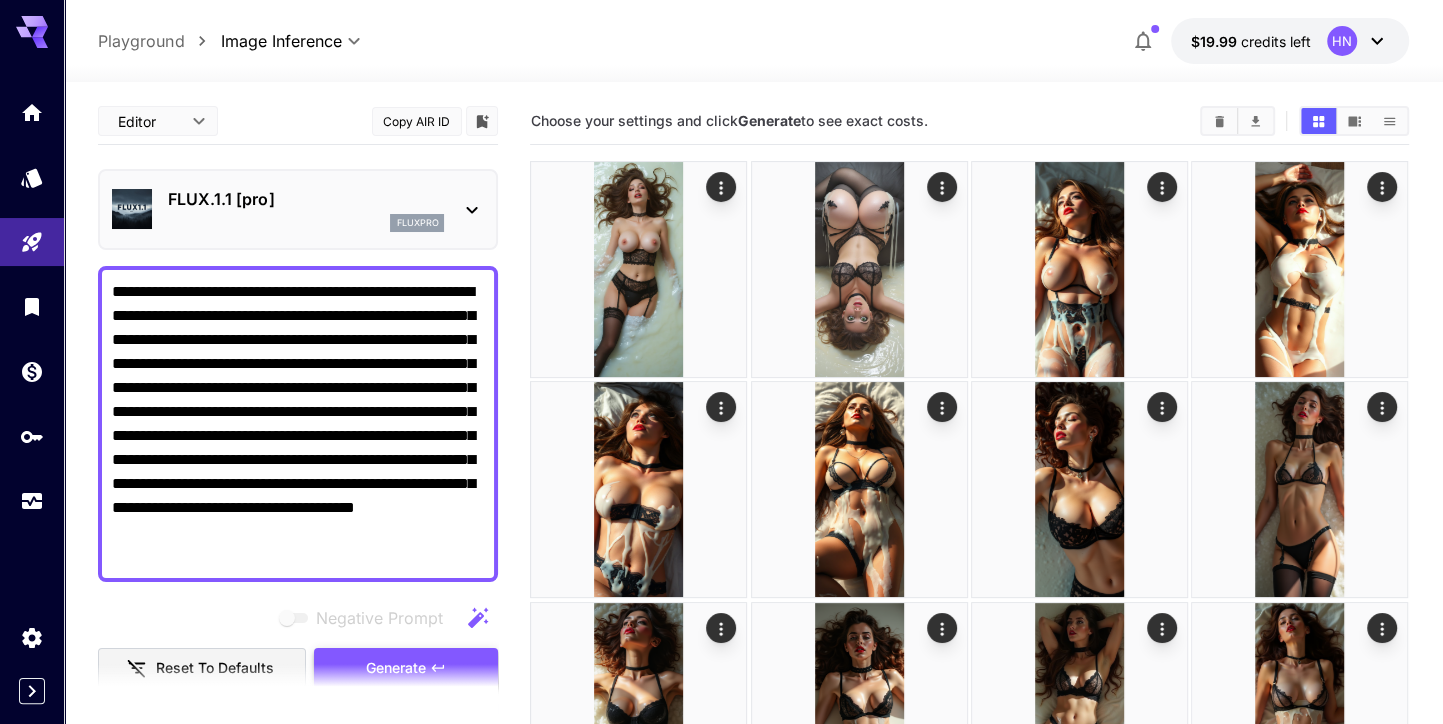 click on "Generate" at bounding box center [406, 668] 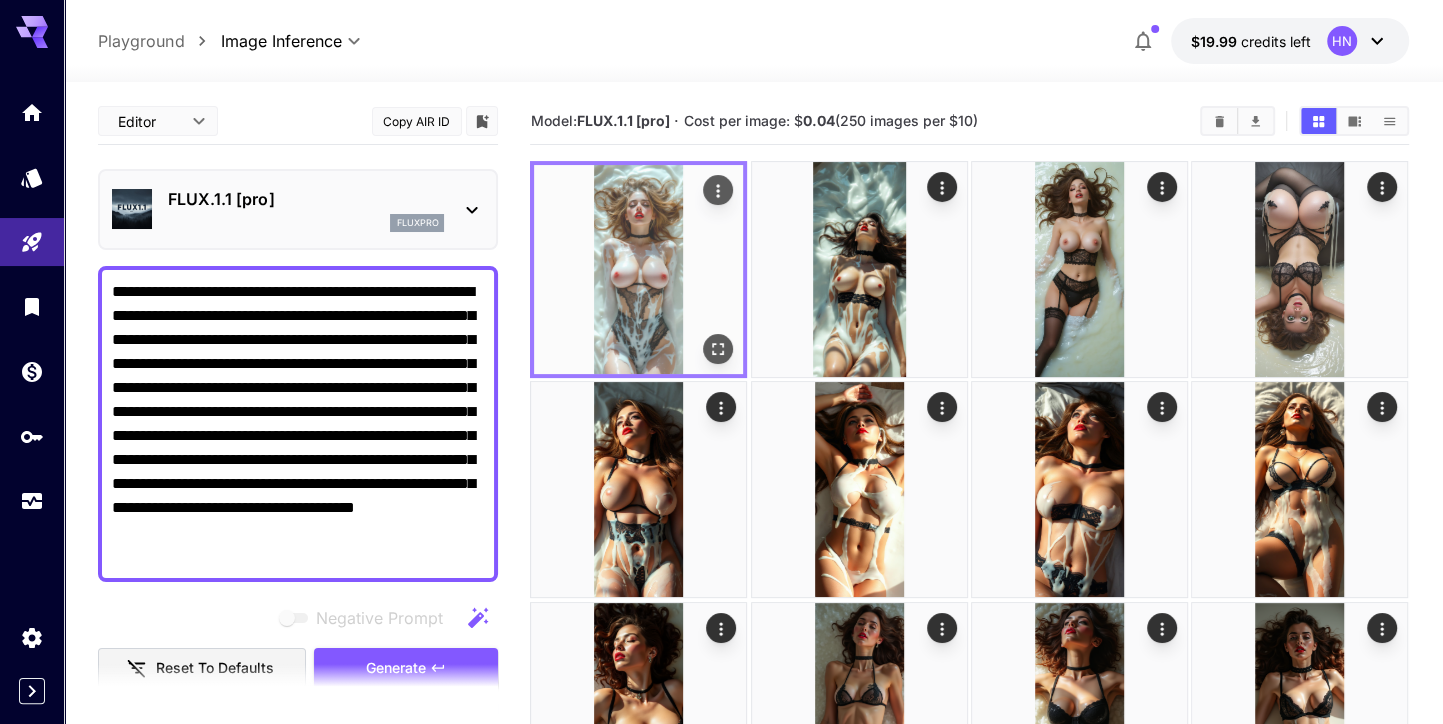 click at bounding box center [638, 269] 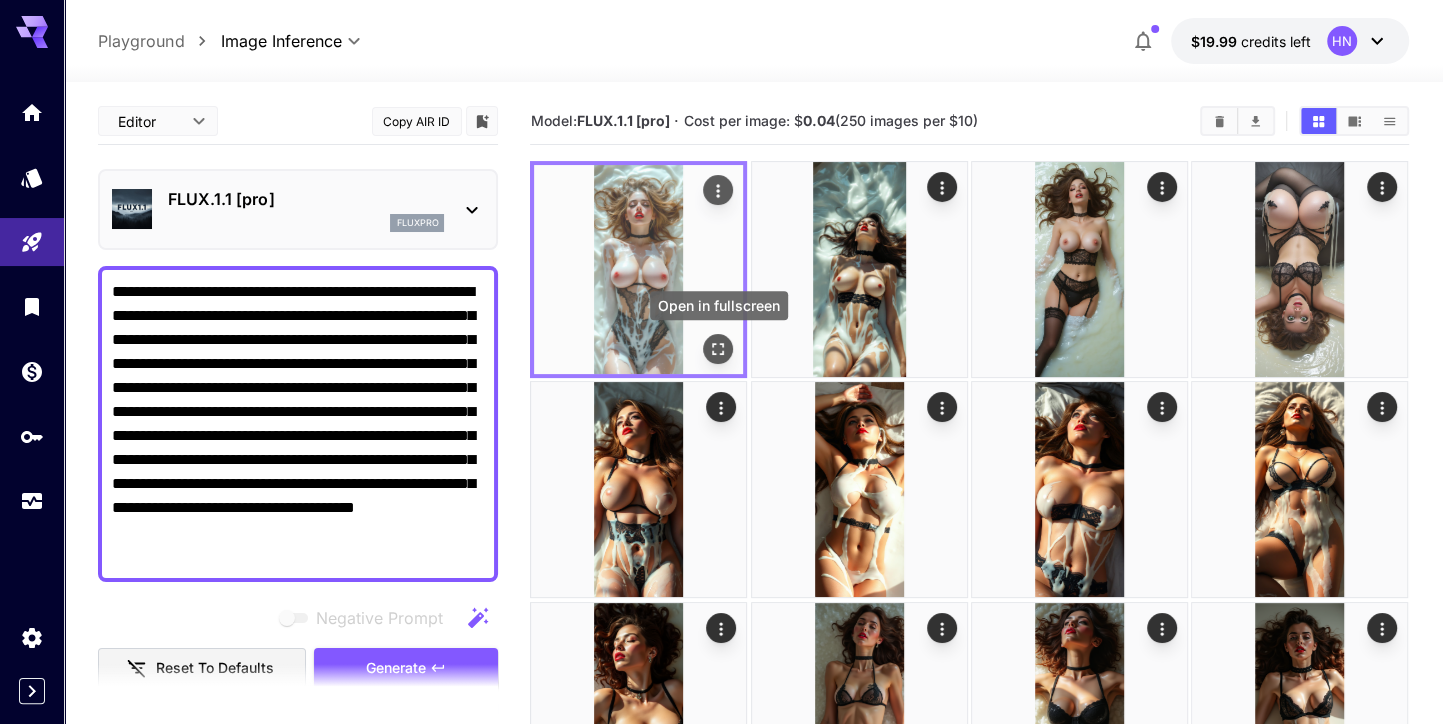 click 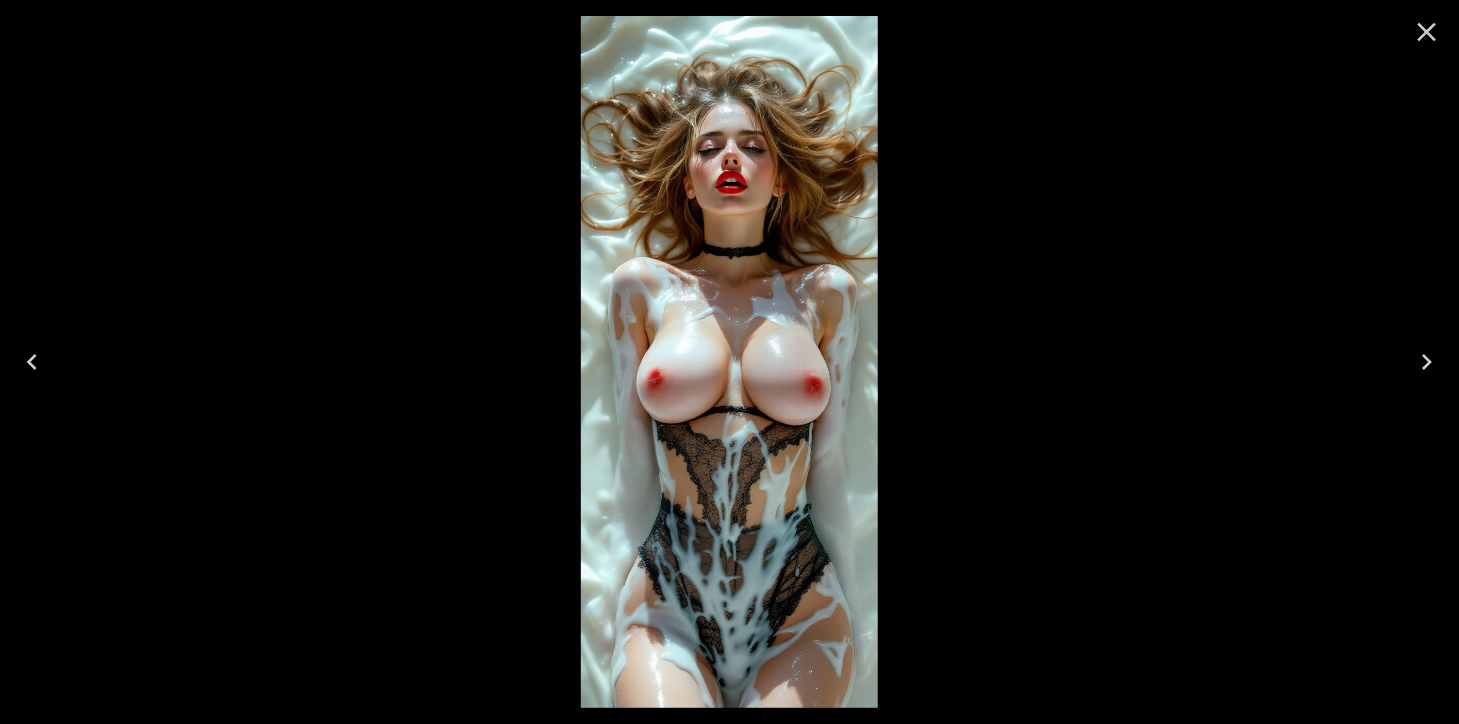 click 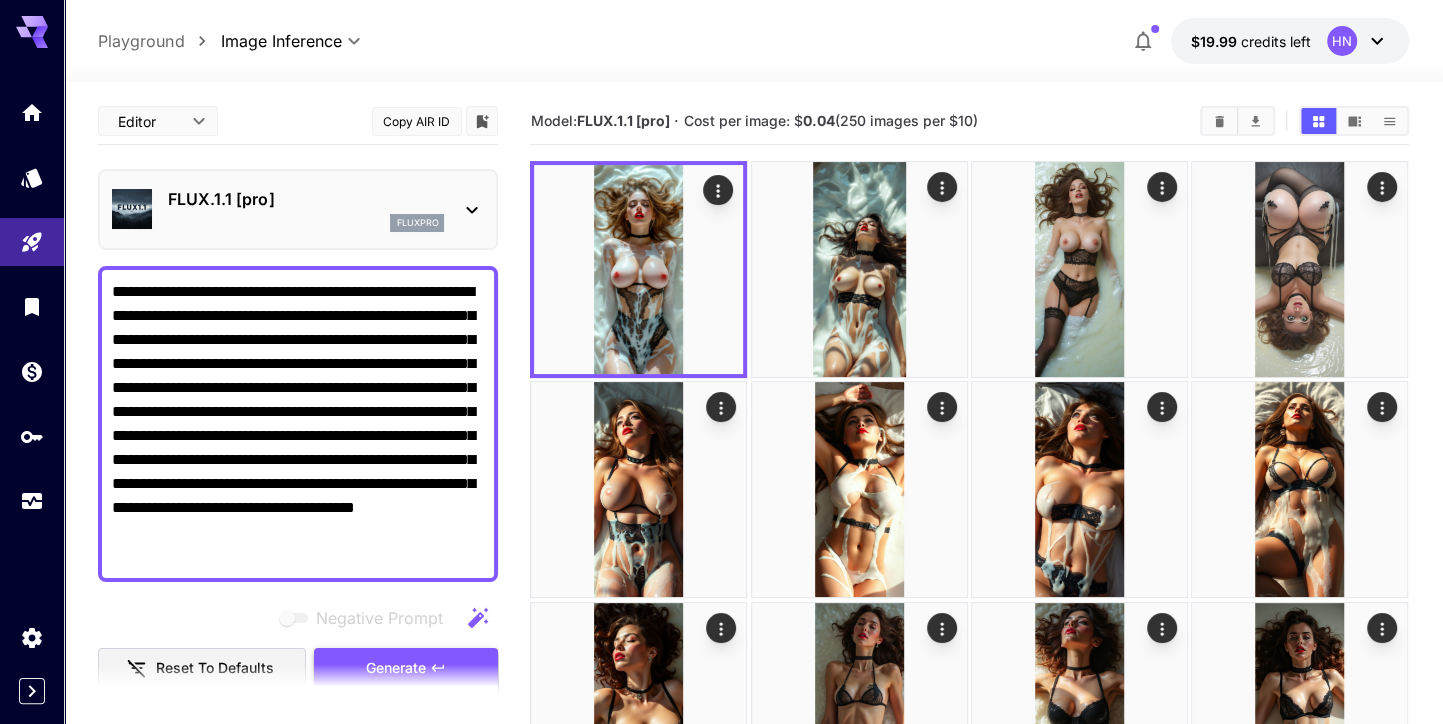 click on "Generate" at bounding box center (406, 668) 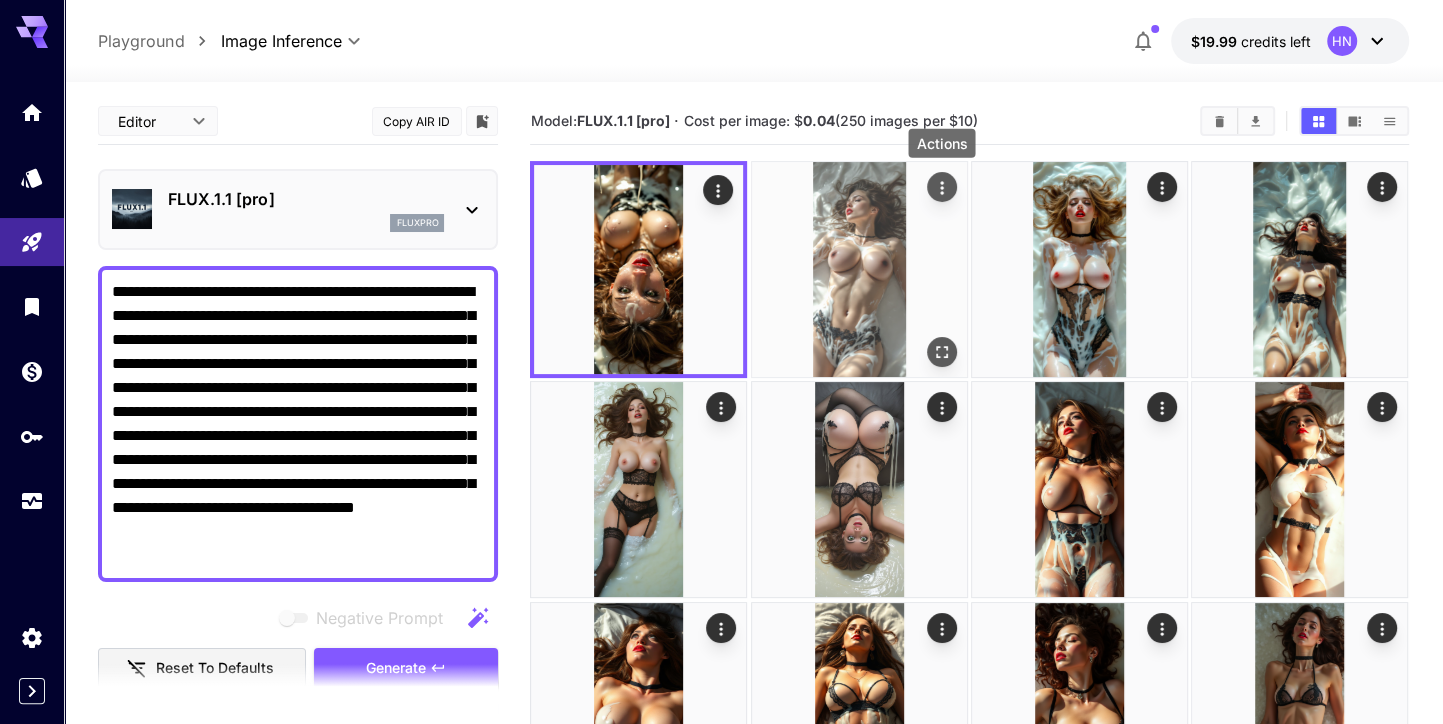 click 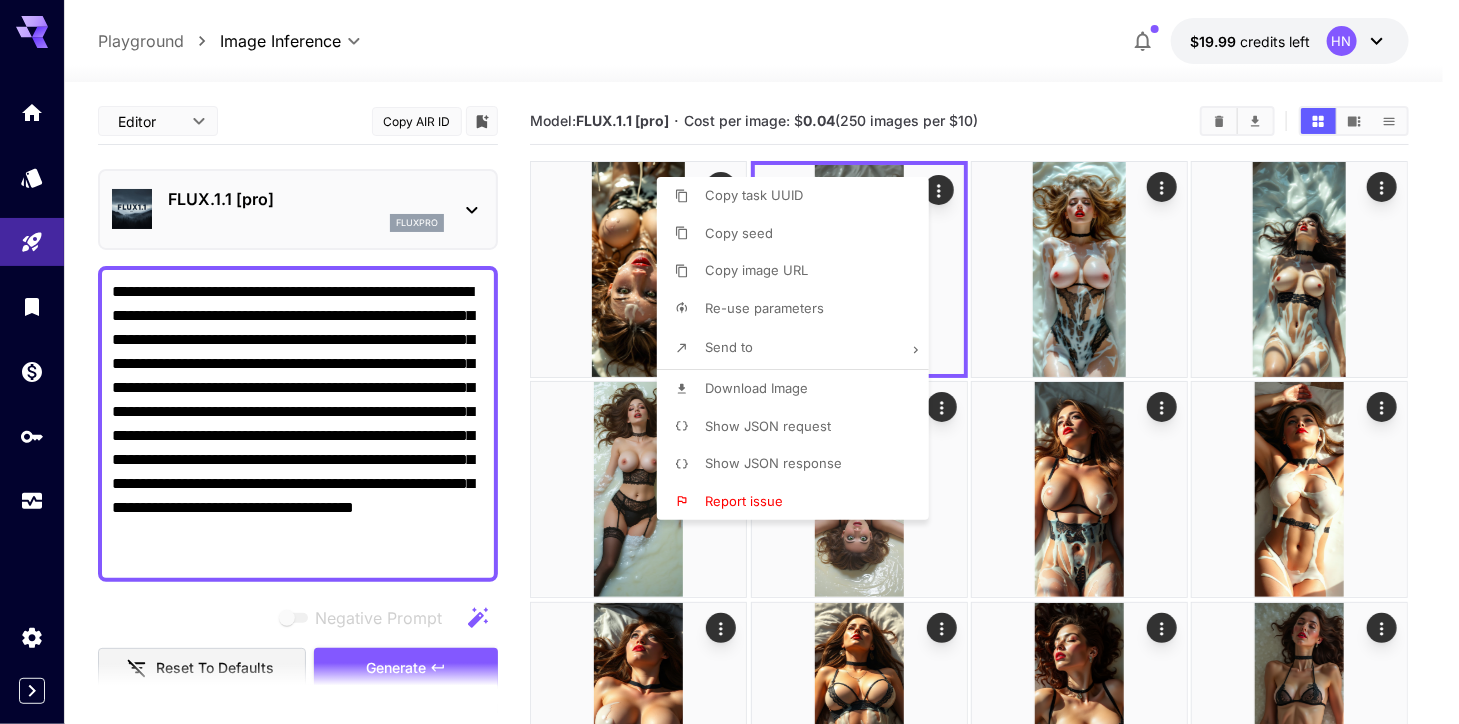 click at bounding box center (729, 362) 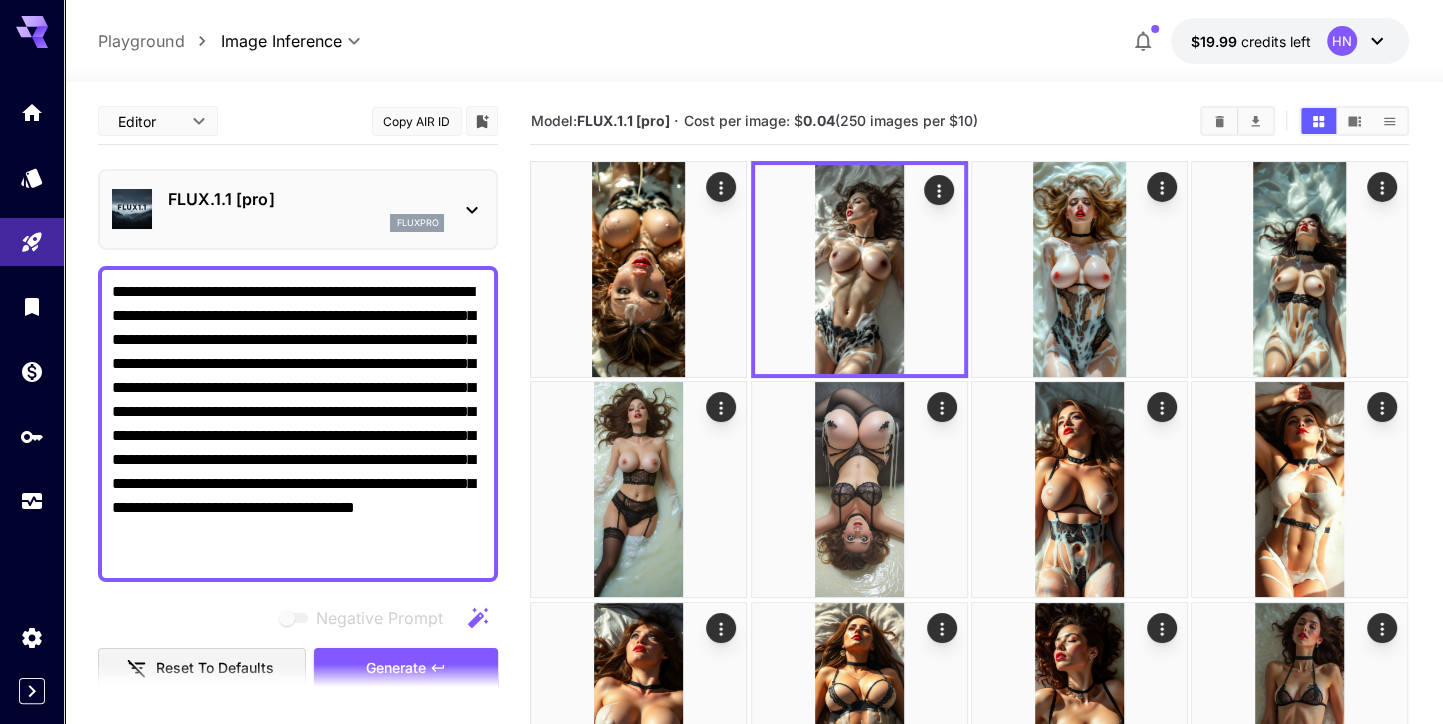 type 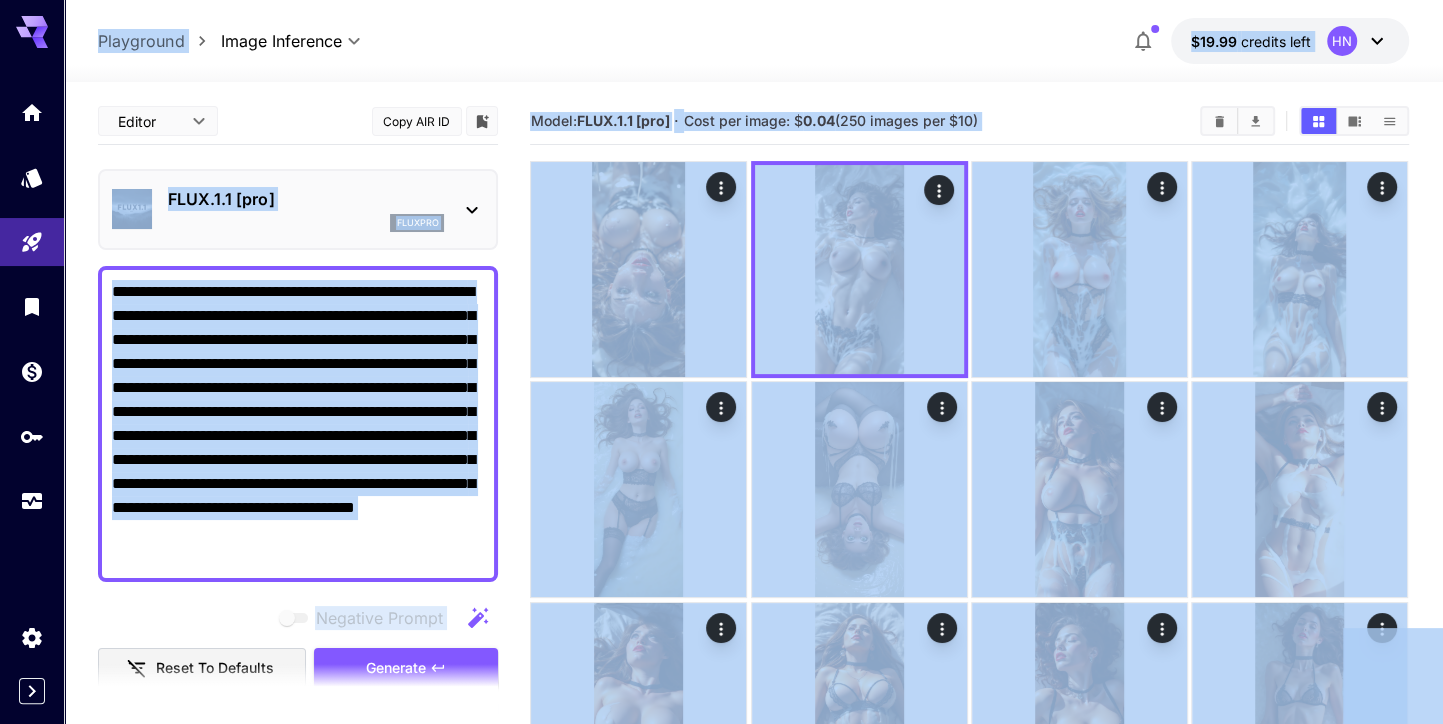 click on "**********" at bounding box center (298, 424) 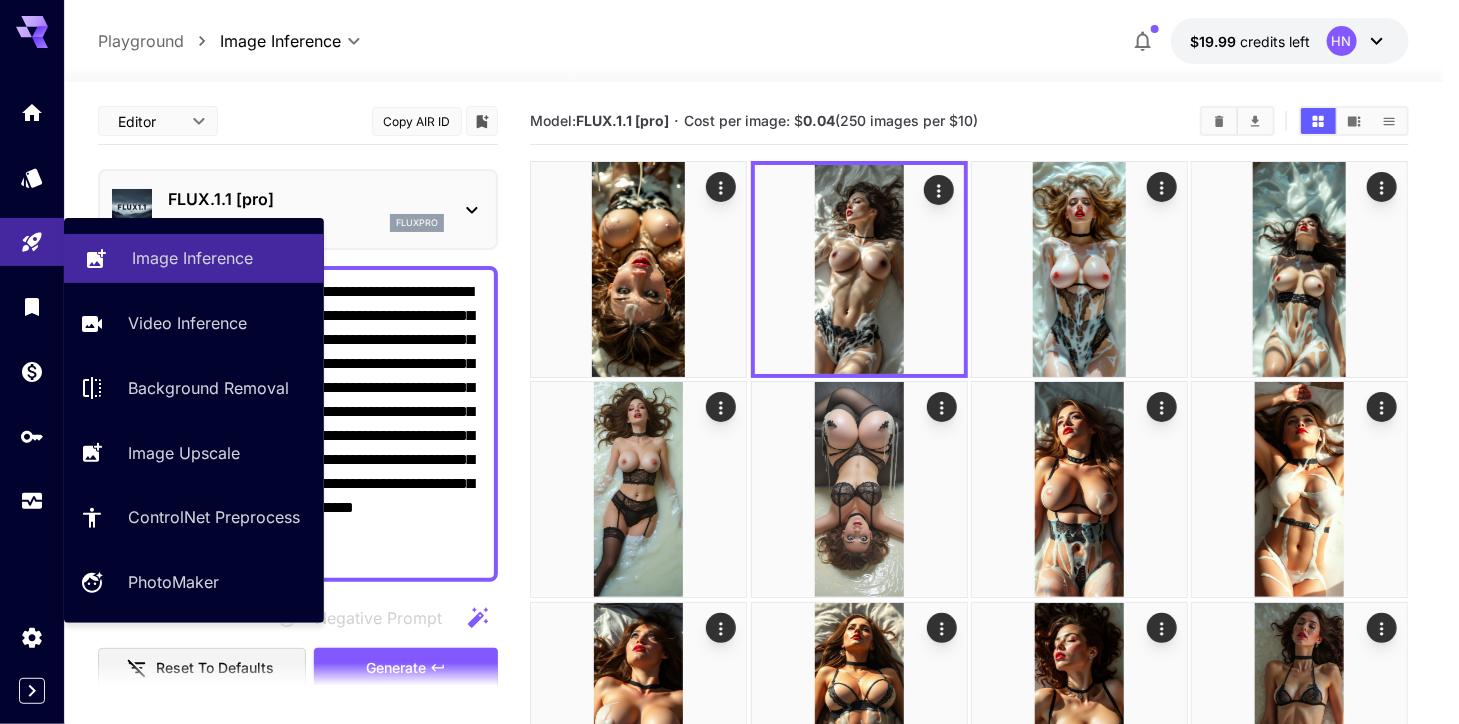 drag, startPoint x: 417, startPoint y: 562, endPoint x: 65, endPoint y: 249, distance: 471.03397 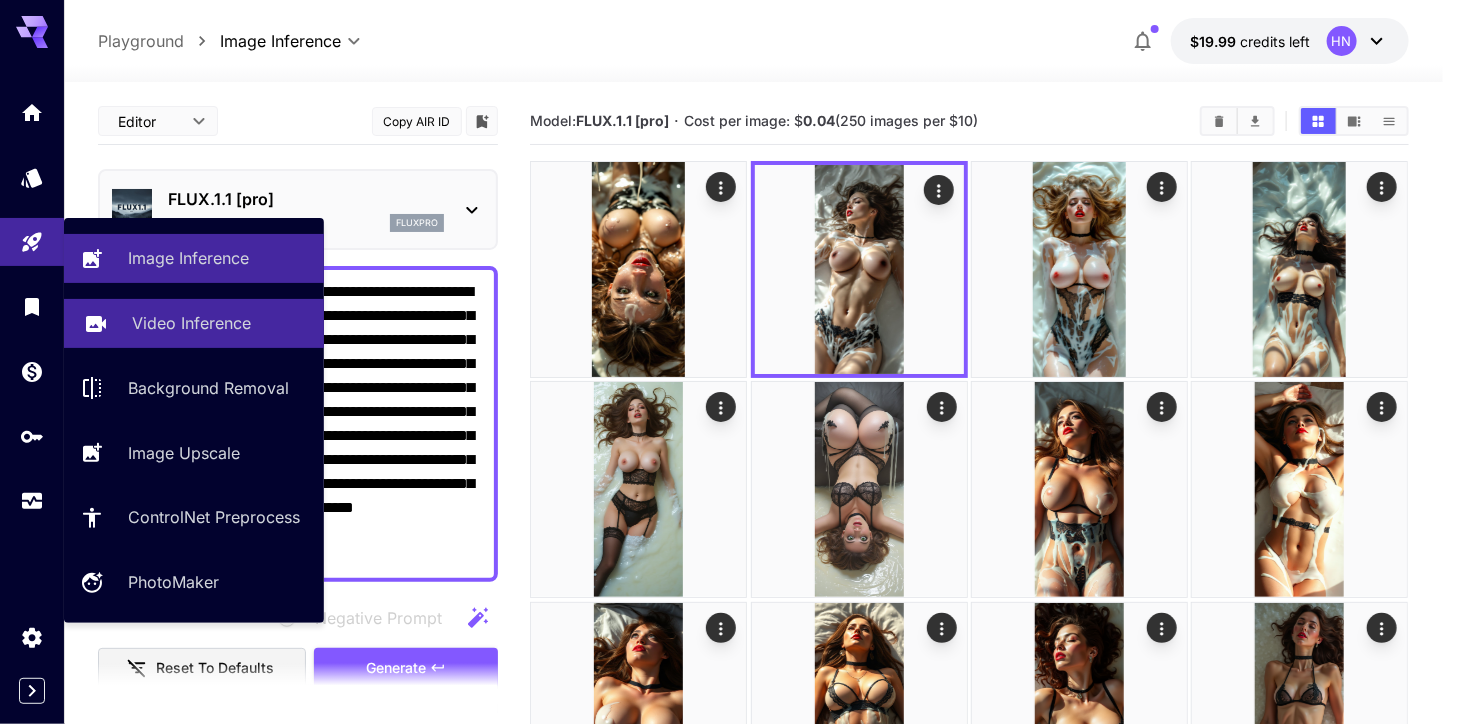 click on "Video Inference" at bounding box center (191, 323) 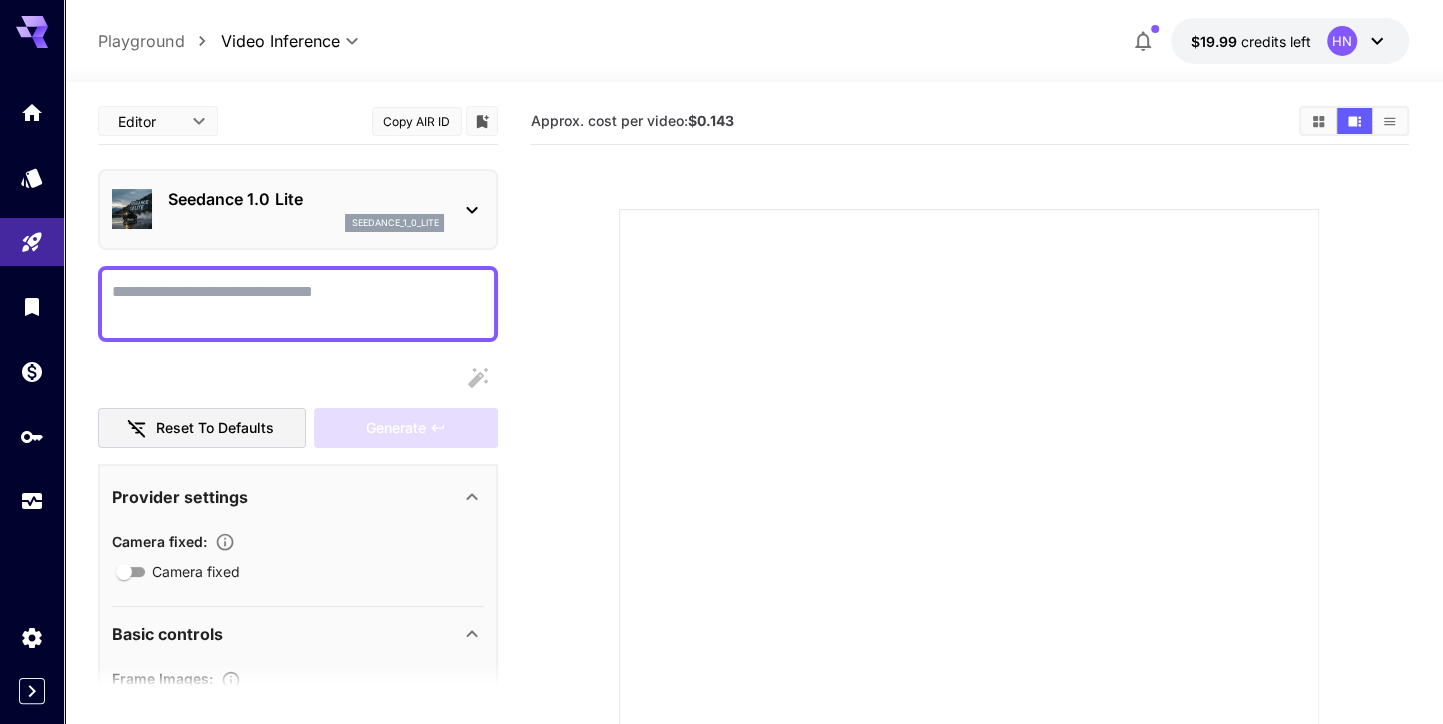 click on "Camera fixed" at bounding box center [298, 304] 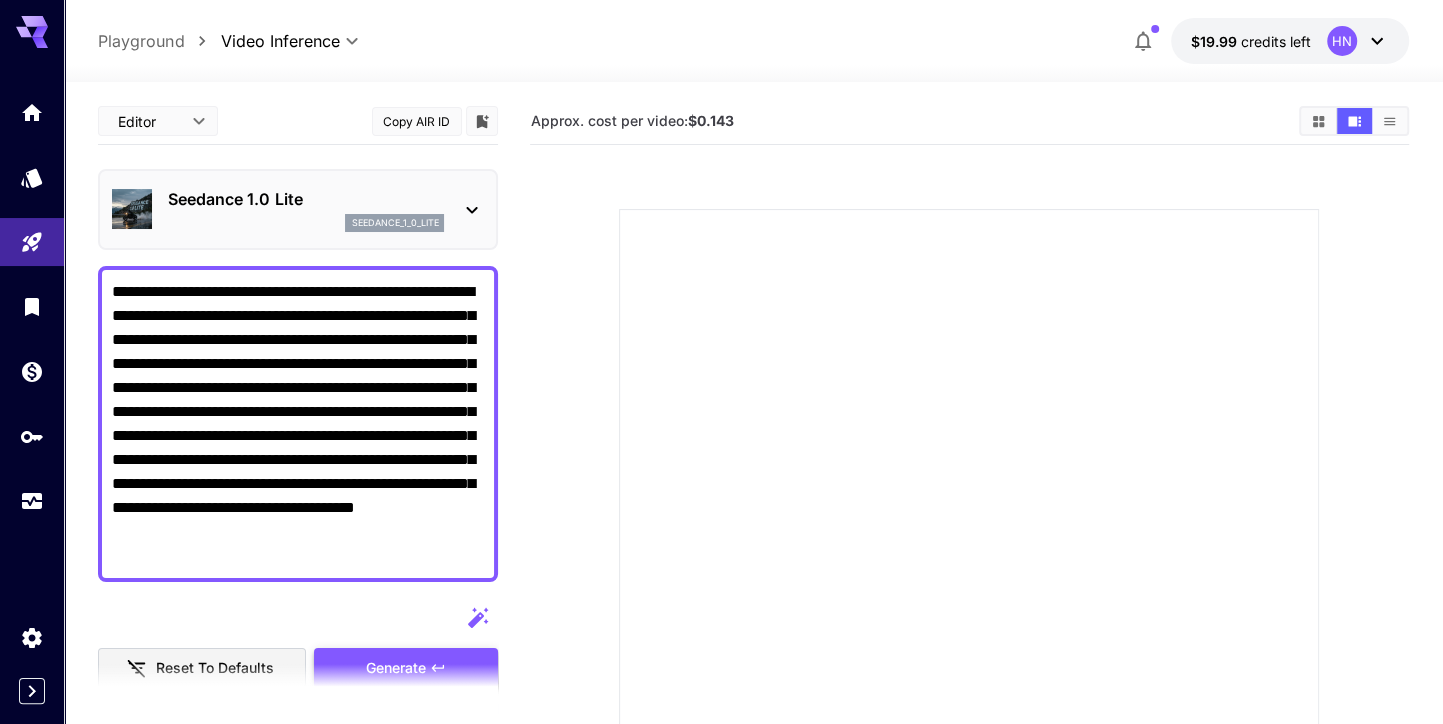 type on "**********" 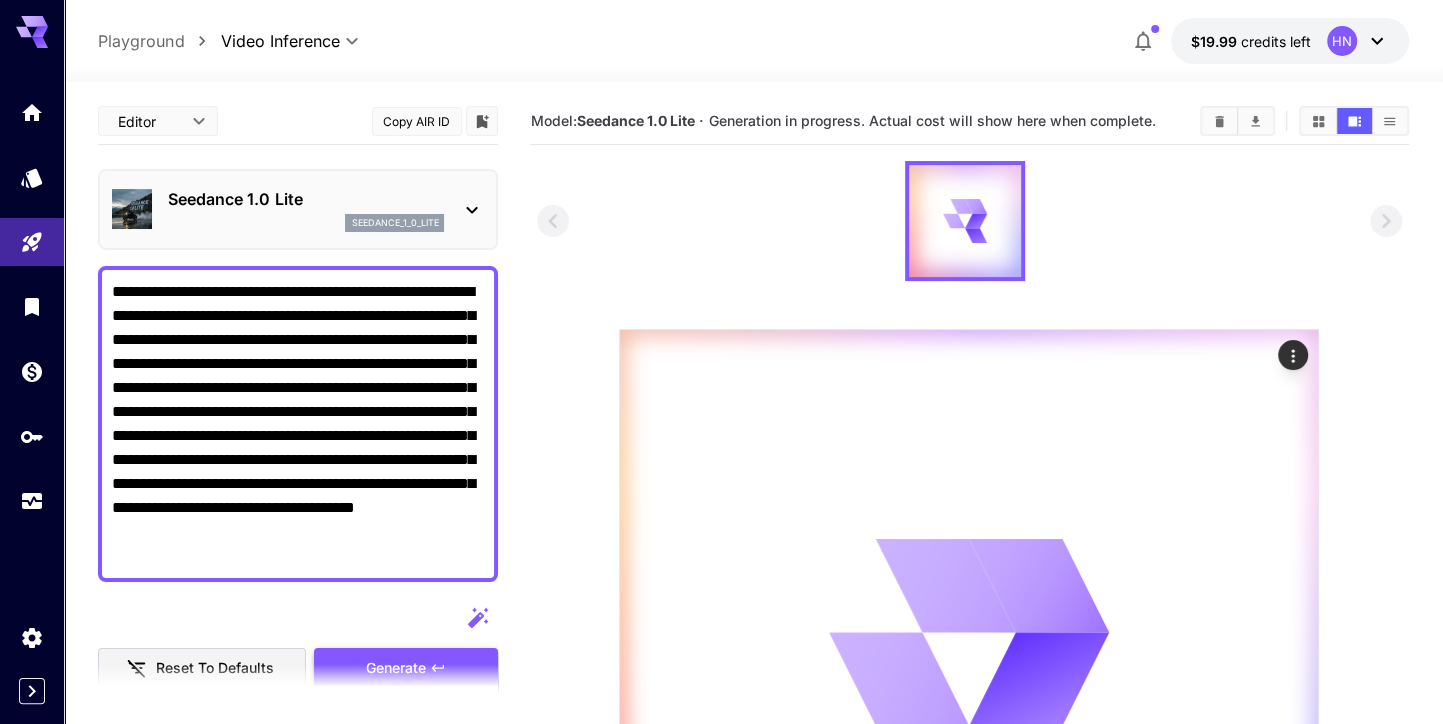 click on "Generate" at bounding box center [406, 668] 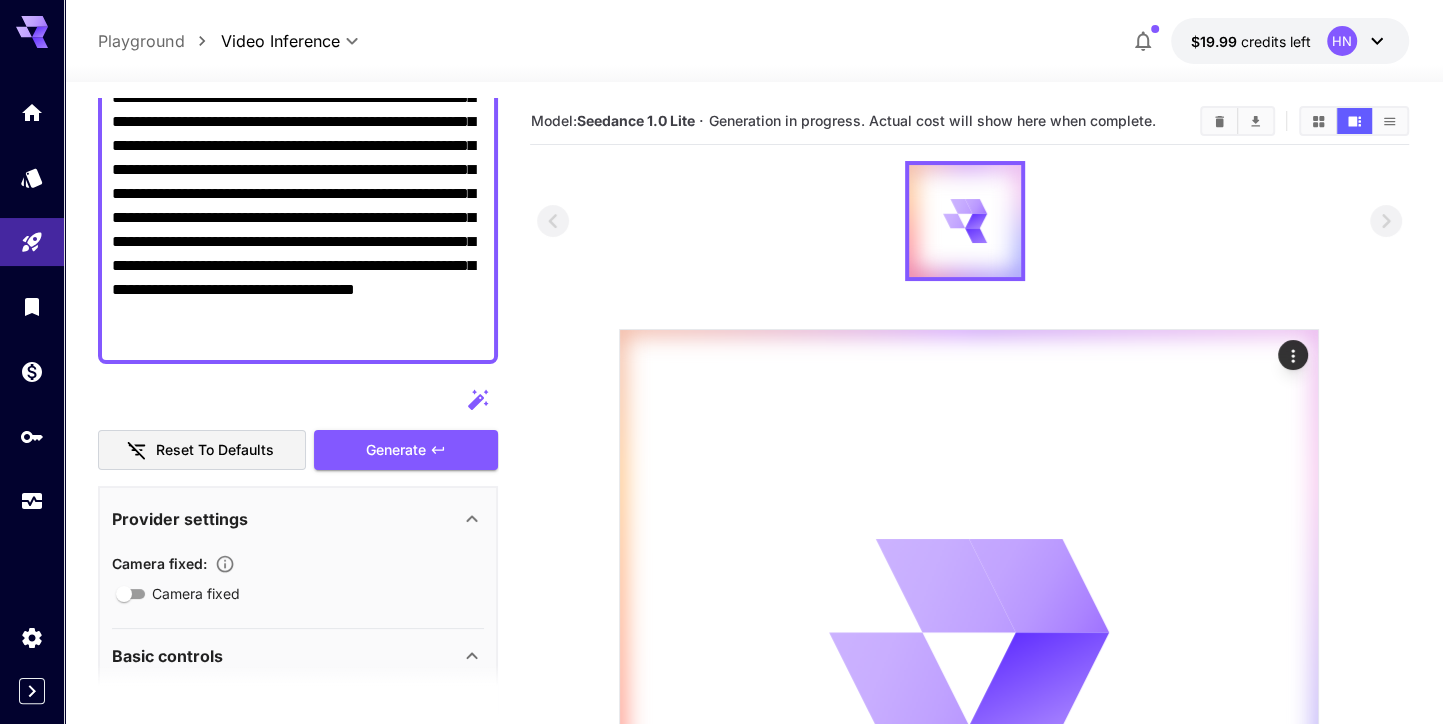 scroll, scrollTop: 220, scrollLeft: 0, axis: vertical 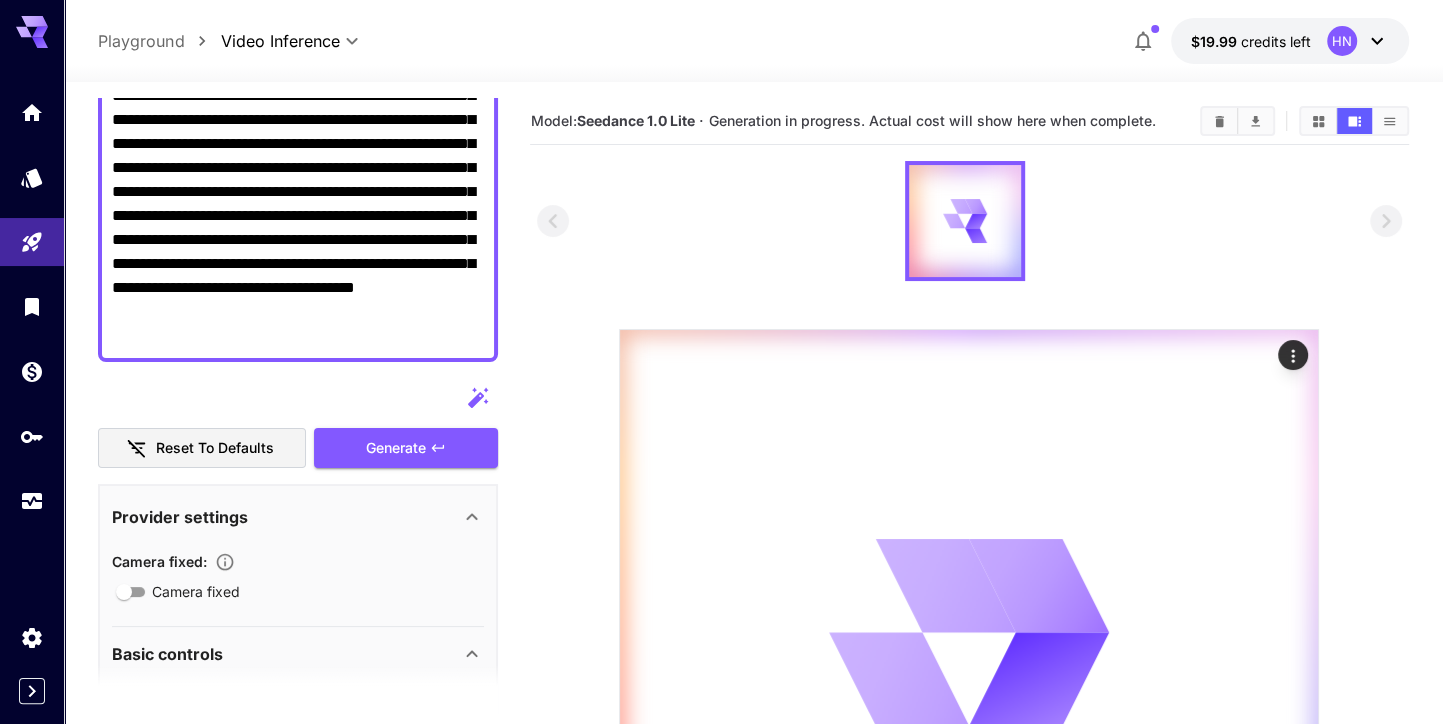 click at bounding box center [970, 595] 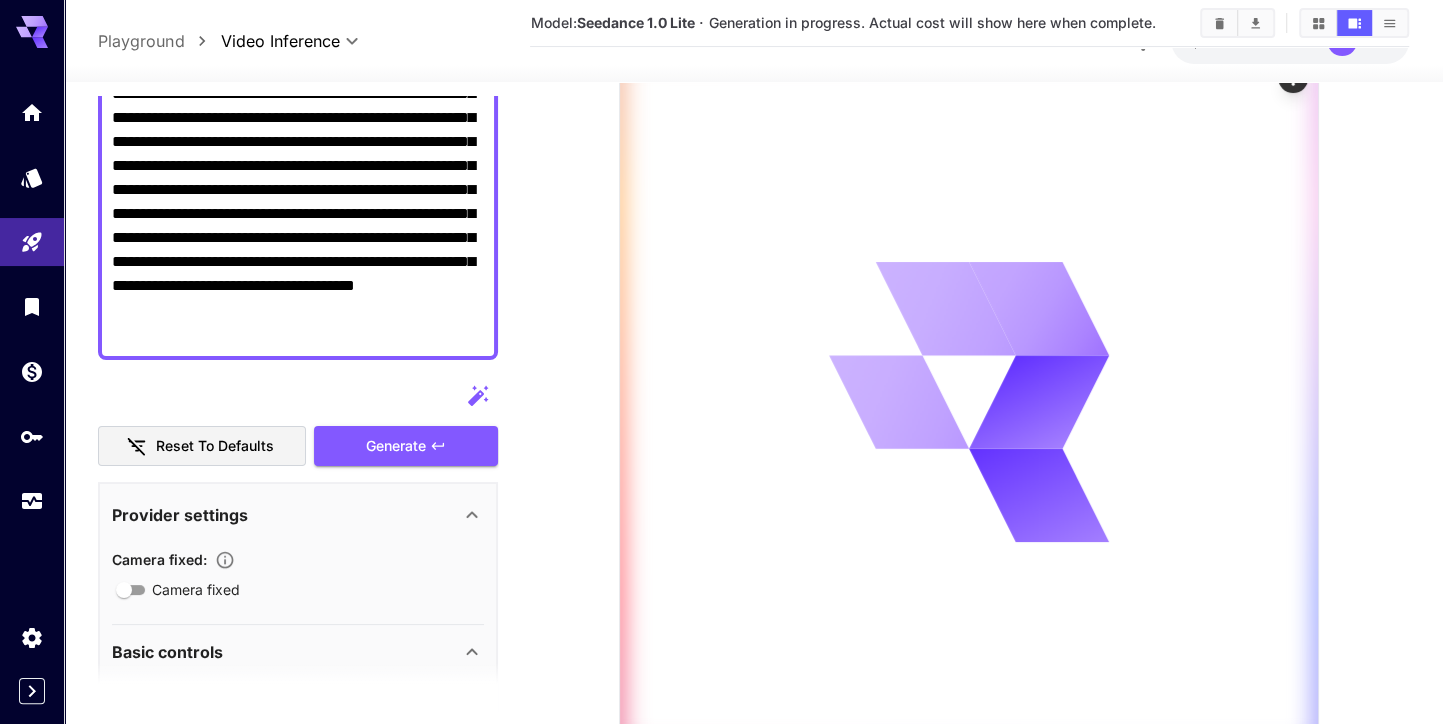 scroll, scrollTop: 276, scrollLeft: 0, axis: vertical 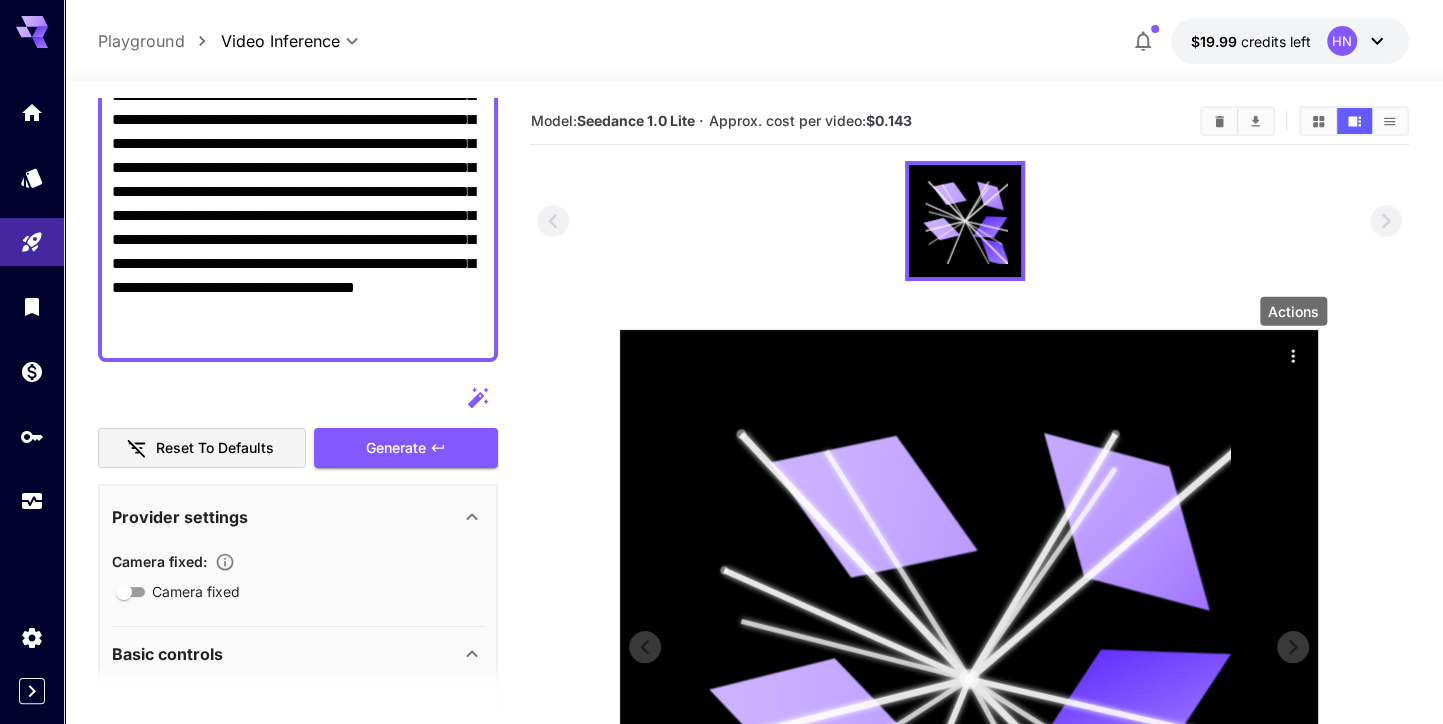 click 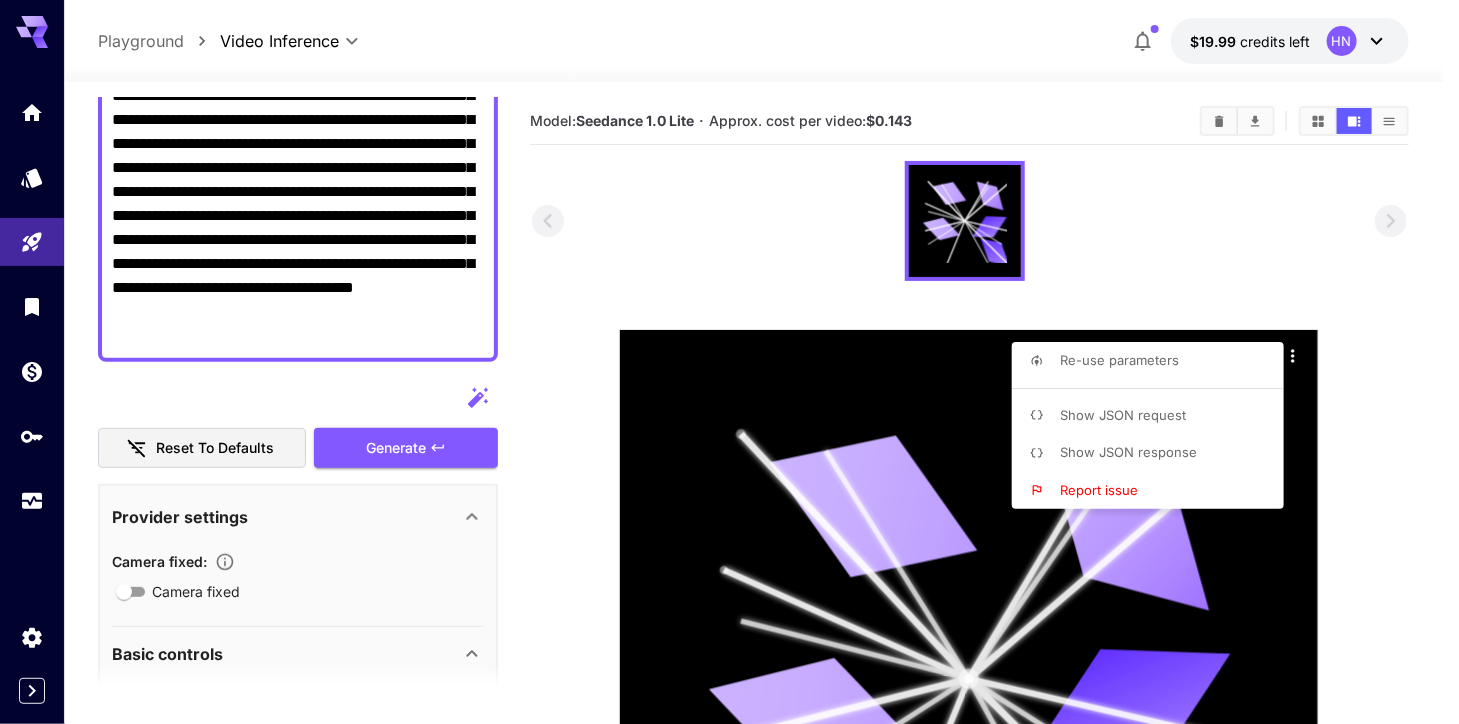 click at bounding box center (729, 362) 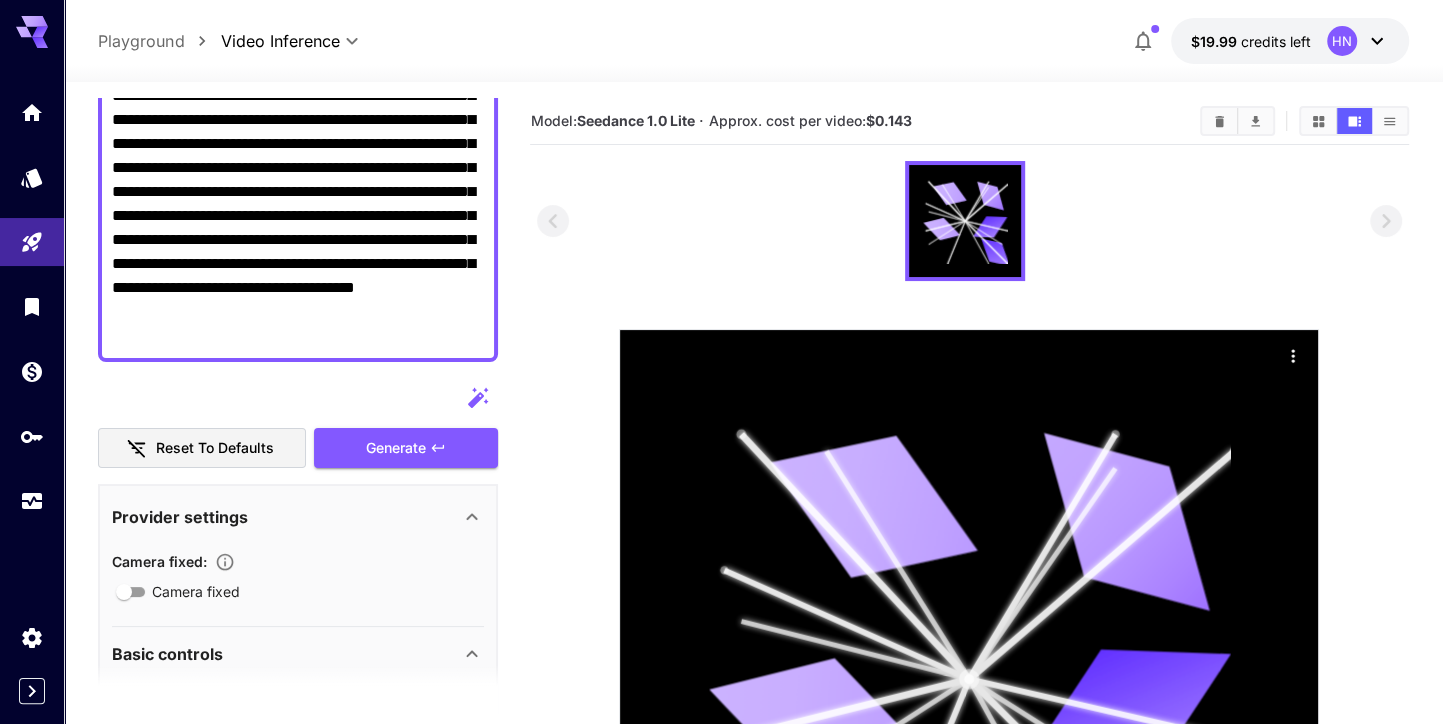 click 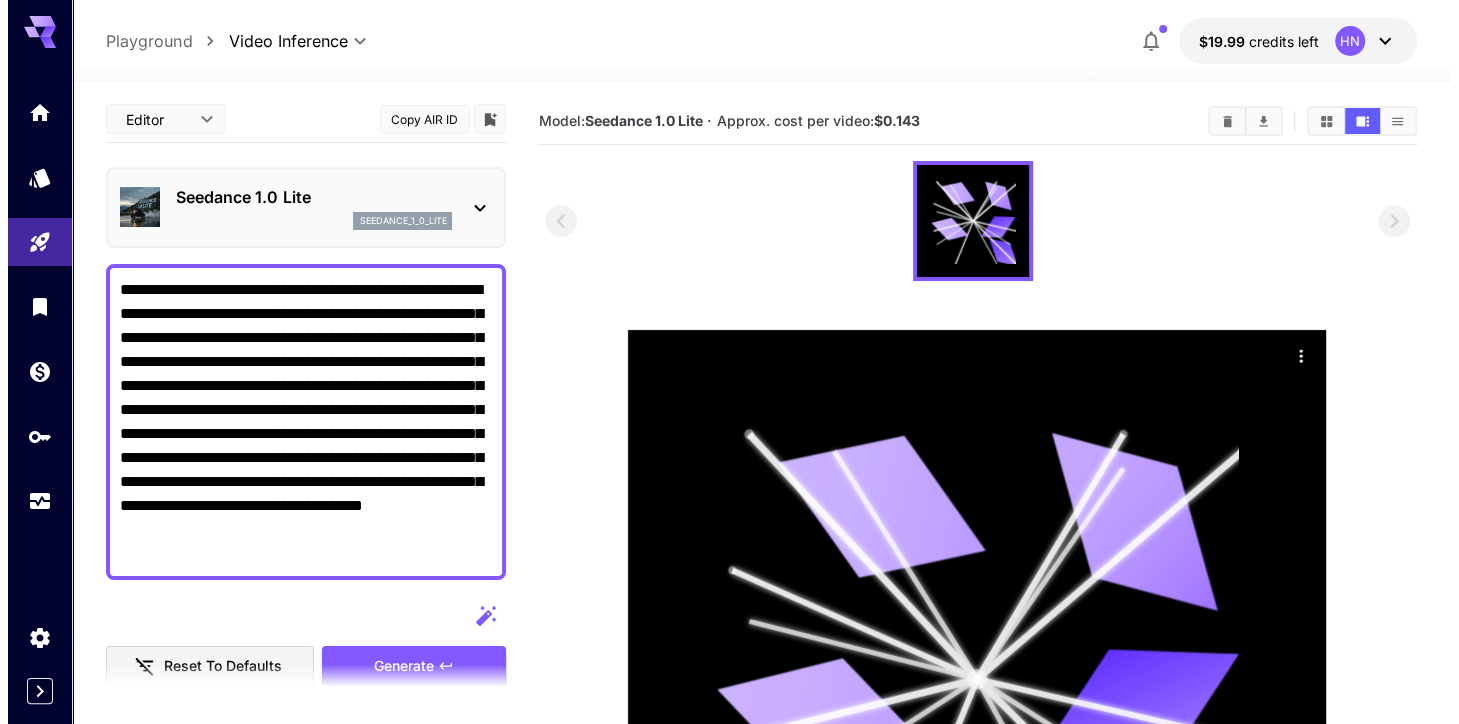 scroll, scrollTop: 0, scrollLeft: 0, axis: both 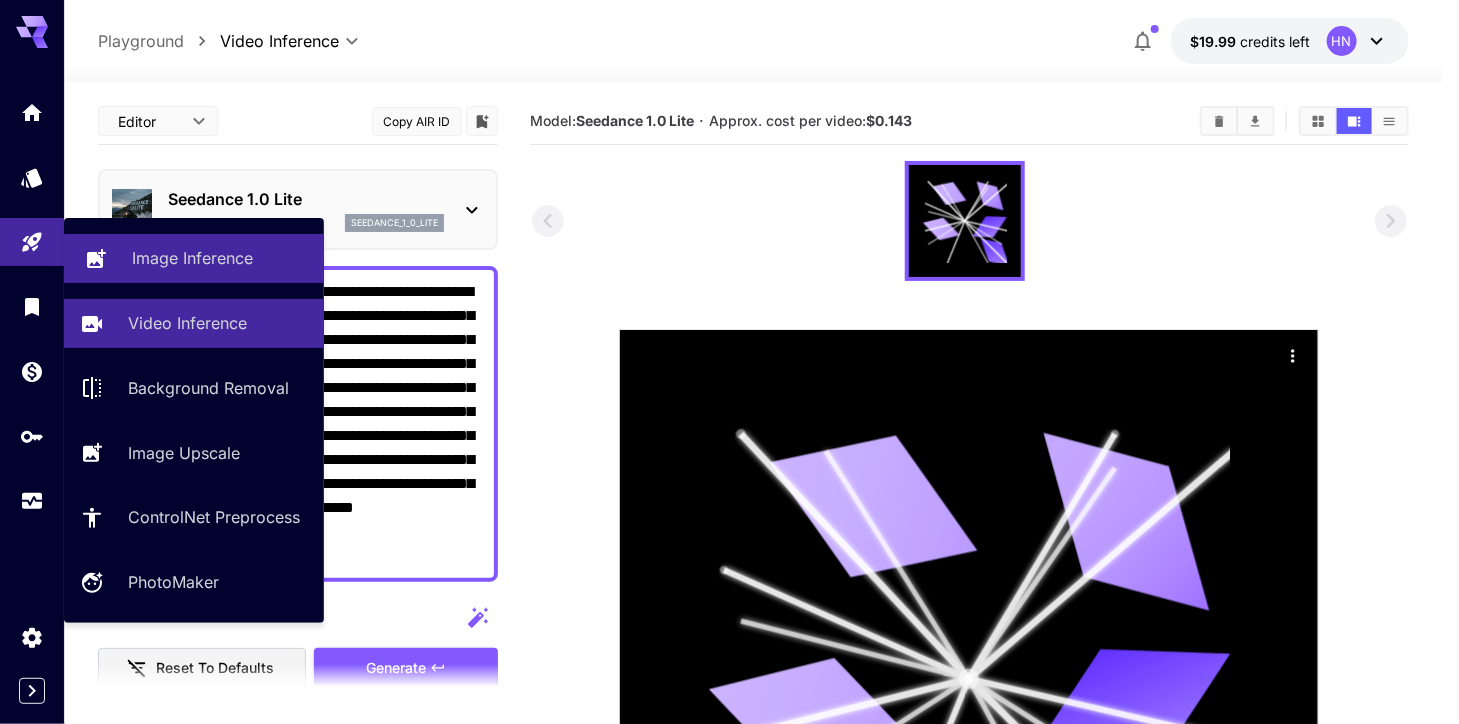click on "Image Inference" at bounding box center [192, 258] 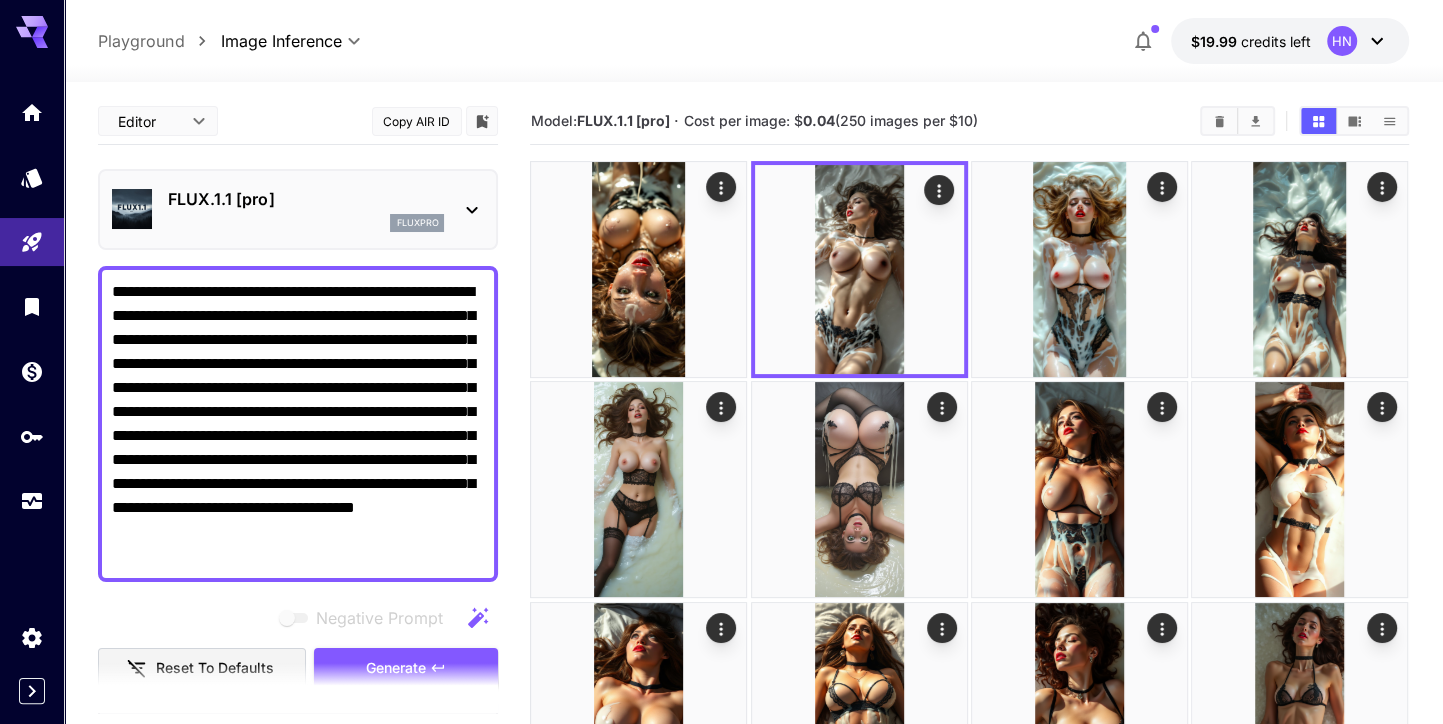 click on "fluxpro" at bounding box center (306, 223) 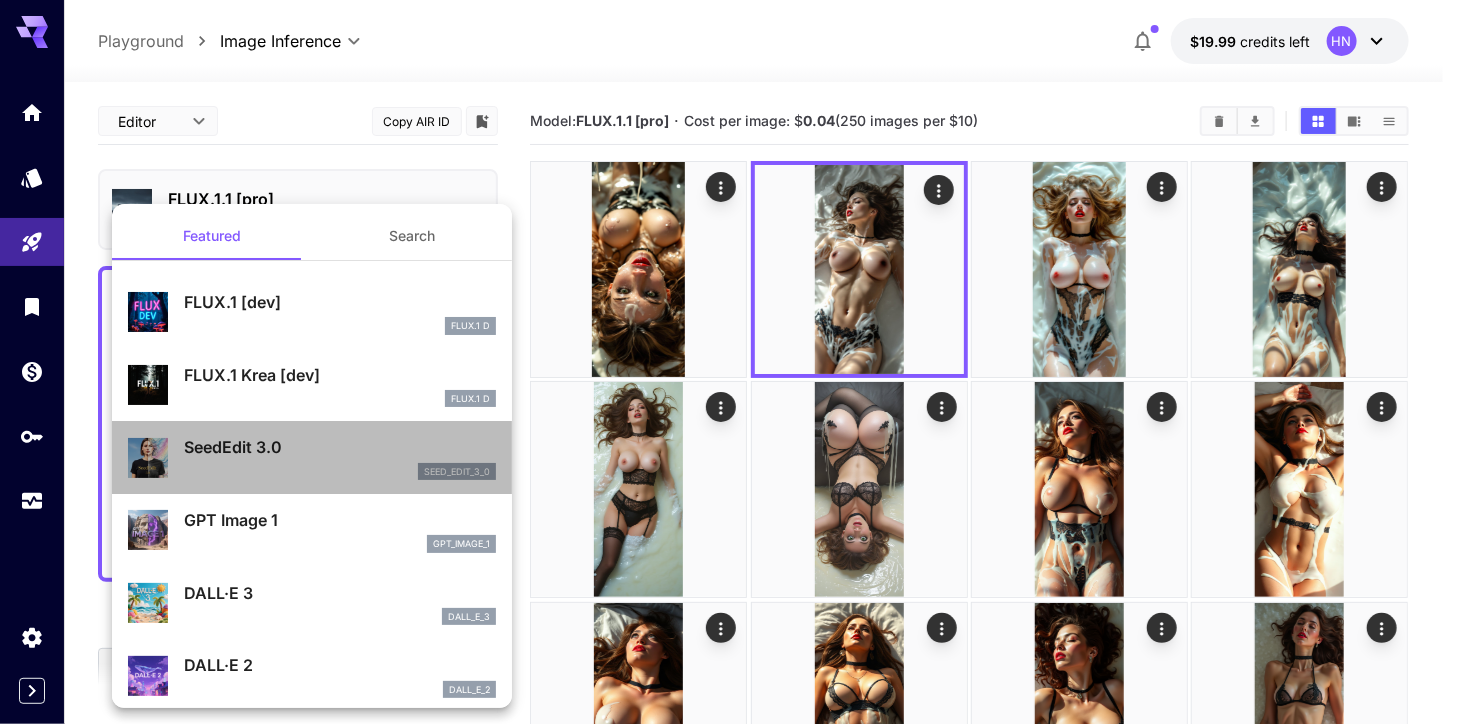 click on "seed_edit_3_0" at bounding box center (340, 472) 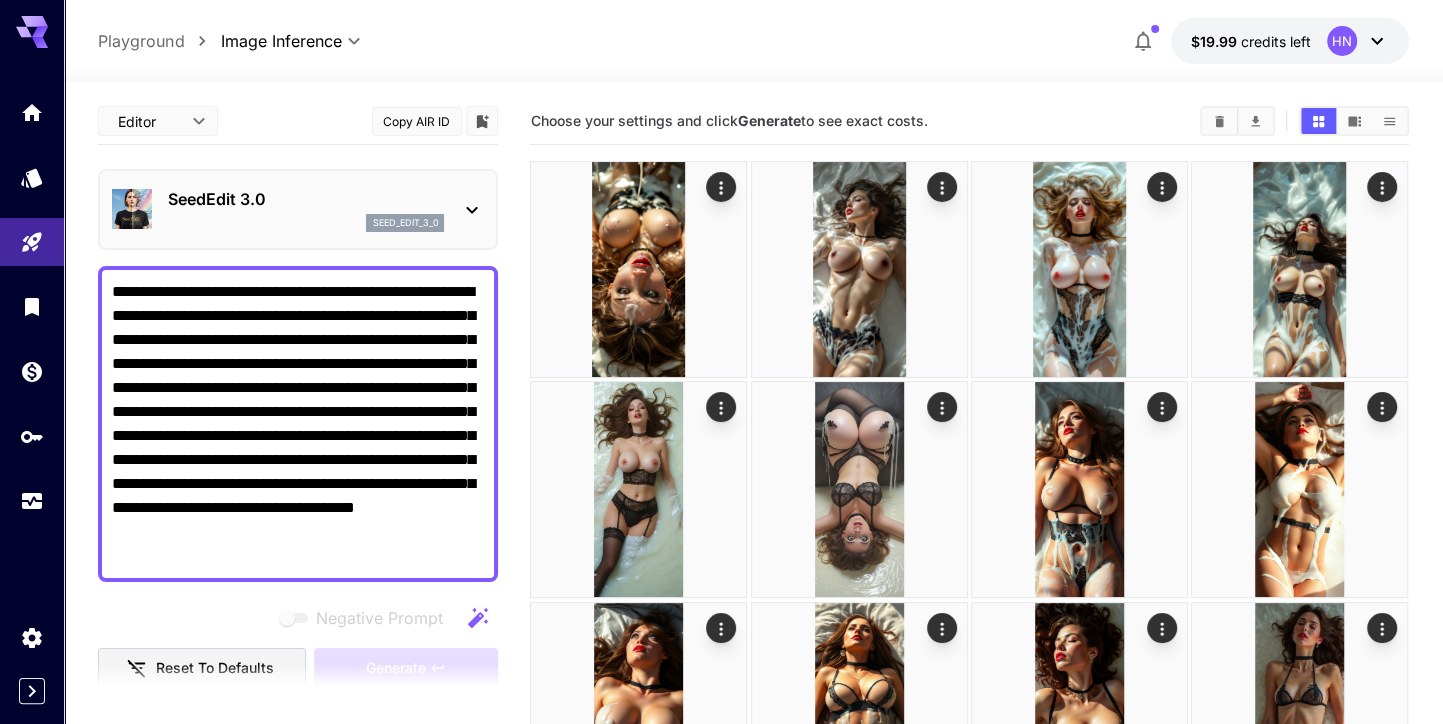 click on "SeedEdit 3.0 seed_edit_3_0" at bounding box center [306, 209] 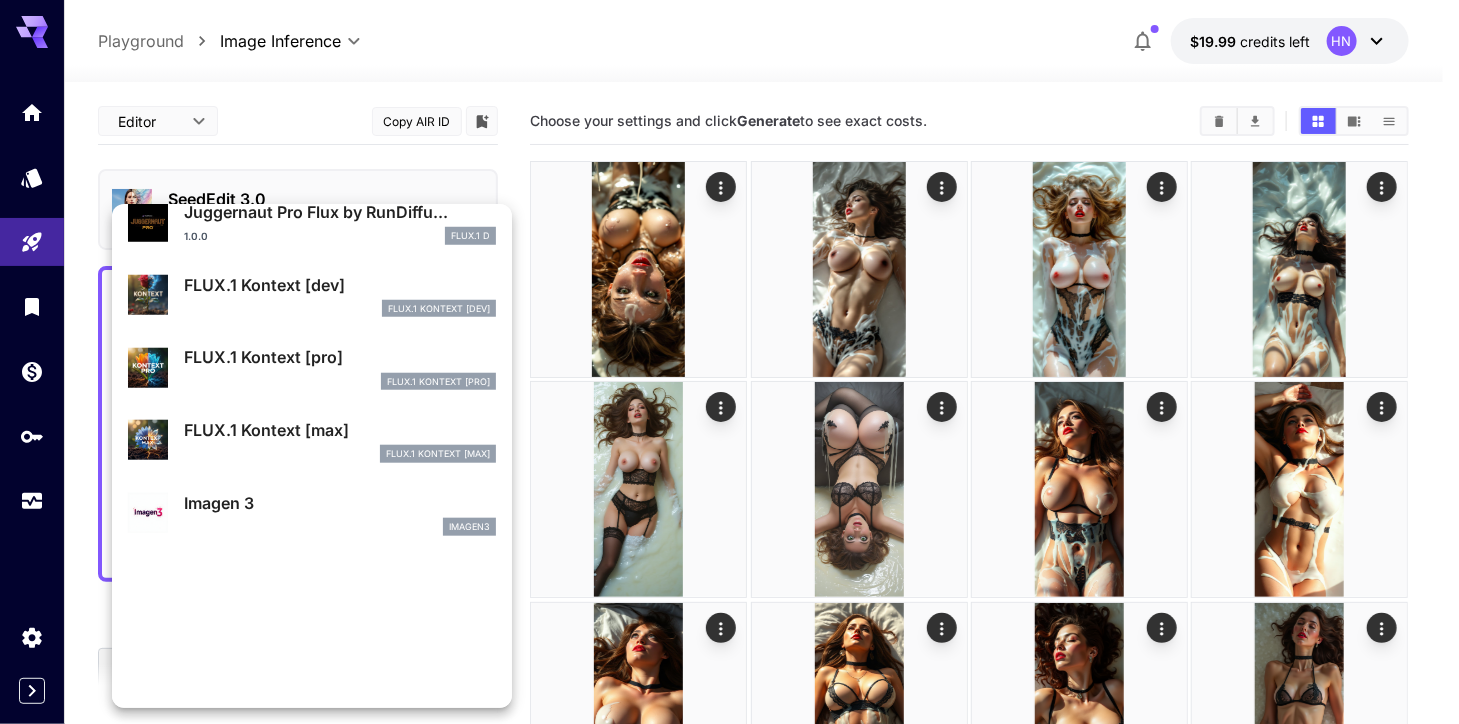 scroll, scrollTop: 780, scrollLeft: 0, axis: vertical 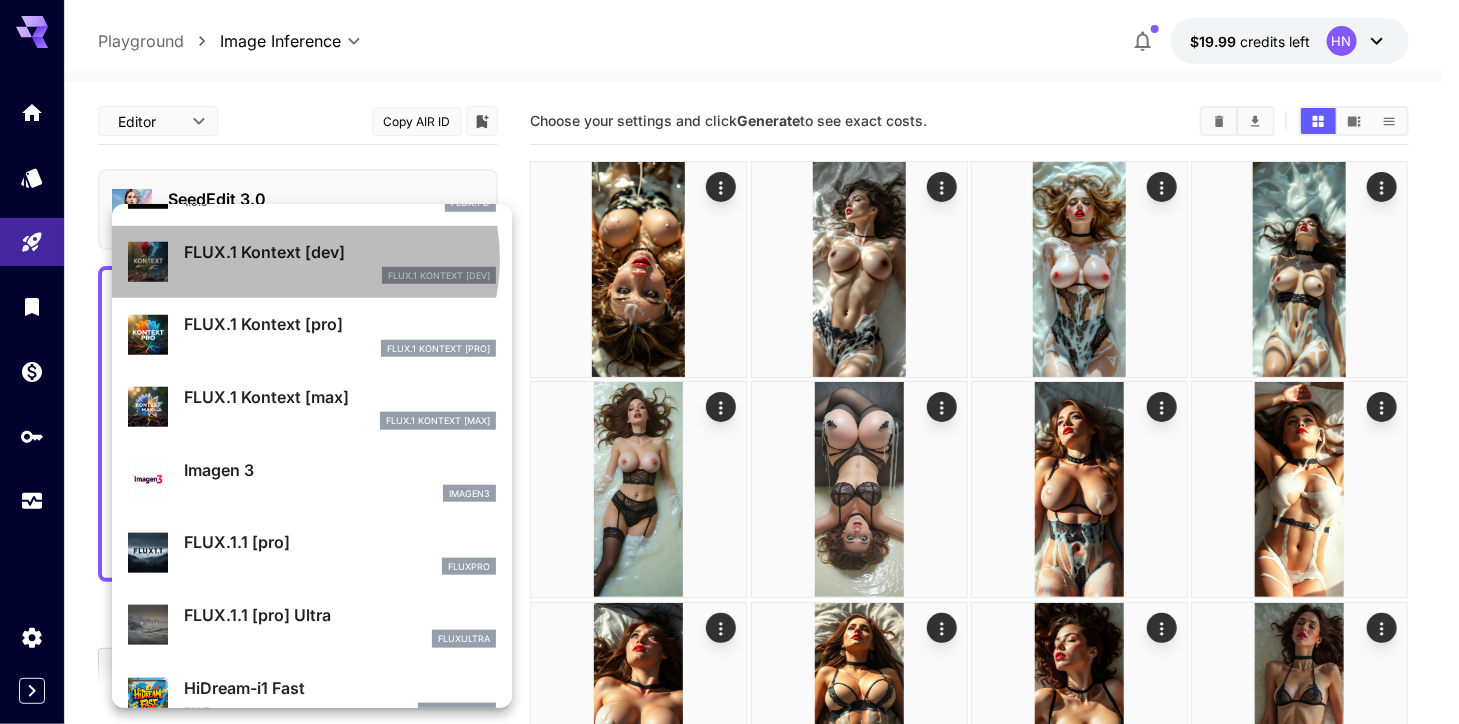 click on "FLUX.1 Kontext [dev]" at bounding box center [340, 252] 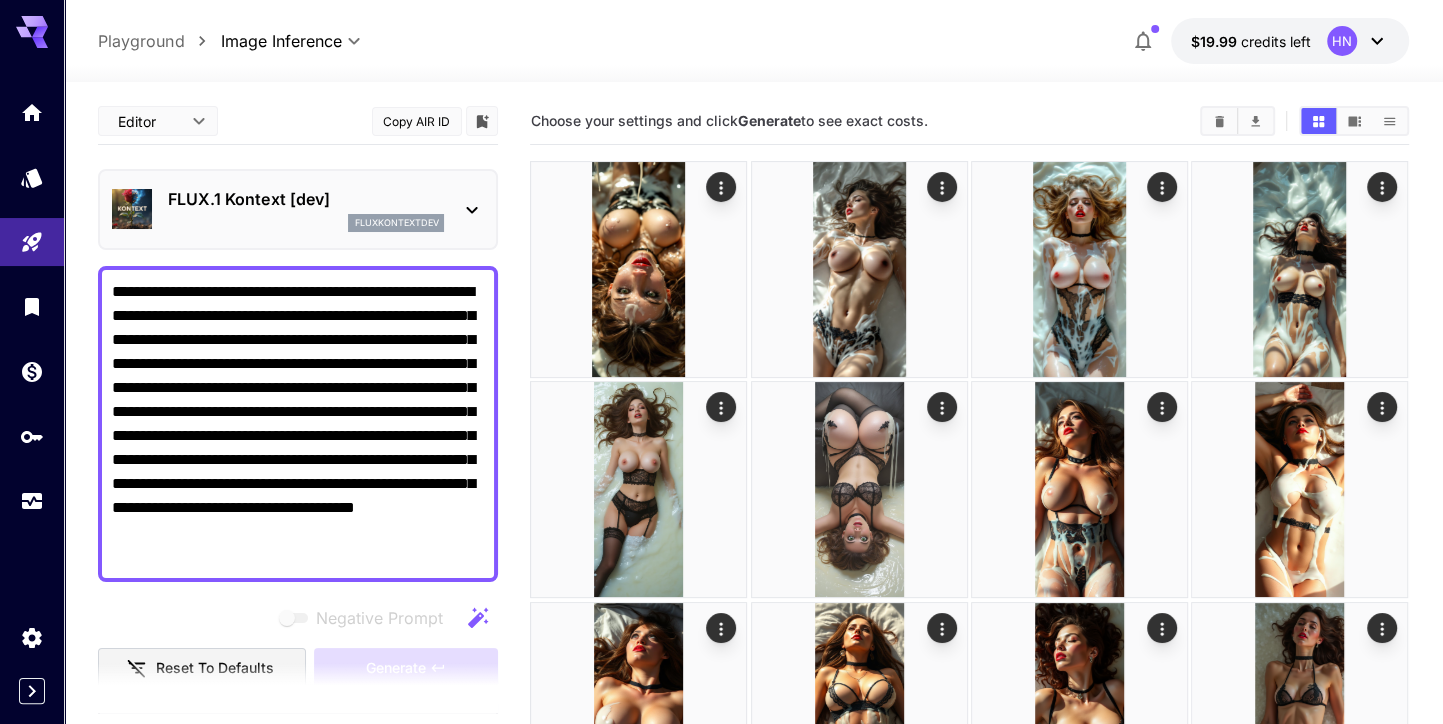 click on "fluxkontextdev" at bounding box center [306, 223] 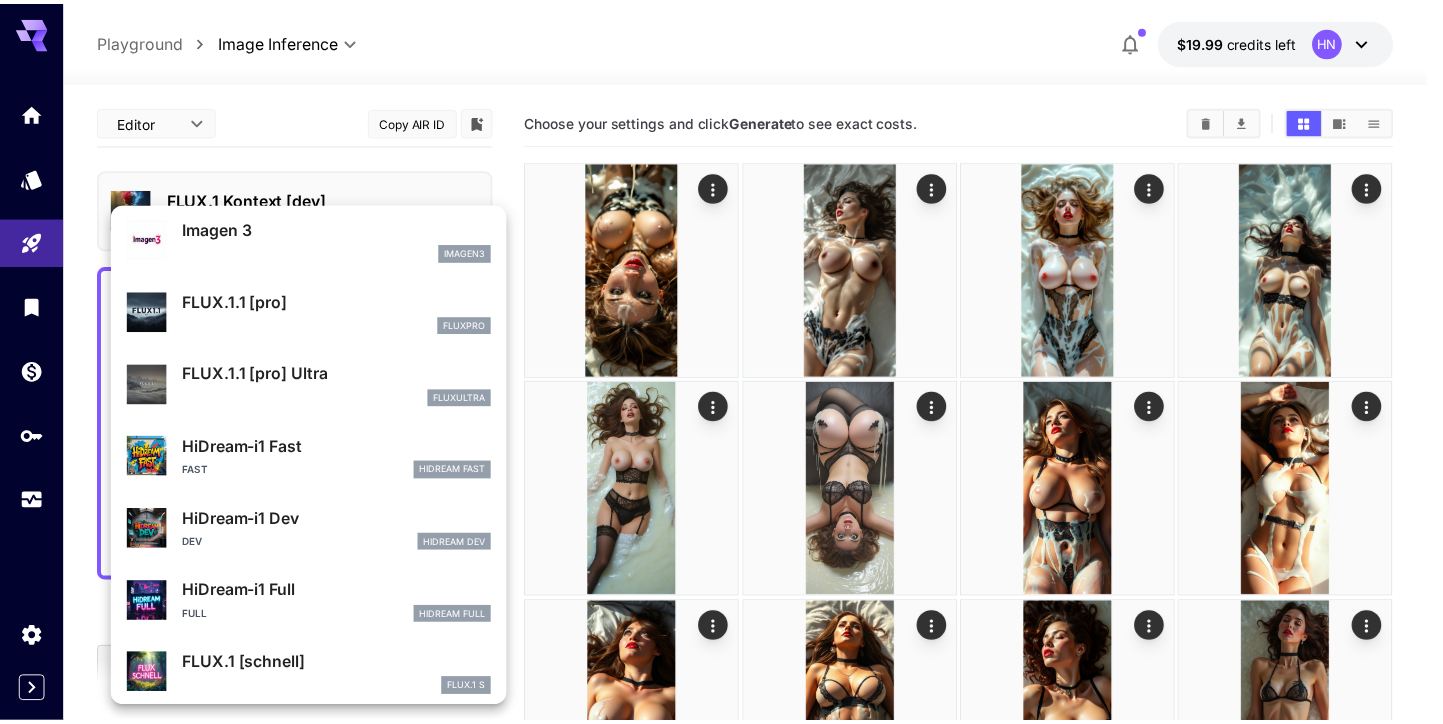 scroll, scrollTop: 1033, scrollLeft: 0, axis: vertical 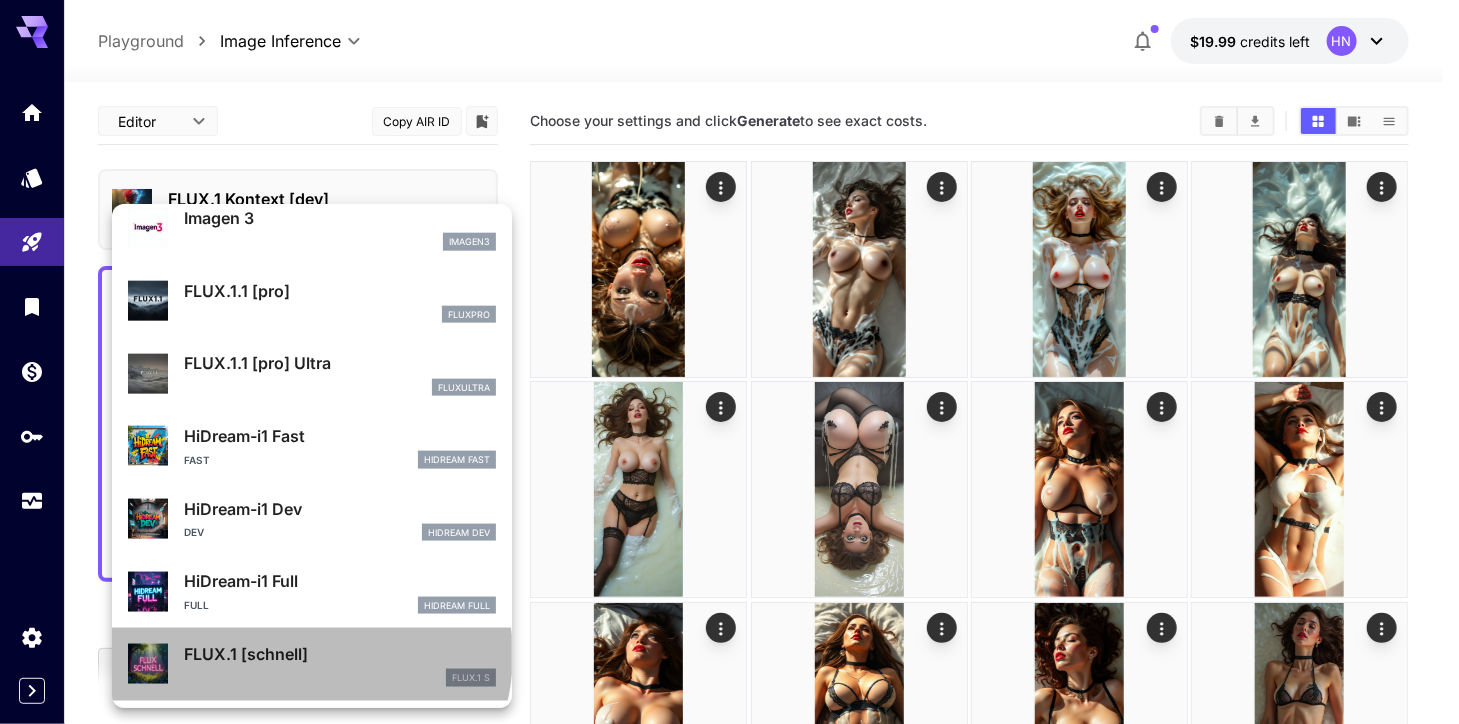 click on "FLUX.1 [schnell]" at bounding box center (340, 654) 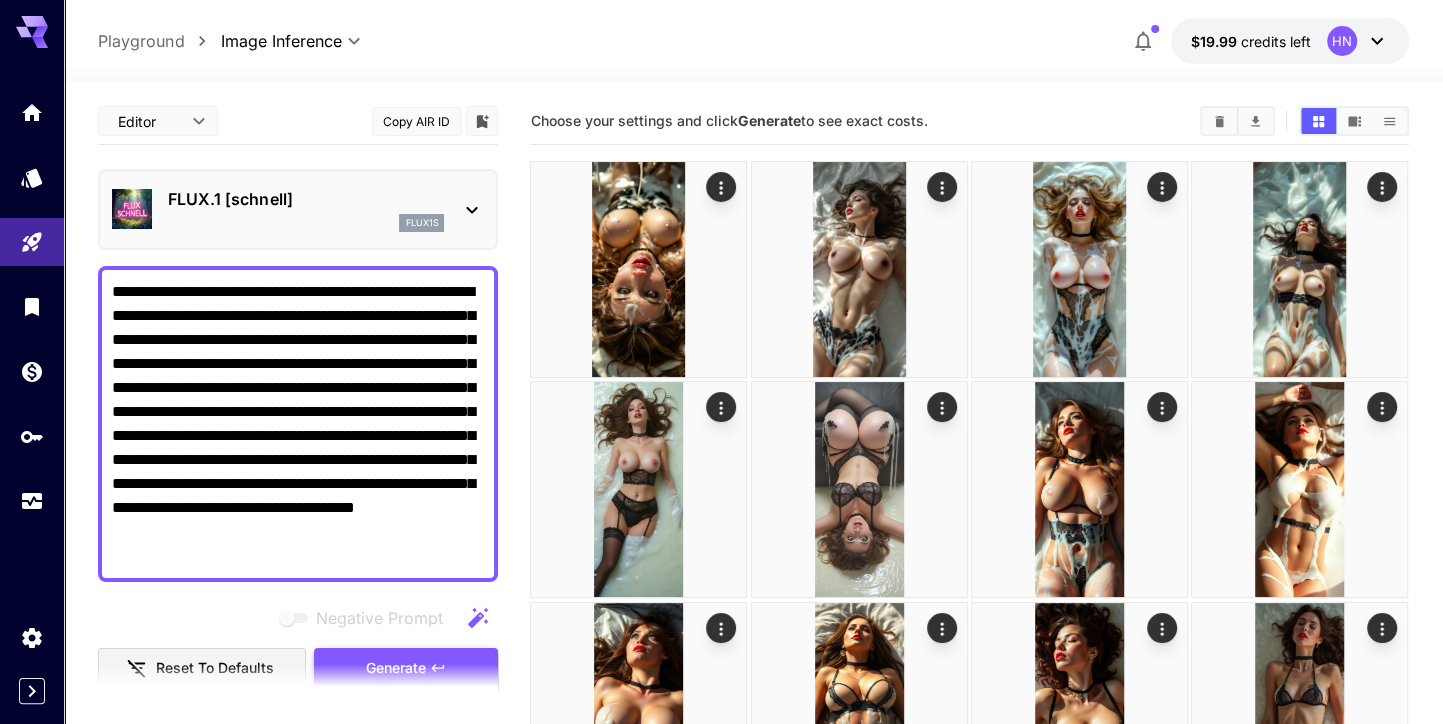 click on "Generate" at bounding box center [396, 668] 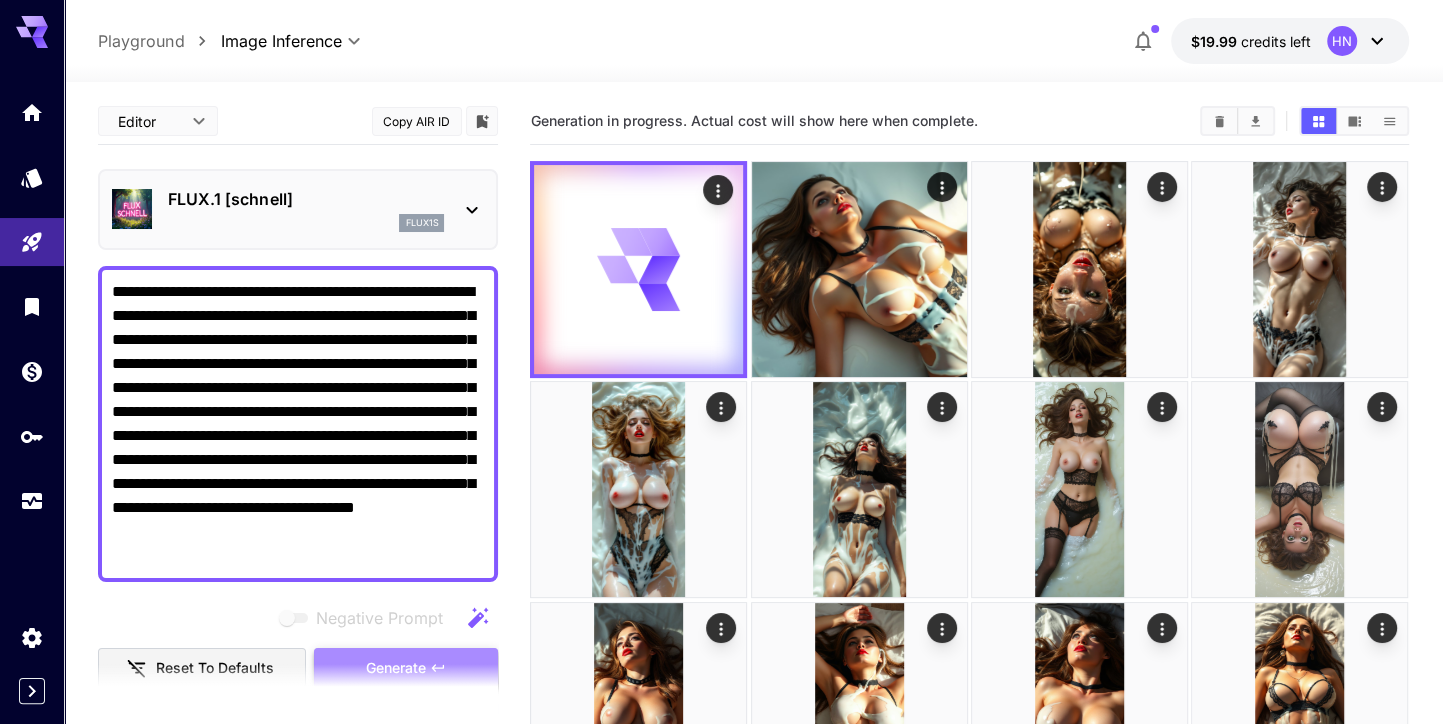 click on "Generate" at bounding box center (396, 668) 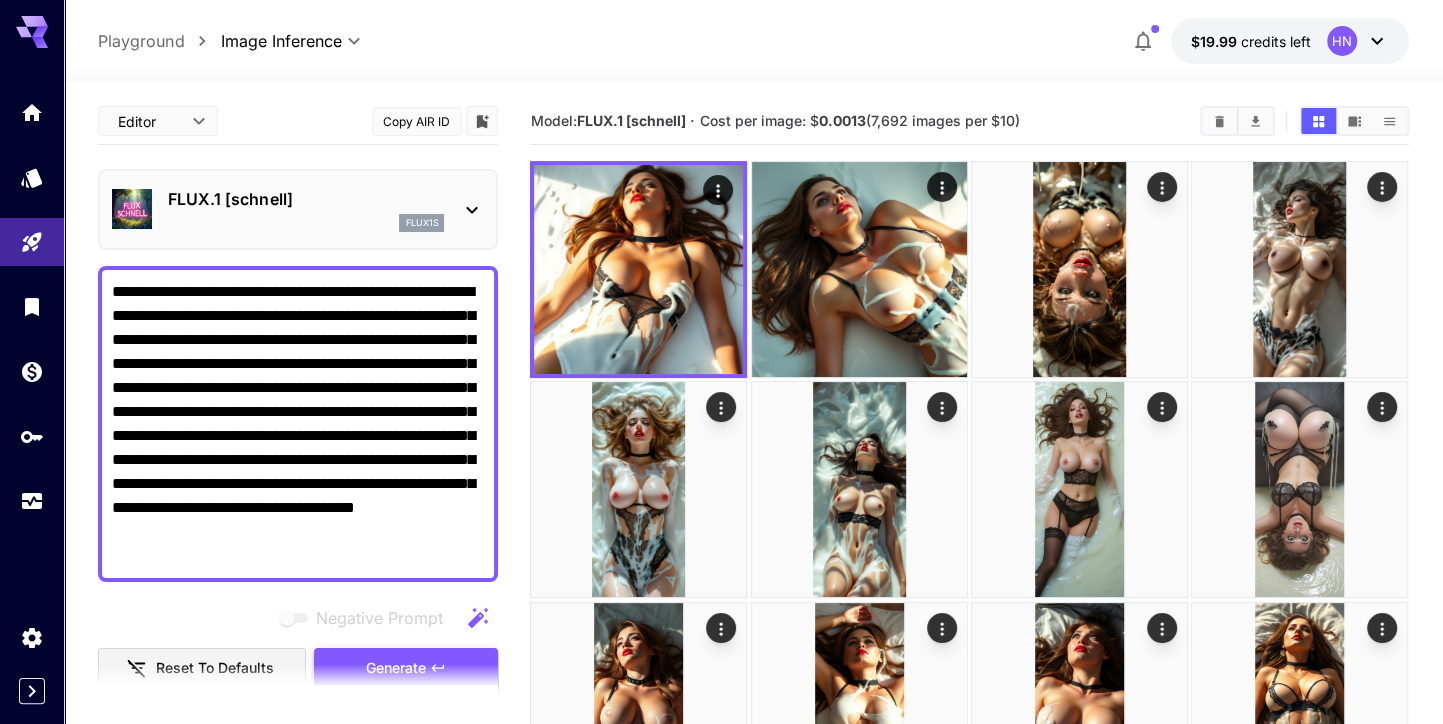 click on "Generate" at bounding box center [396, 668] 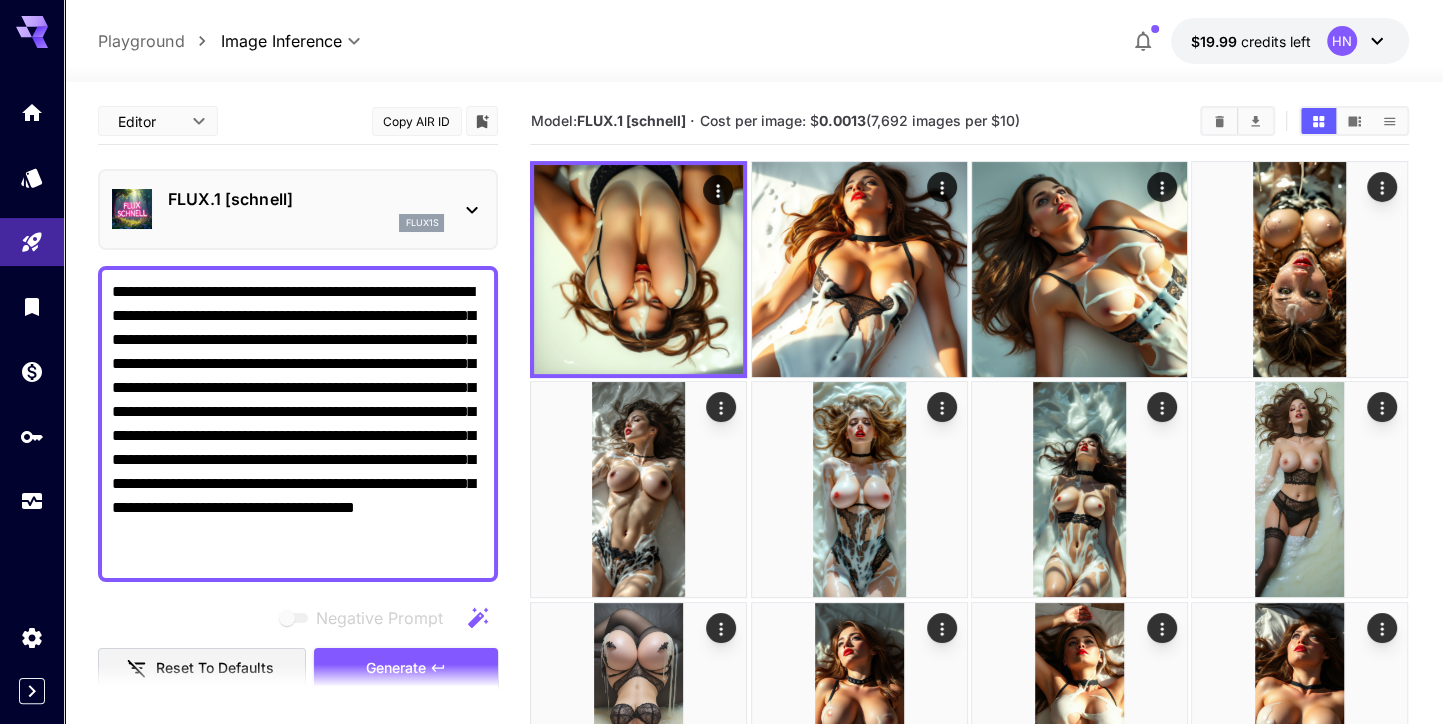 click on "FLUX.1 [schnell]" at bounding box center (306, 199) 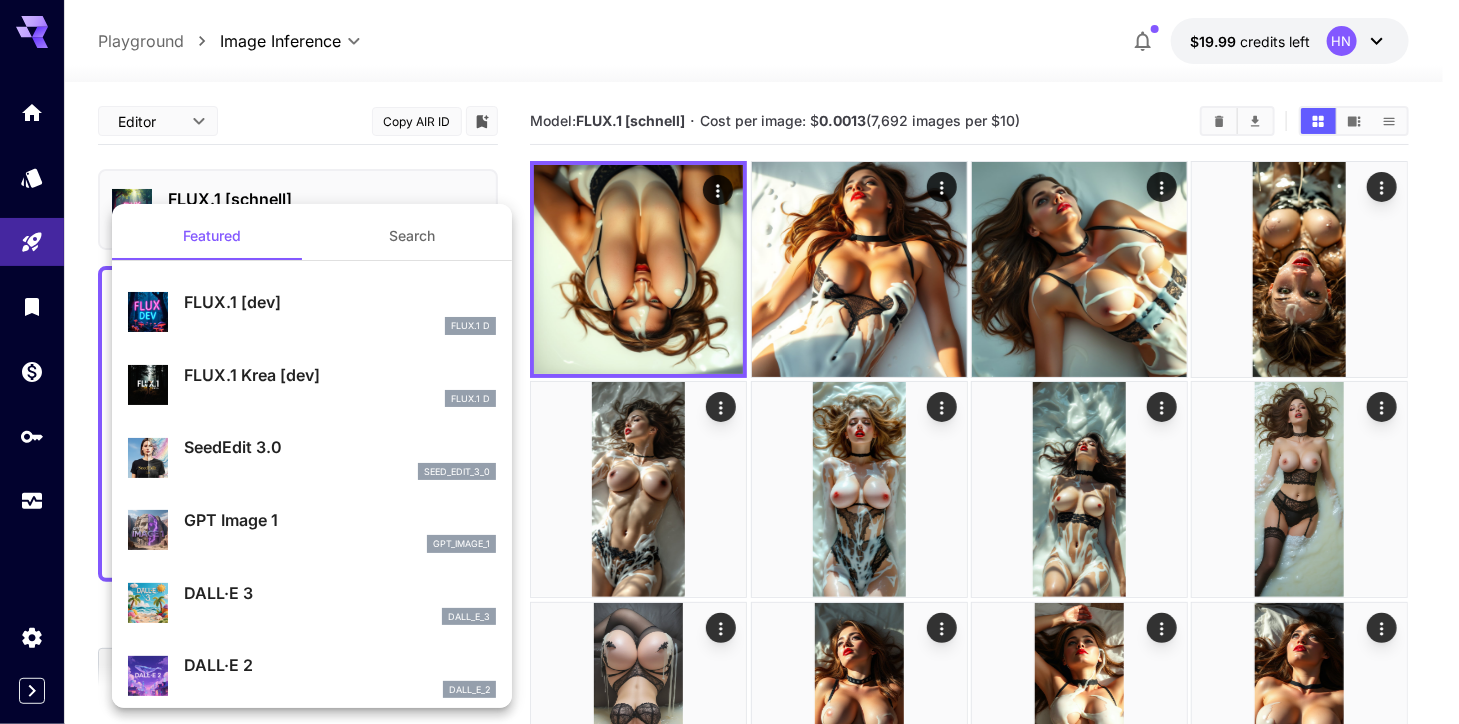 click on "FLUX.1 Krea [dev] FLUX.1 D" at bounding box center (312, 385) 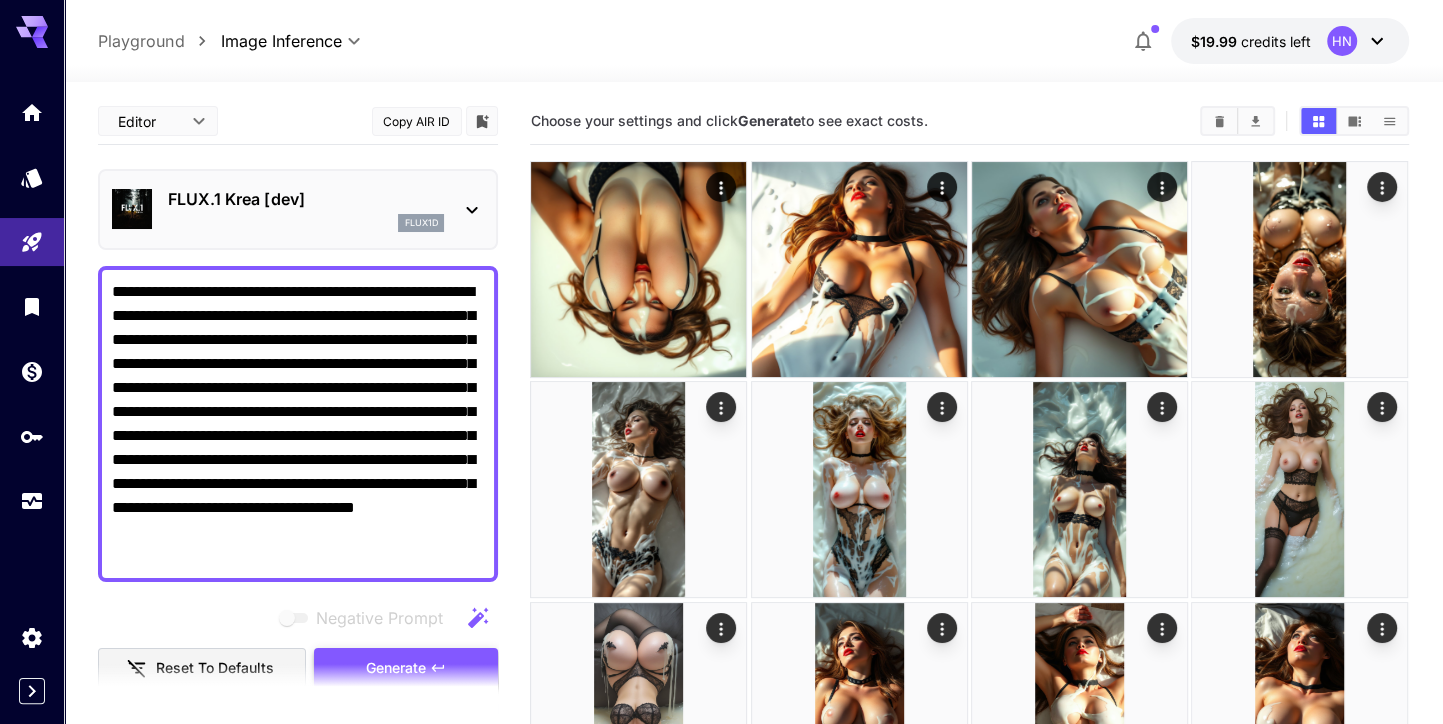 click on "Generate" at bounding box center (396, 668) 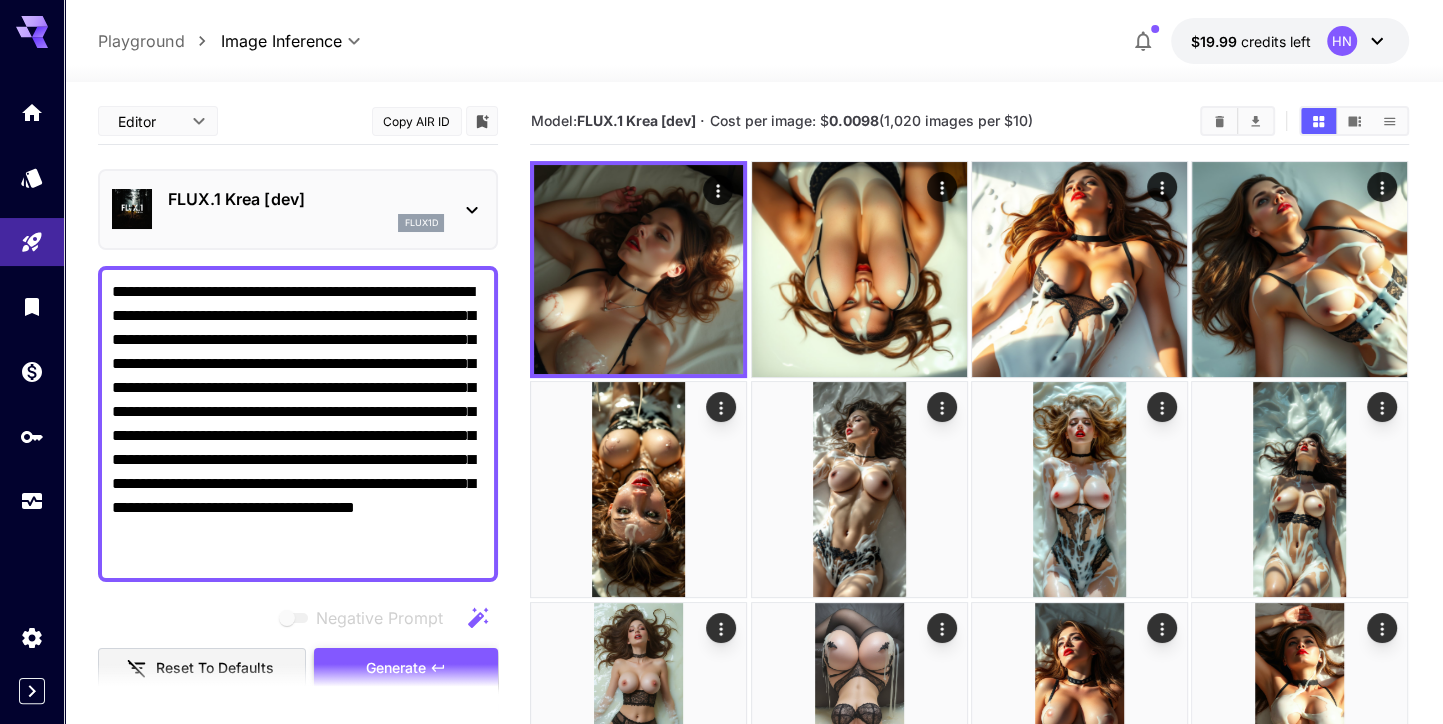 click on "Generate" at bounding box center [396, 668] 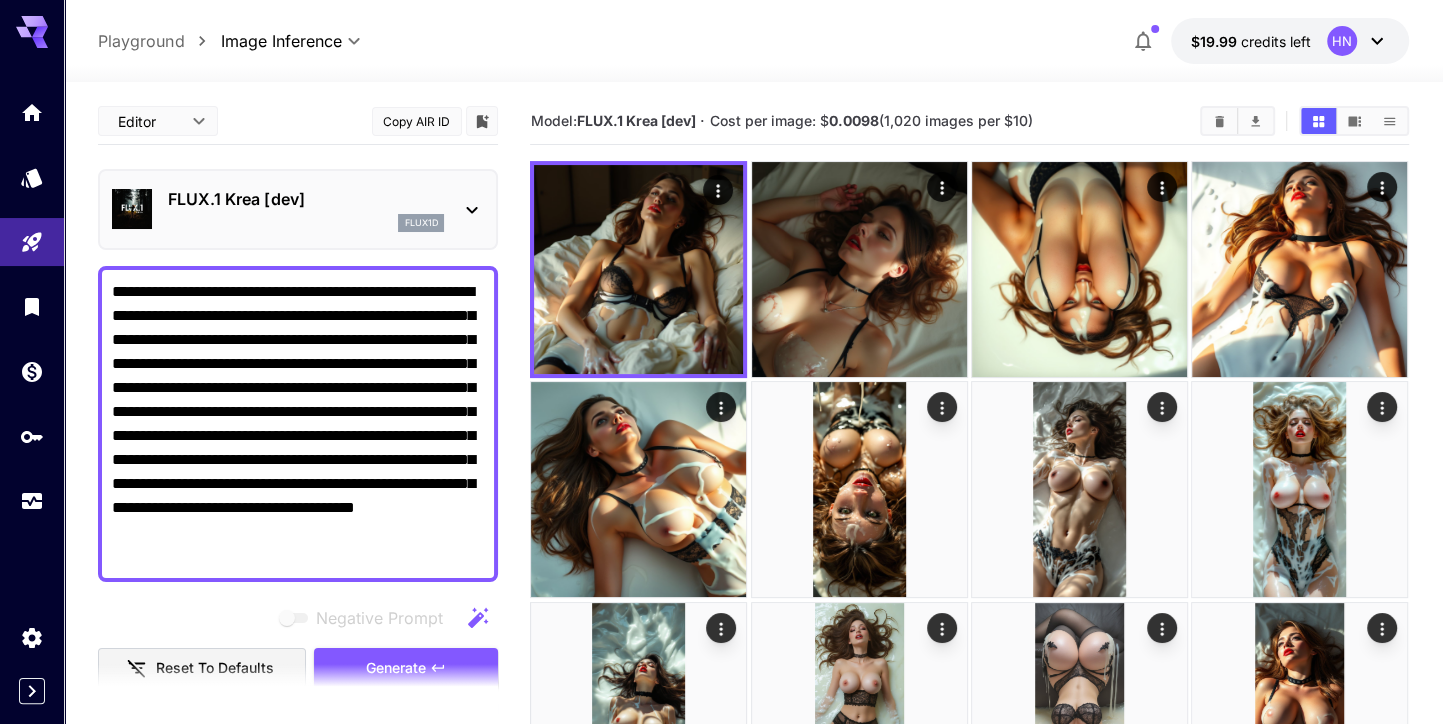click on "Negative Prompt" at bounding box center [298, 618] 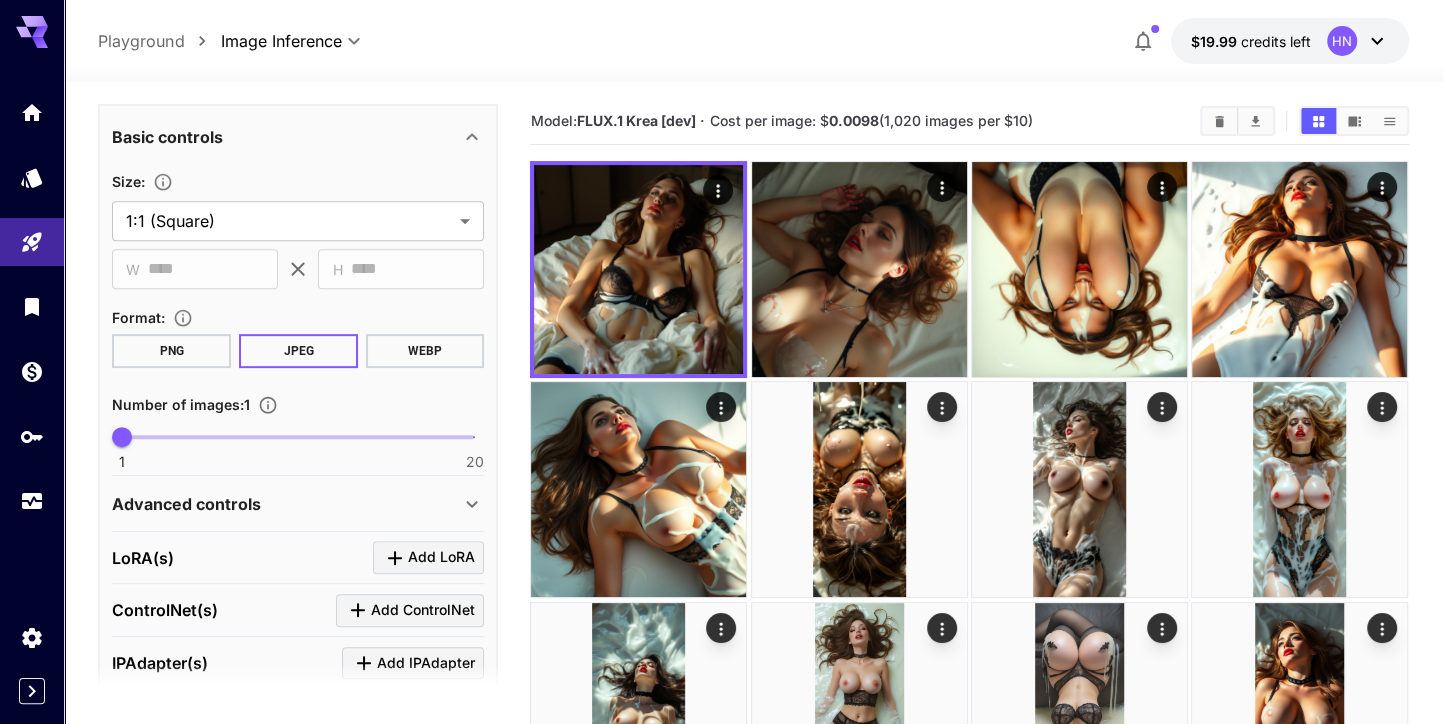 scroll, scrollTop: 660, scrollLeft: 0, axis: vertical 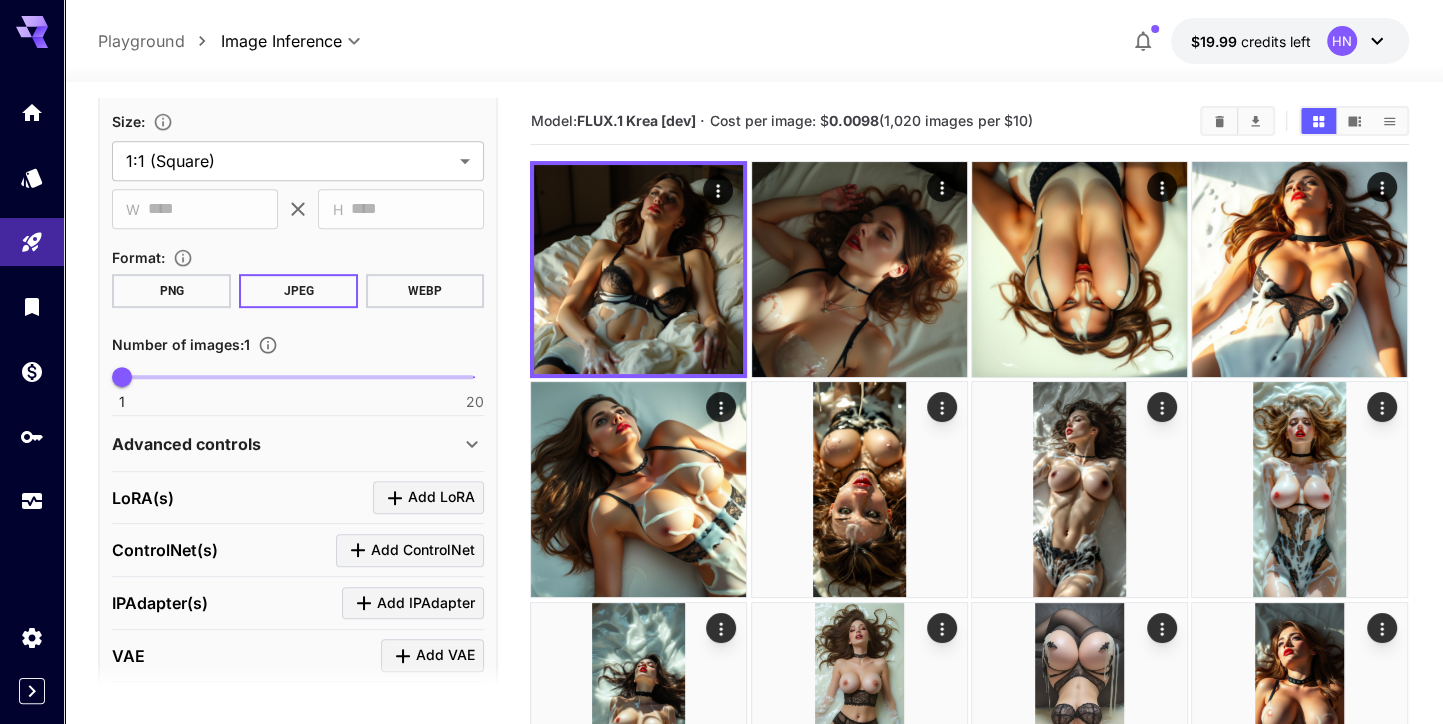 click on "PNG" at bounding box center (171, 291) 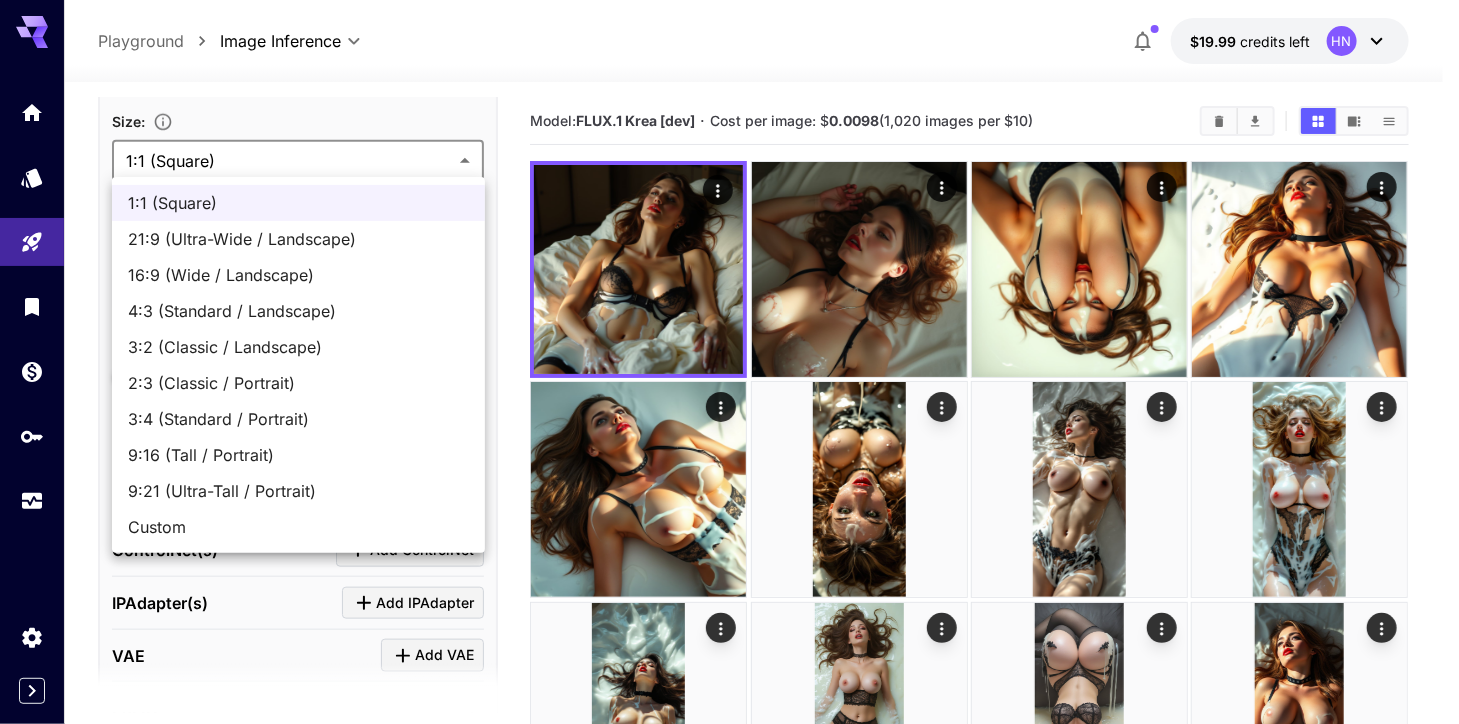 click on "**********" at bounding box center (729, 1210) 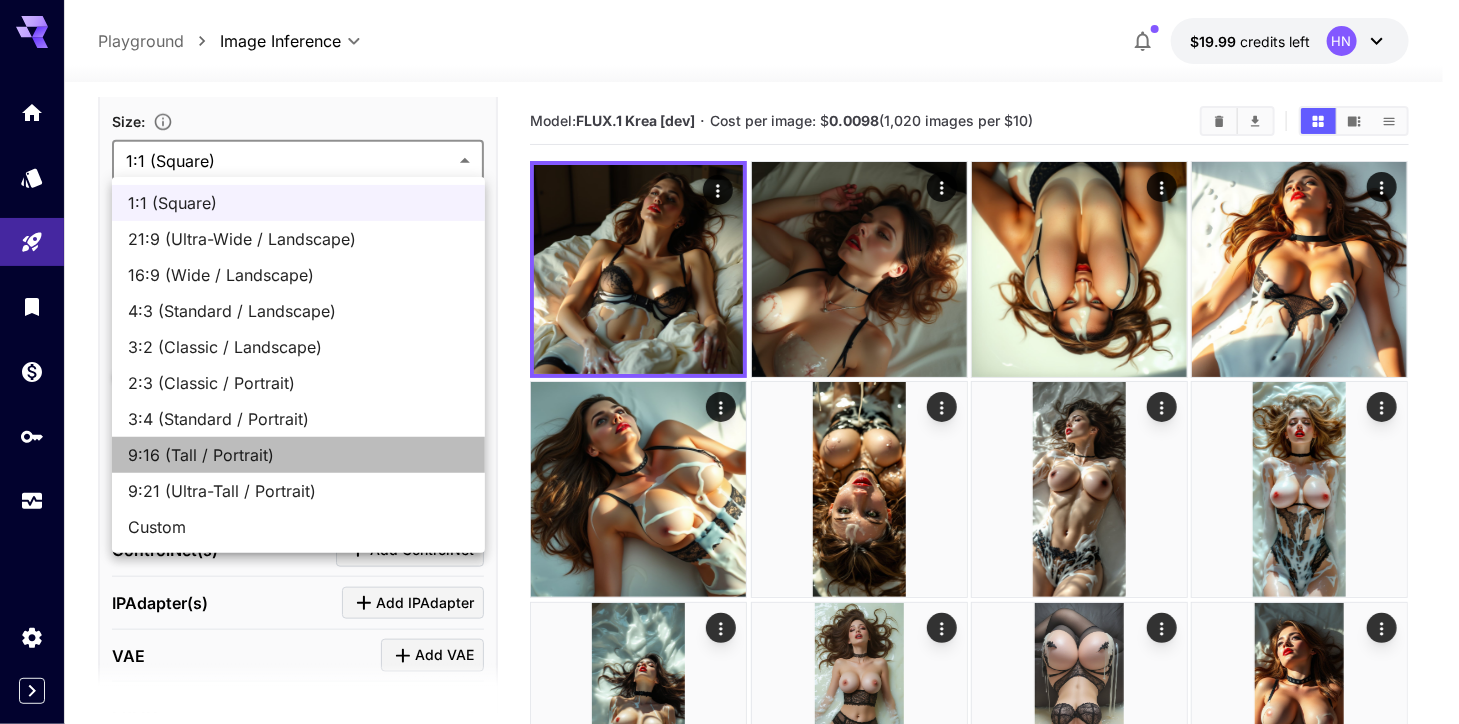 click on "9:16 (Tall / Portrait)" at bounding box center (298, 455) 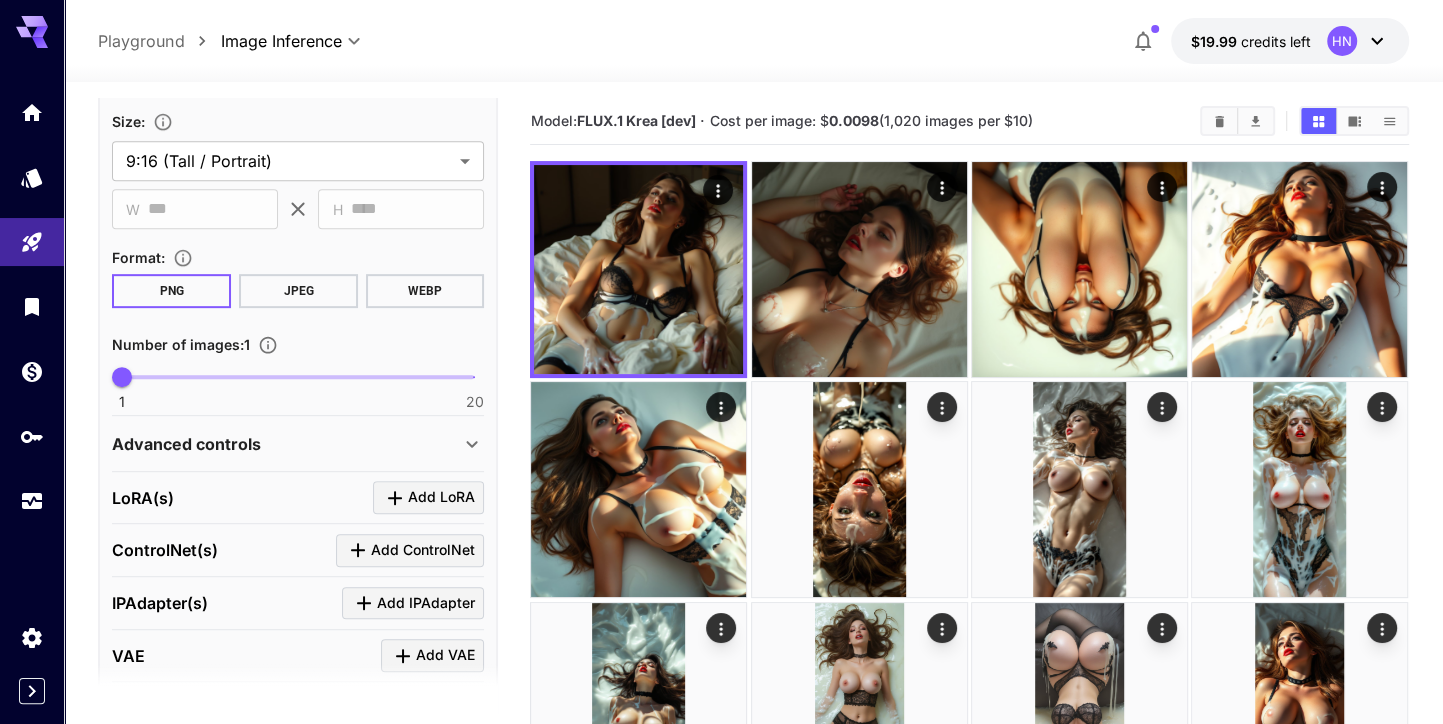 click on "Format :" at bounding box center (298, 257) 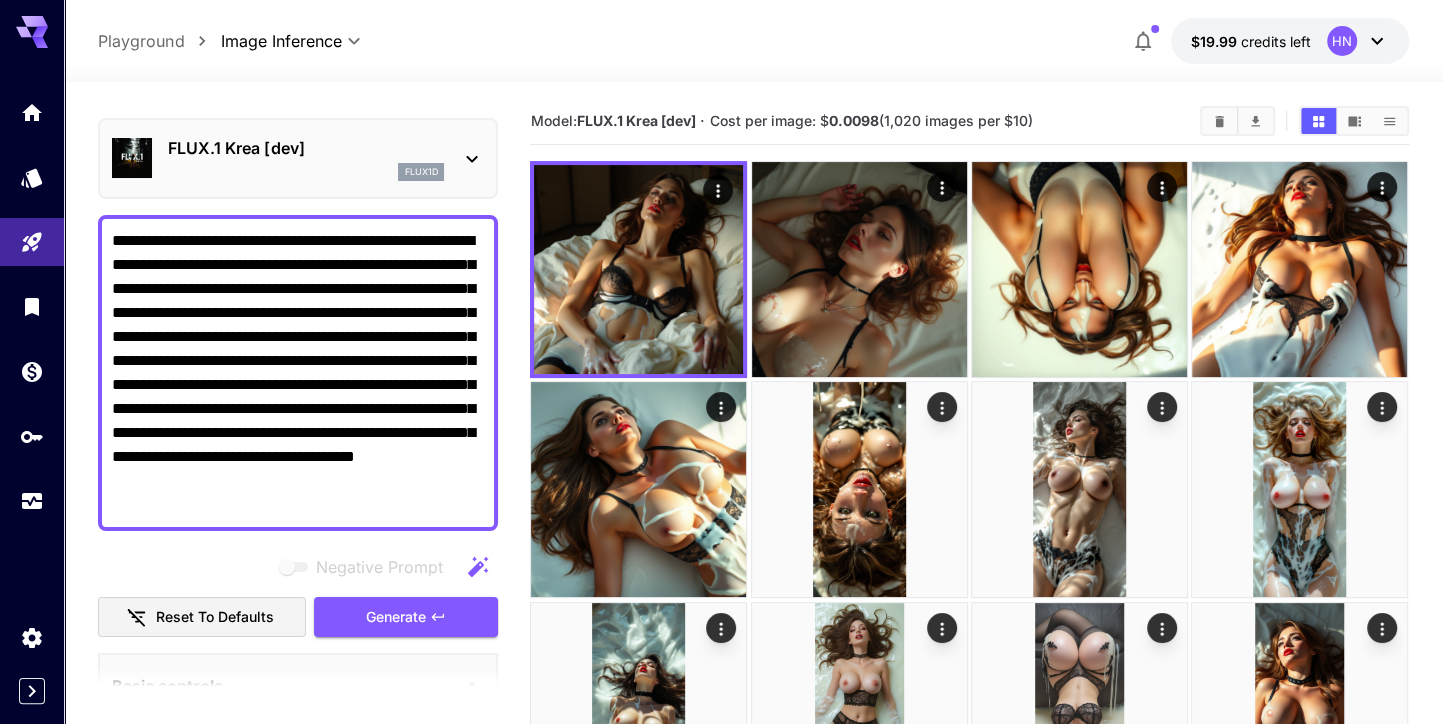 scroll, scrollTop: 0, scrollLeft: 0, axis: both 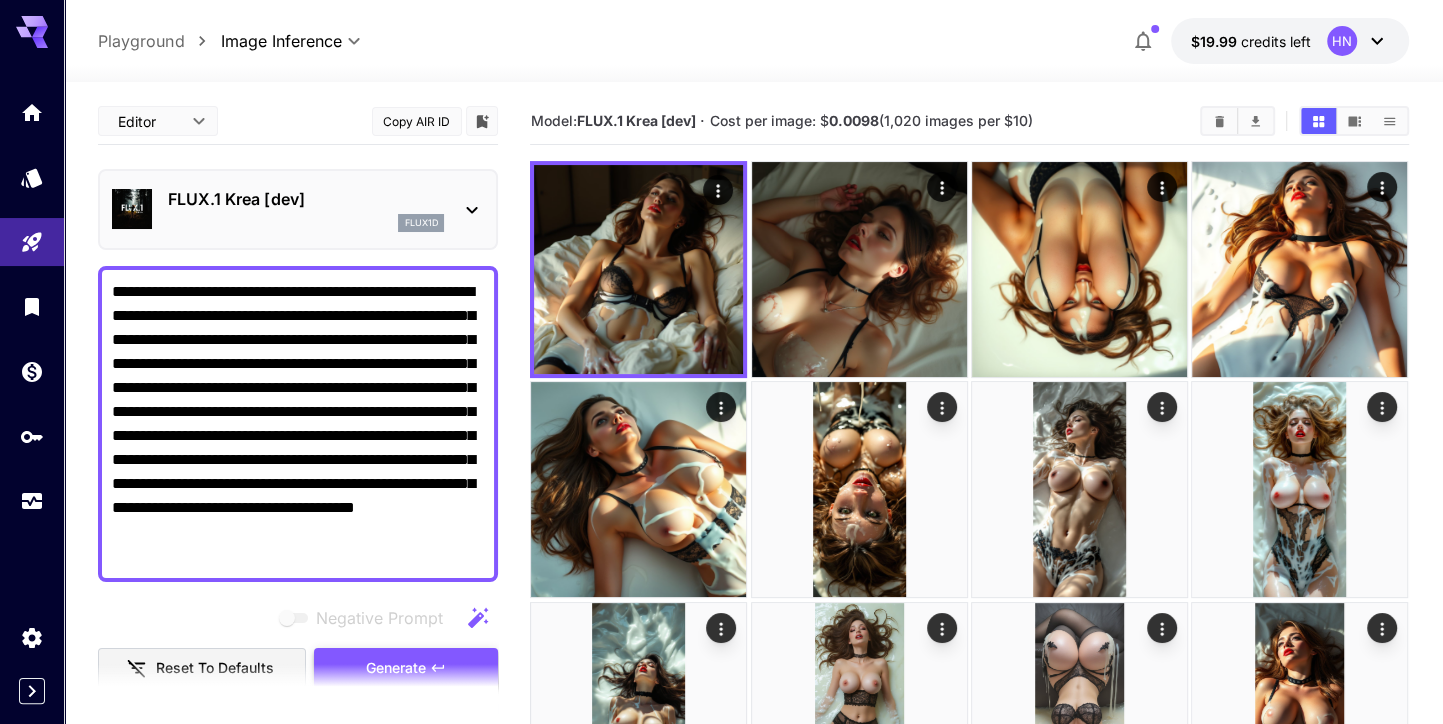 click on "Generate" at bounding box center [396, 668] 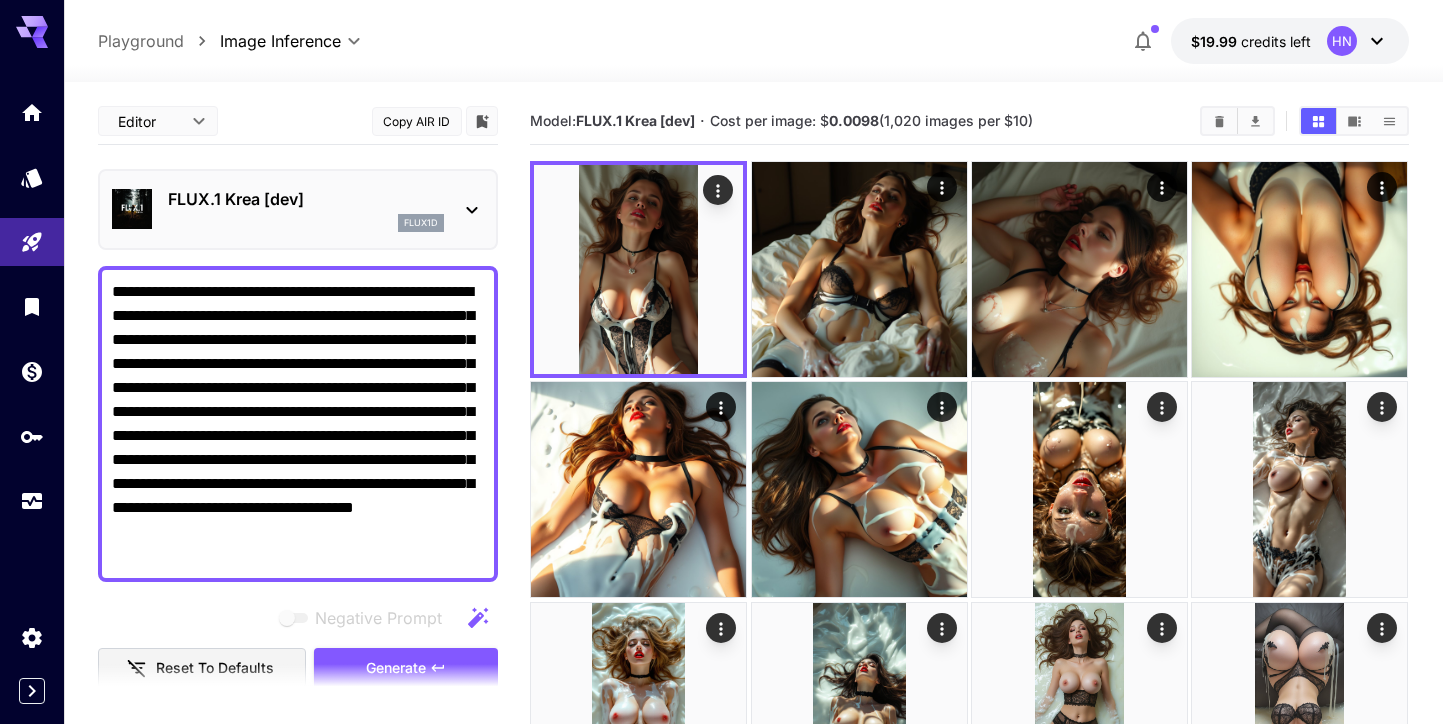 scroll, scrollTop: 0, scrollLeft: 0, axis: both 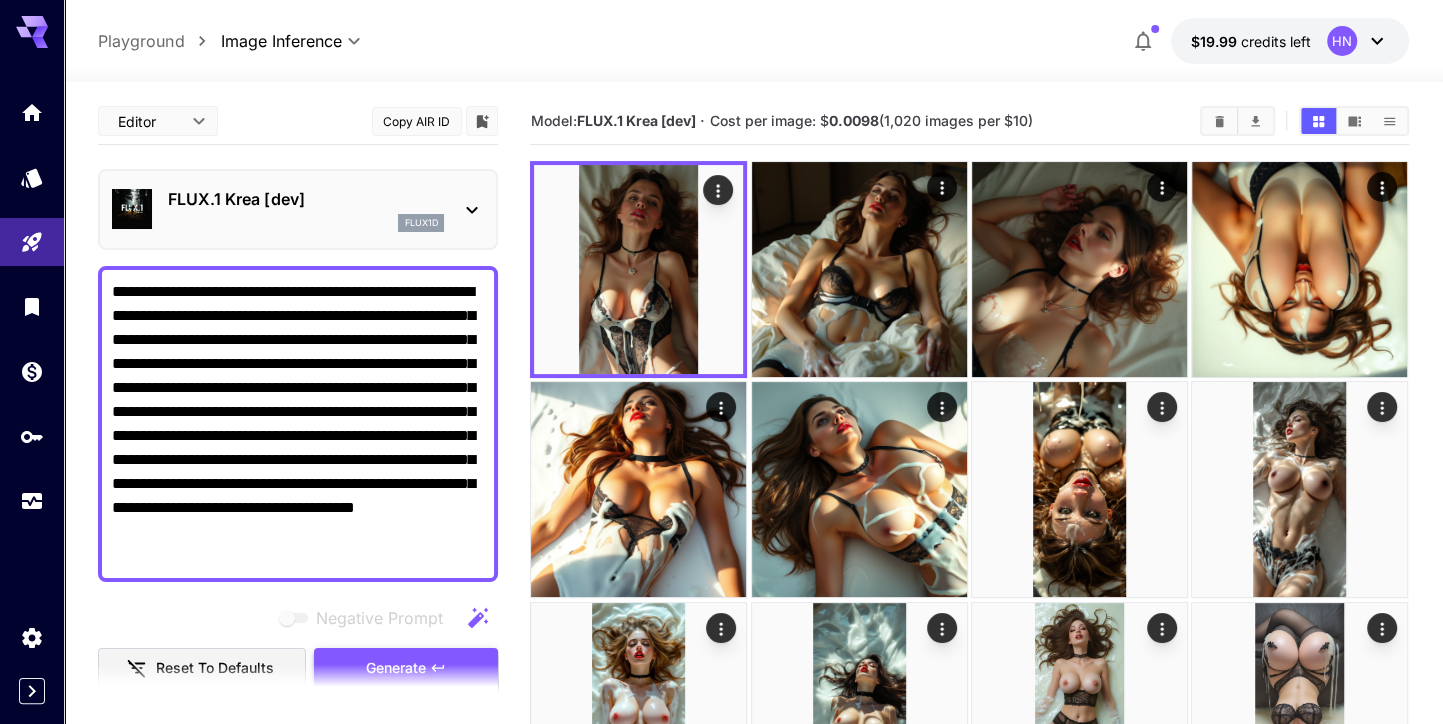 click on "Generate" at bounding box center [406, 668] 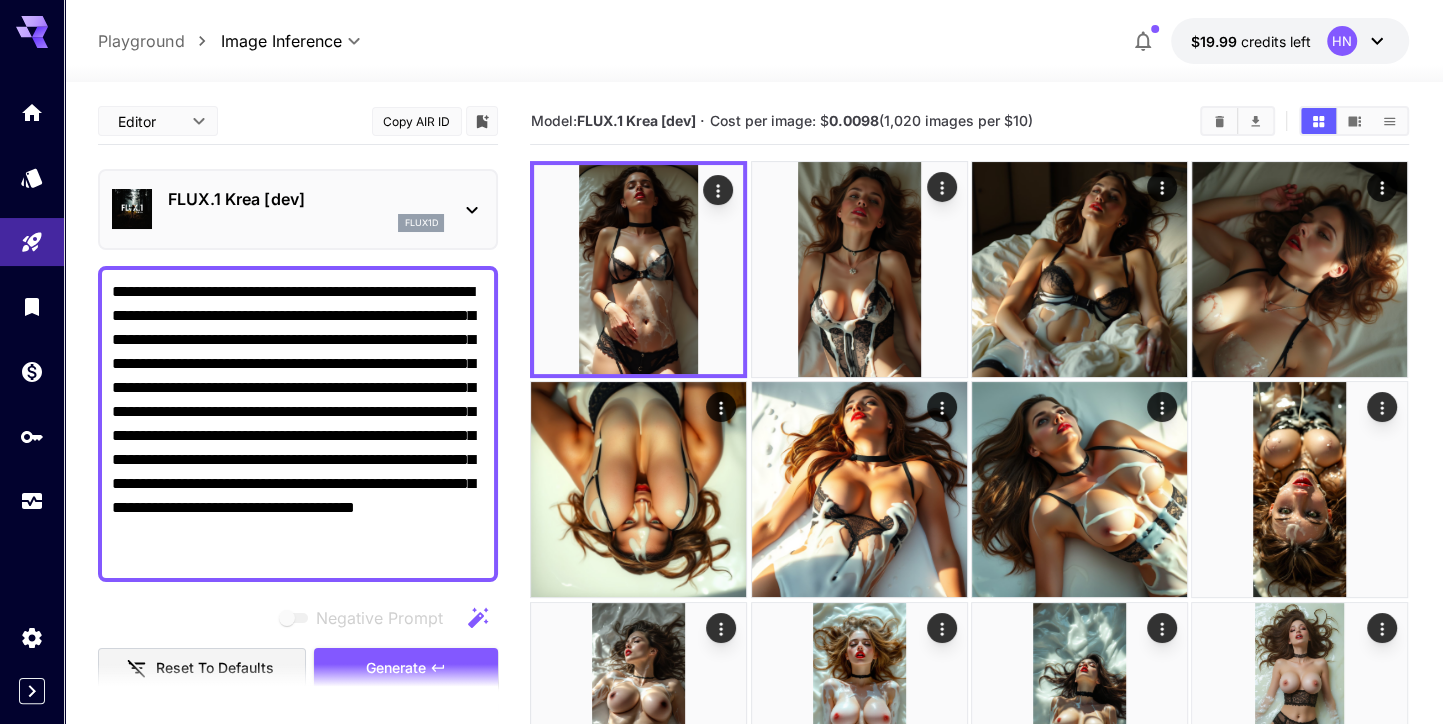 click on "flux1d" at bounding box center (306, 223) 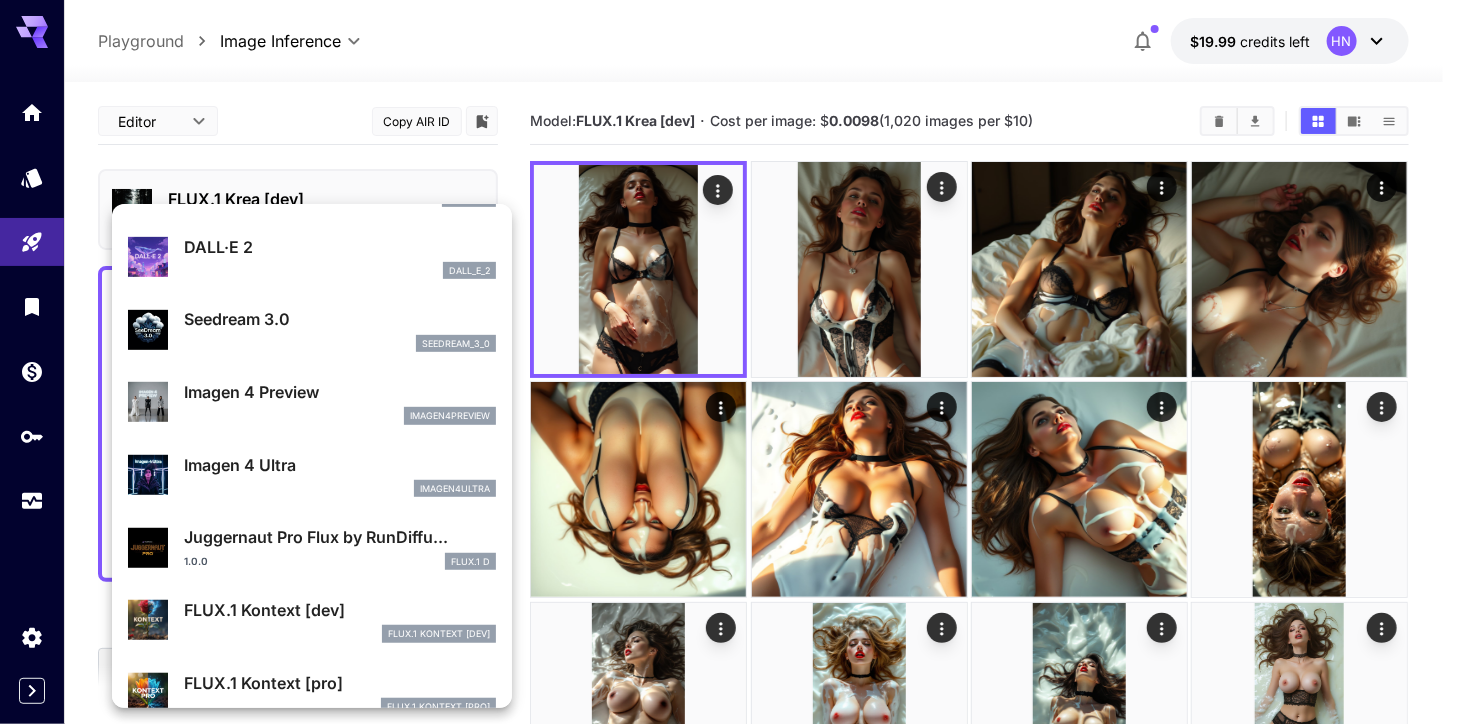 scroll, scrollTop: 438, scrollLeft: 0, axis: vertical 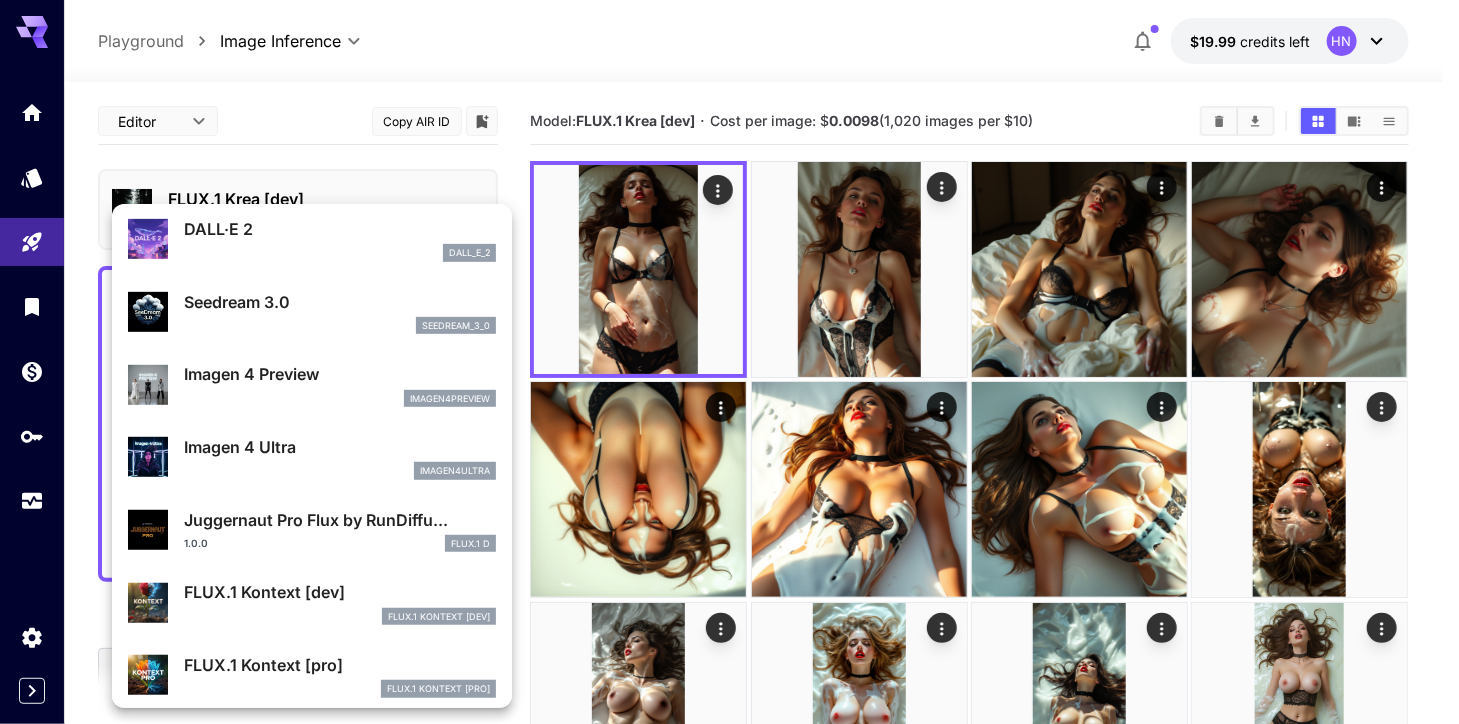 click on "1.0.0 FLUX.1 D" at bounding box center [340, 544] 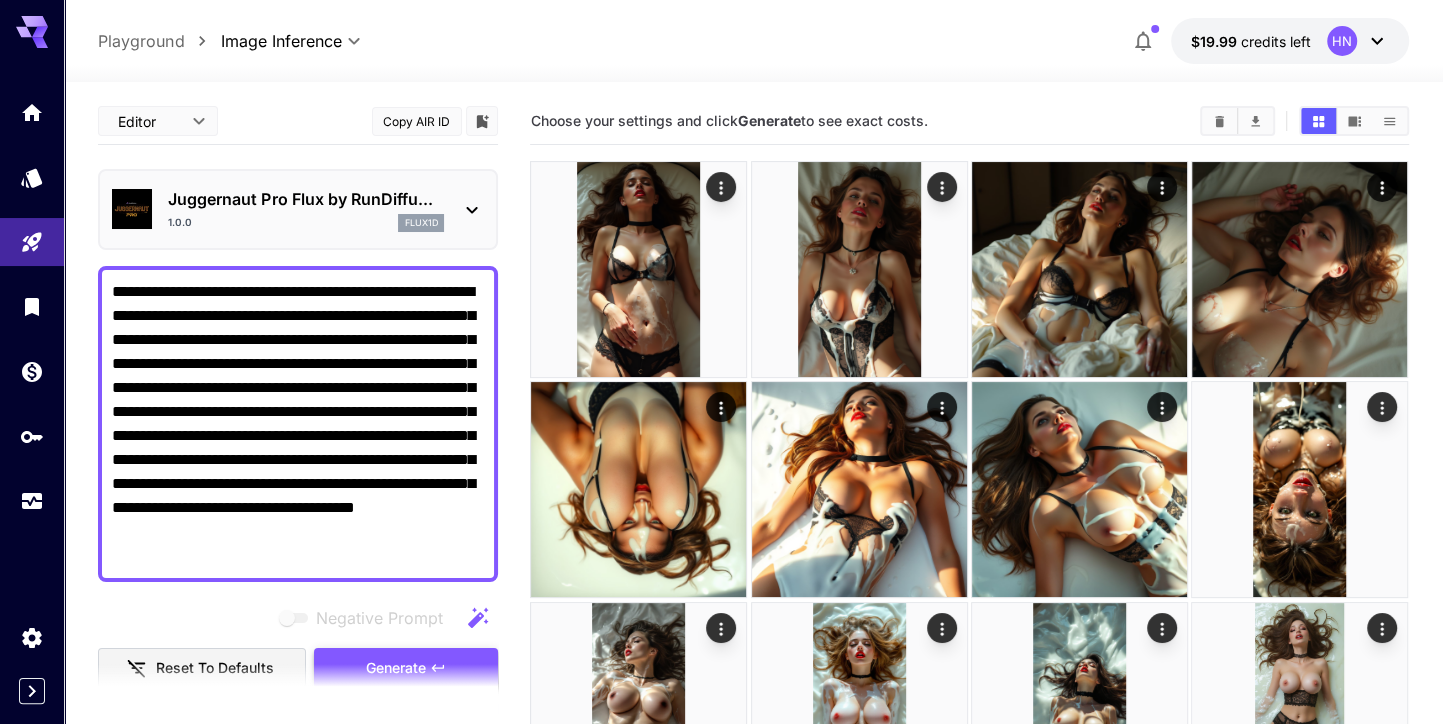 click on "Generate" at bounding box center [406, 668] 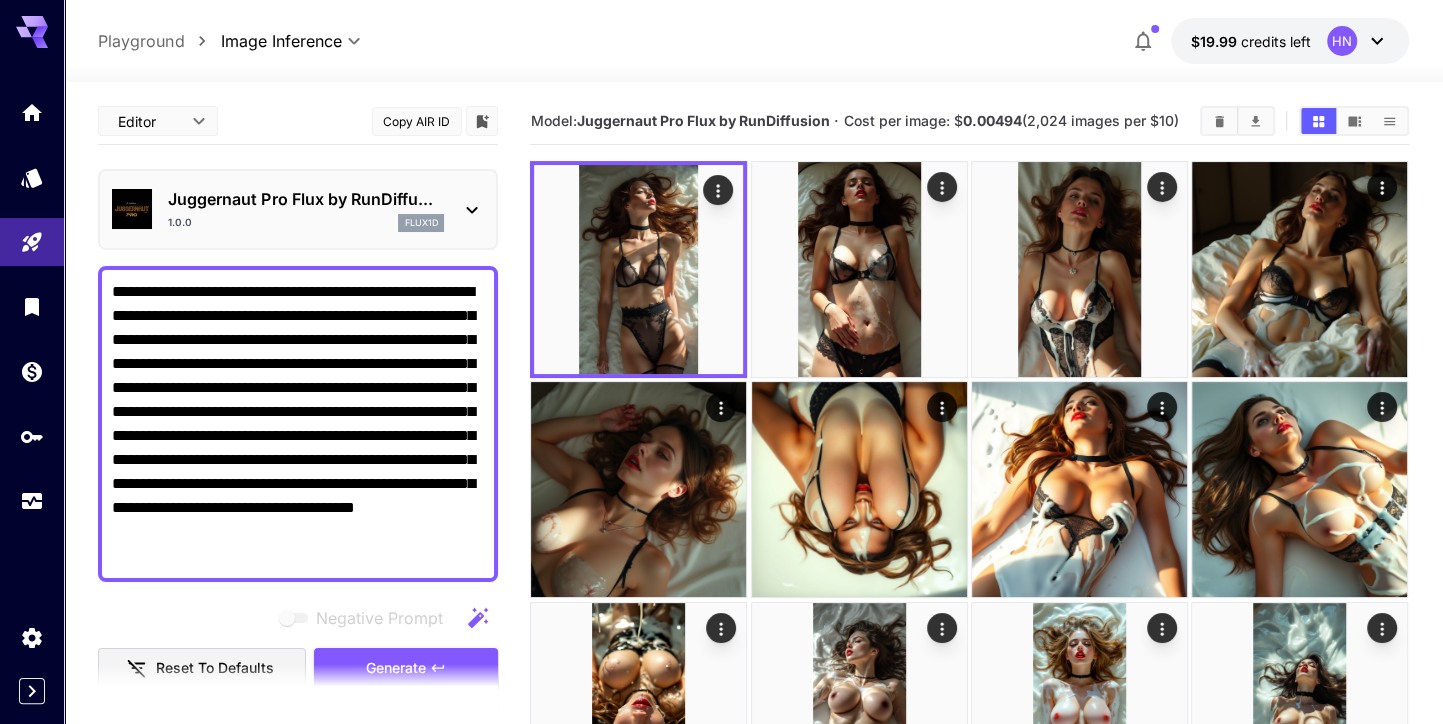 click on "Juggernaut Pro Flux by RunDiffu... 1.0.0 flux1d" at bounding box center (306, 209) 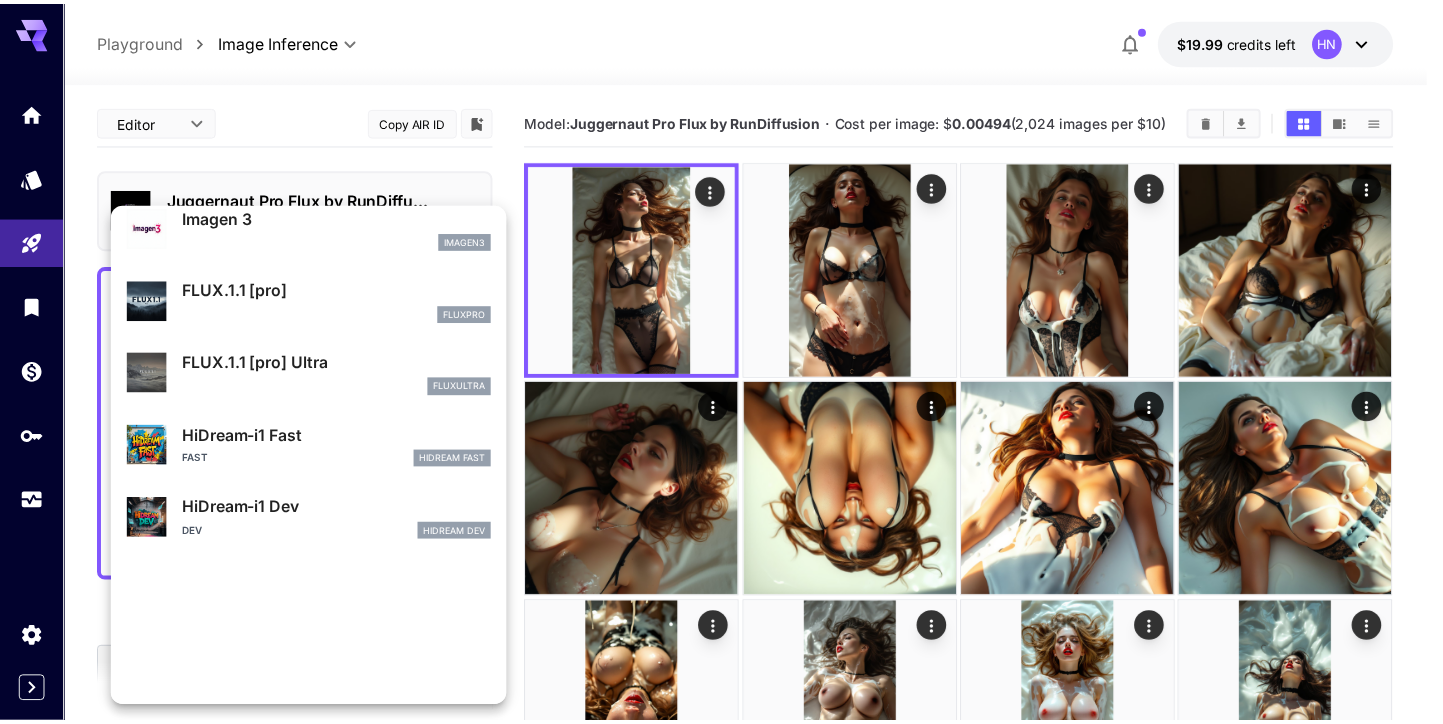 scroll, scrollTop: 1033, scrollLeft: 0, axis: vertical 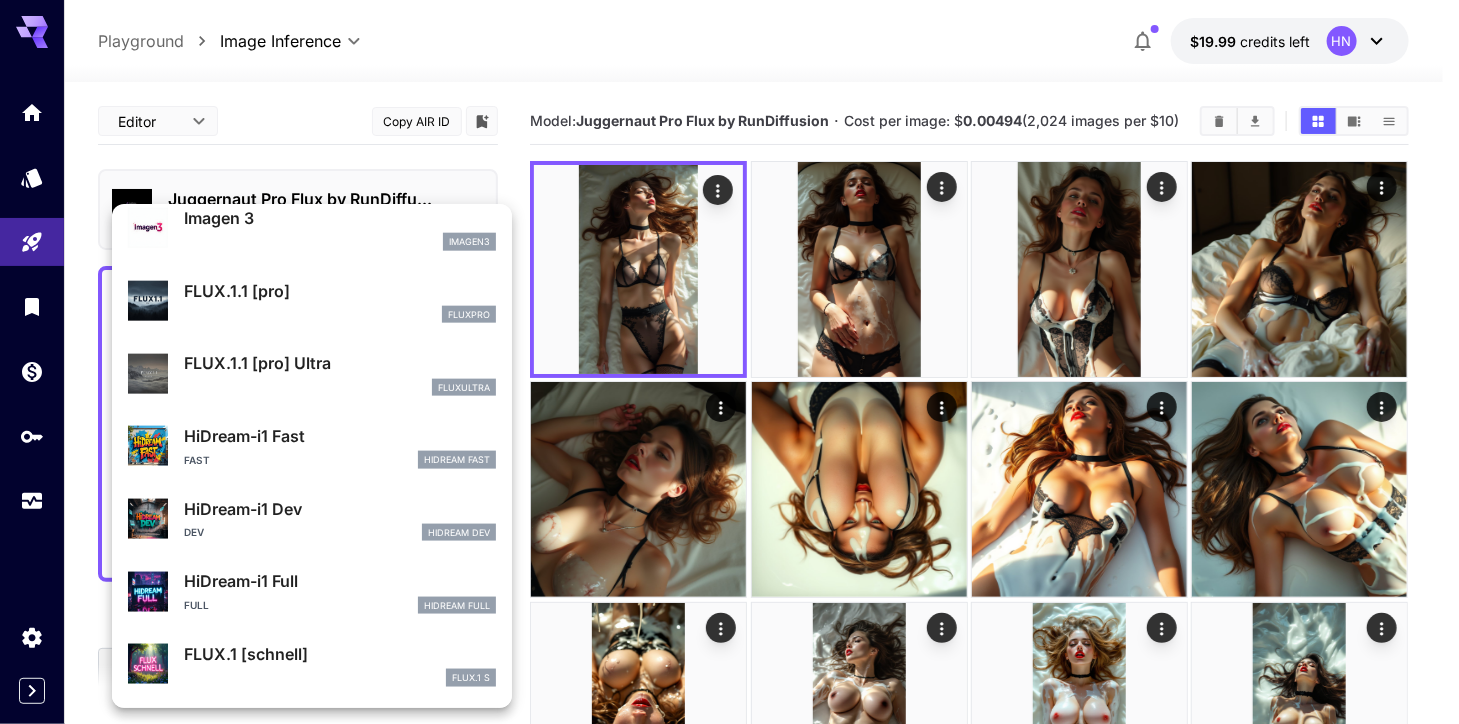 click on "FLUX.1.1 [pro] Ultra" at bounding box center (340, 363) 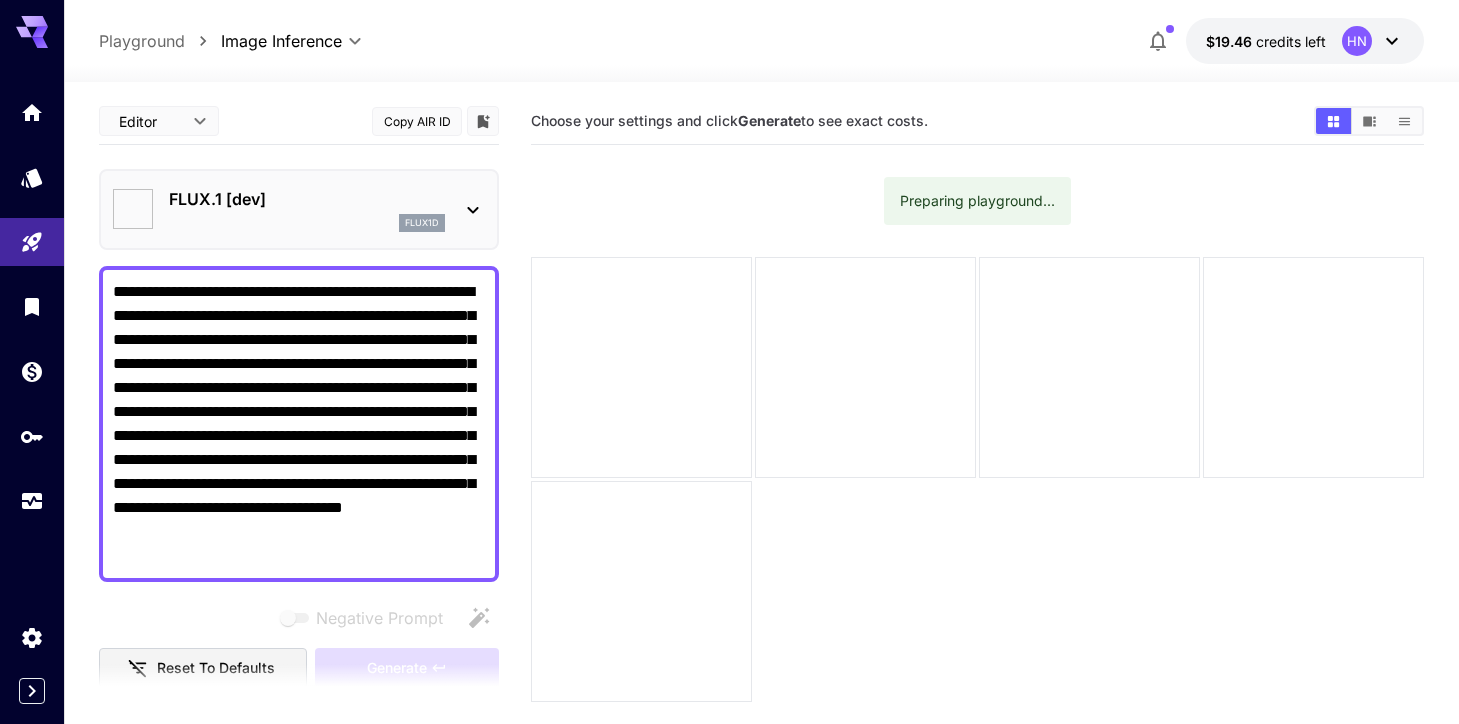 type on "**********" 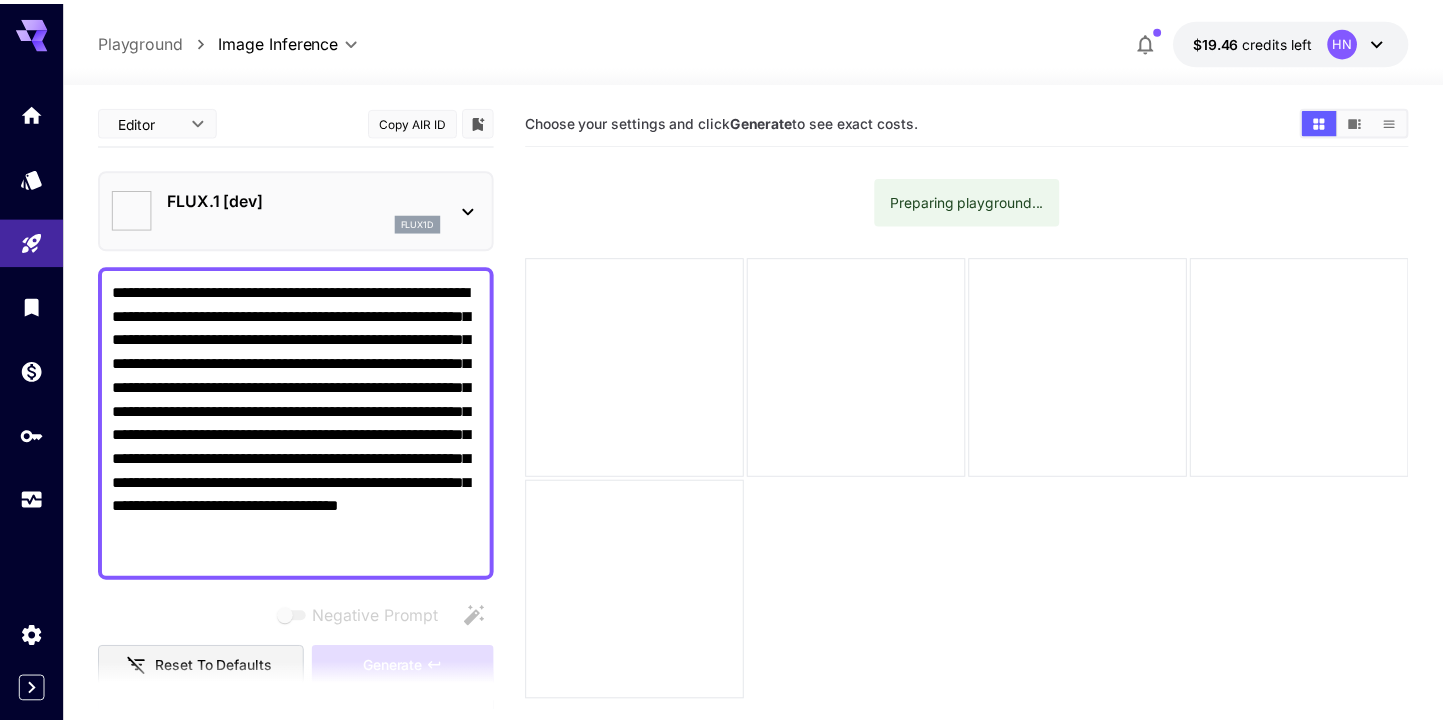 scroll, scrollTop: 0, scrollLeft: 0, axis: both 